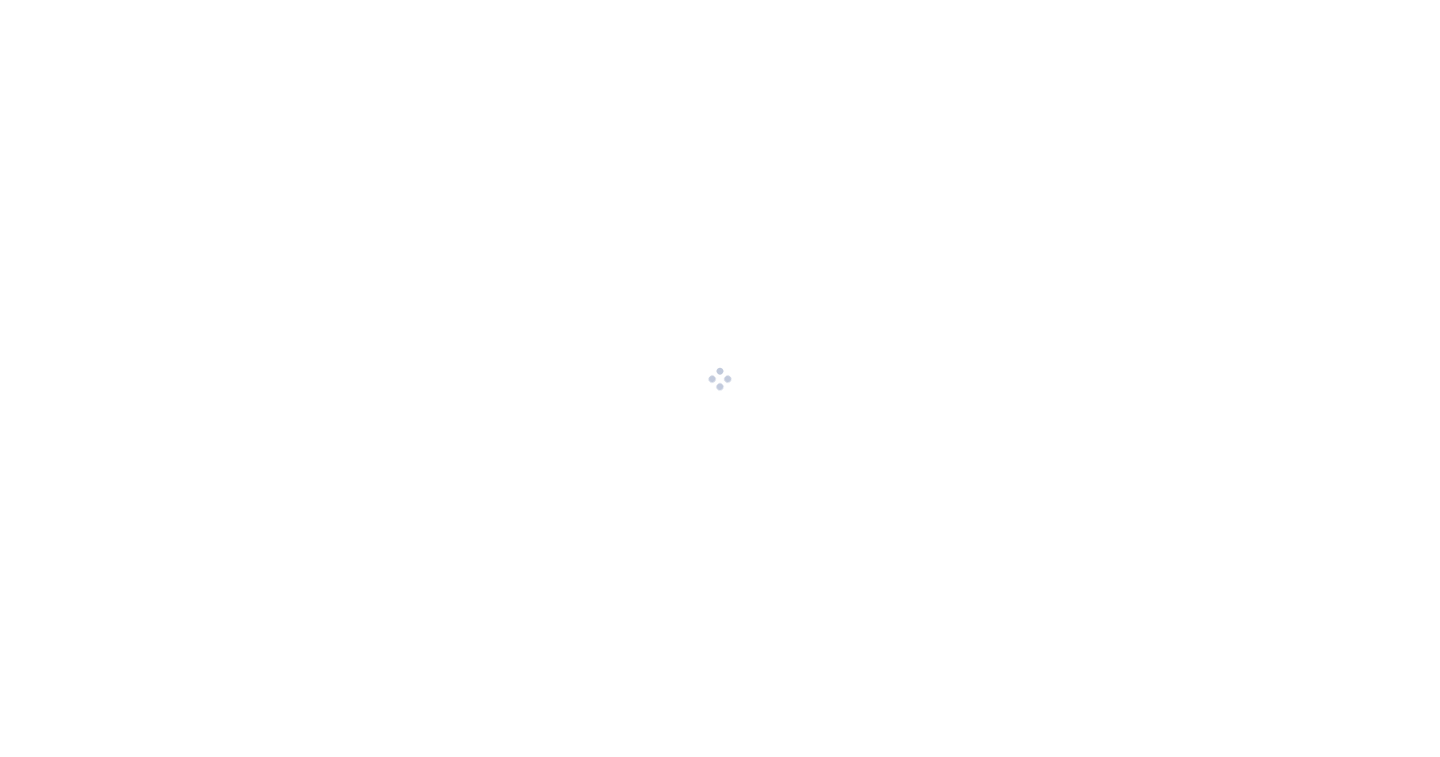 scroll, scrollTop: 0, scrollLeft: 0, axis: both 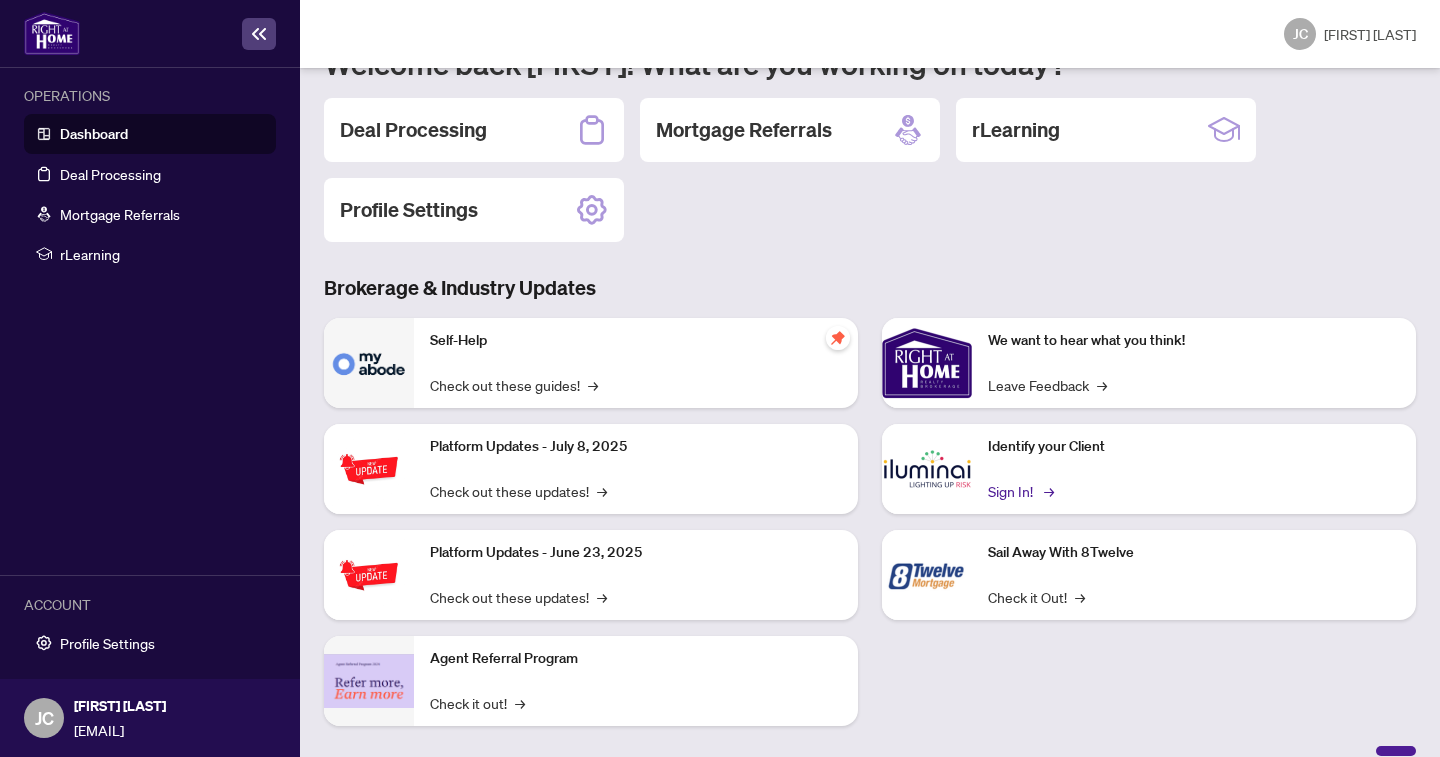 click on "Sign In! →" at bounding box center [1019, 491] 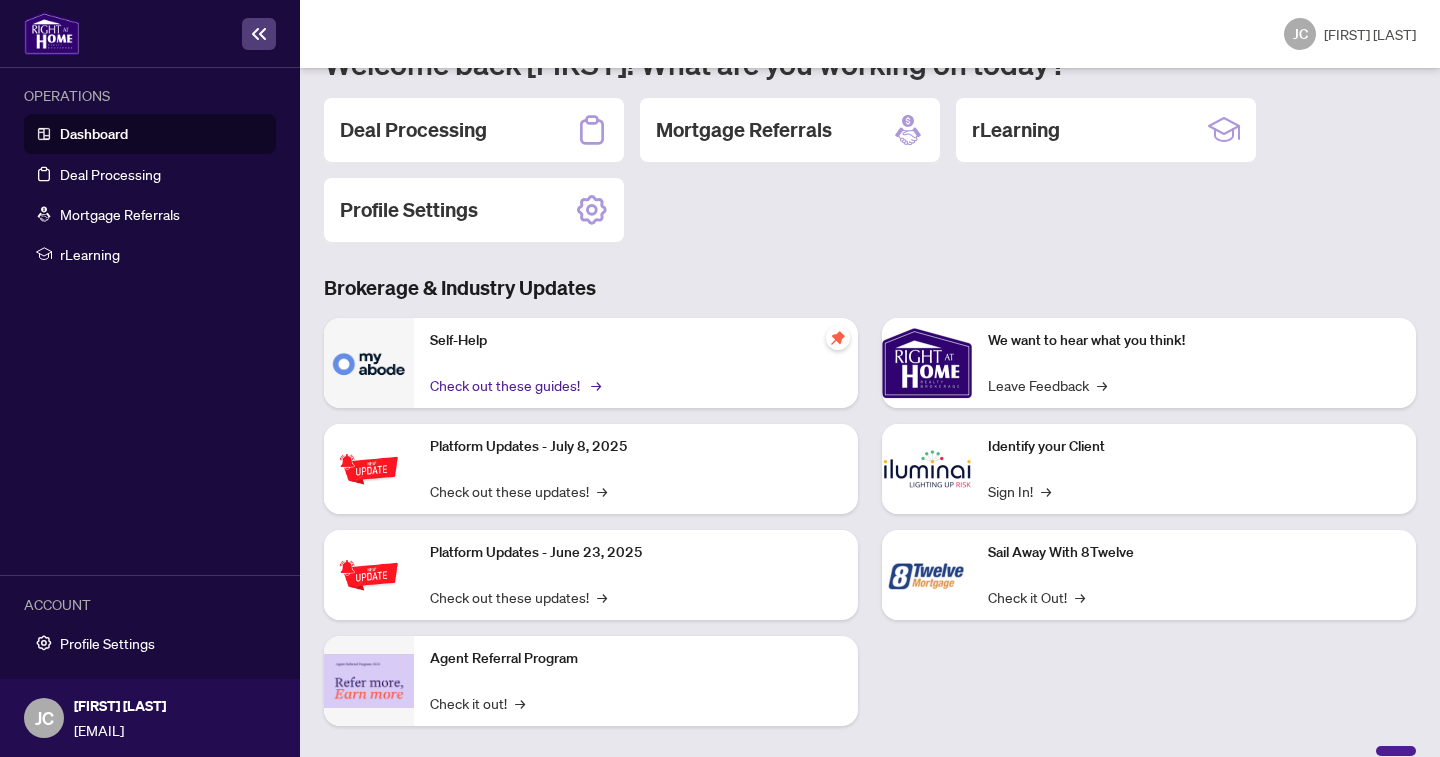 click on "Check out these guides! →" at bounding box center (514, 385) 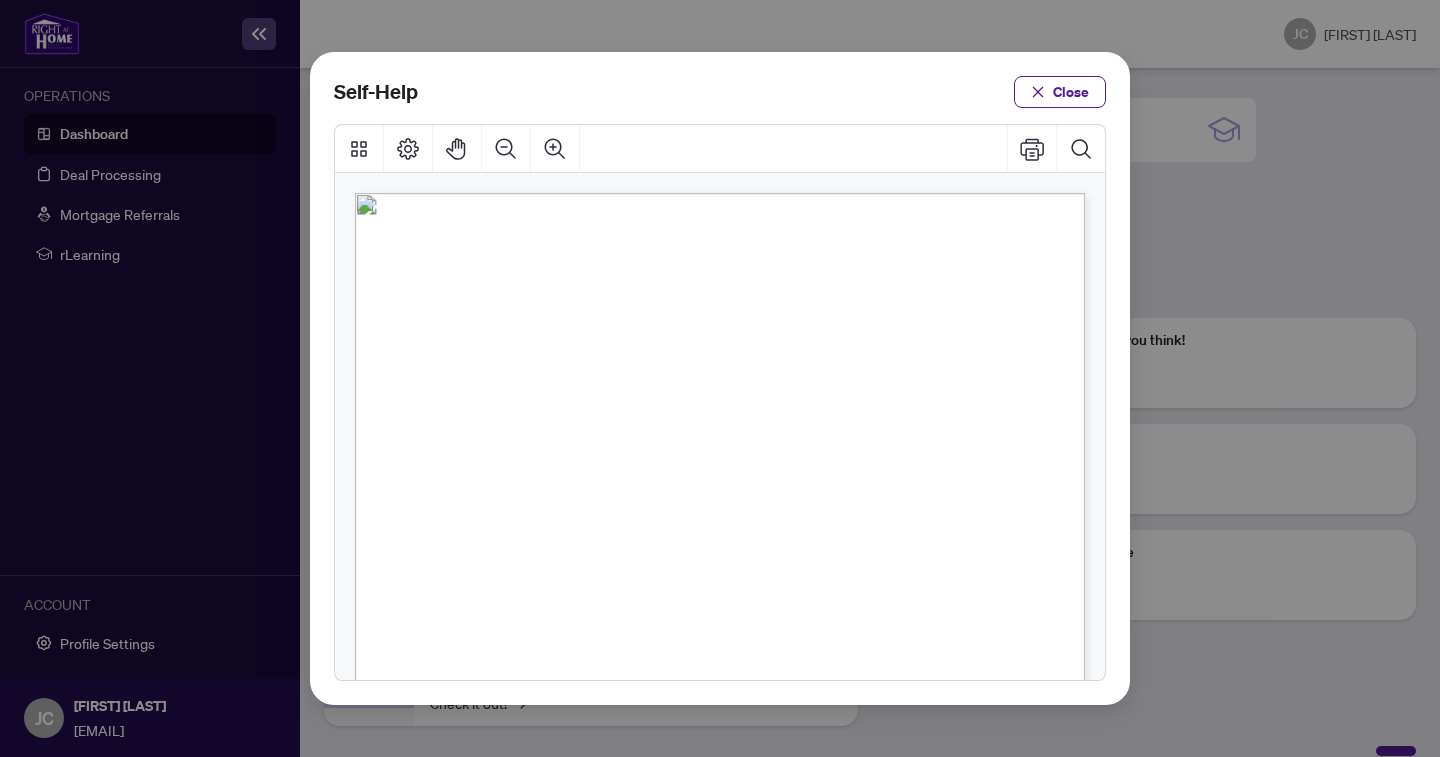 scroll, scrollTop: 17, scrollLeft: 0, axis: vertical 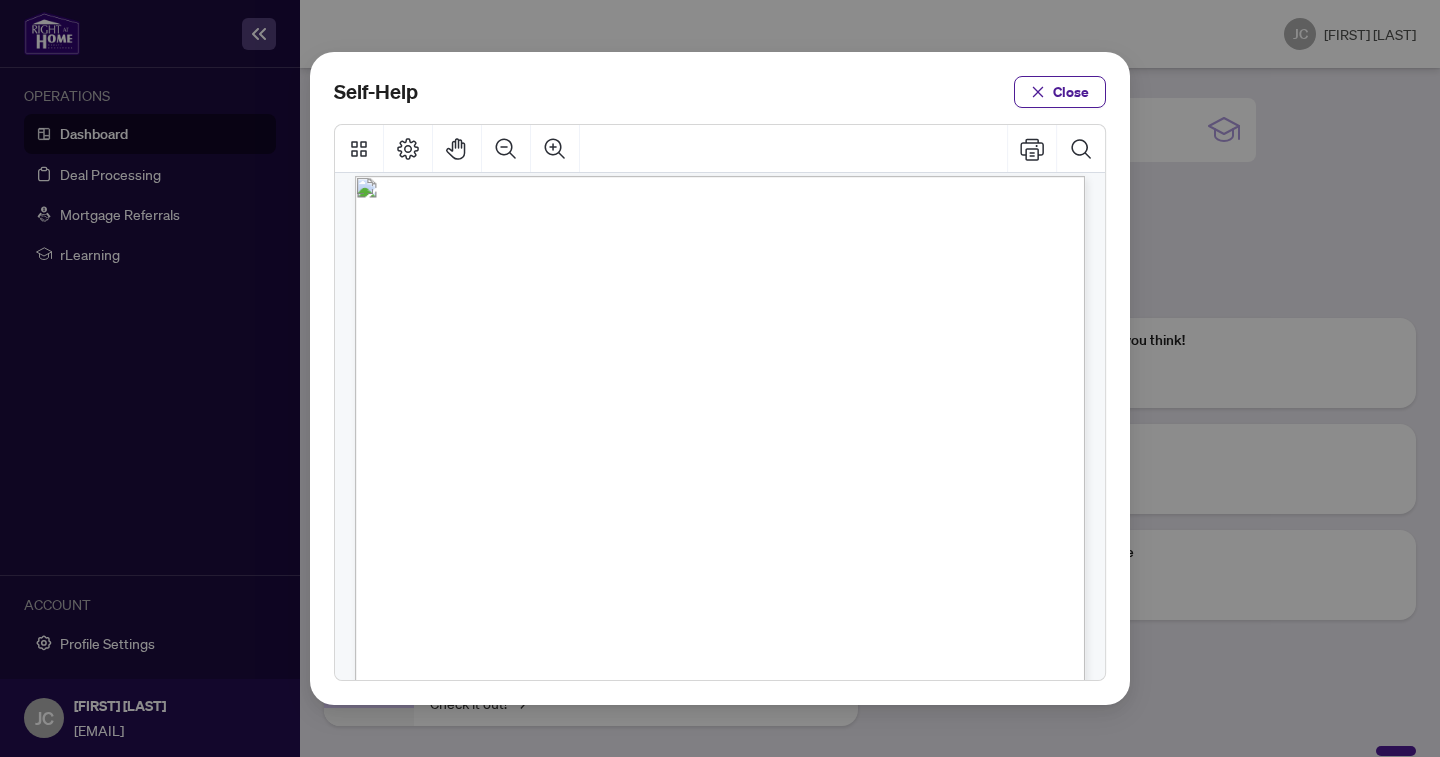 click on "PDF" at bounding box center [694, 521] 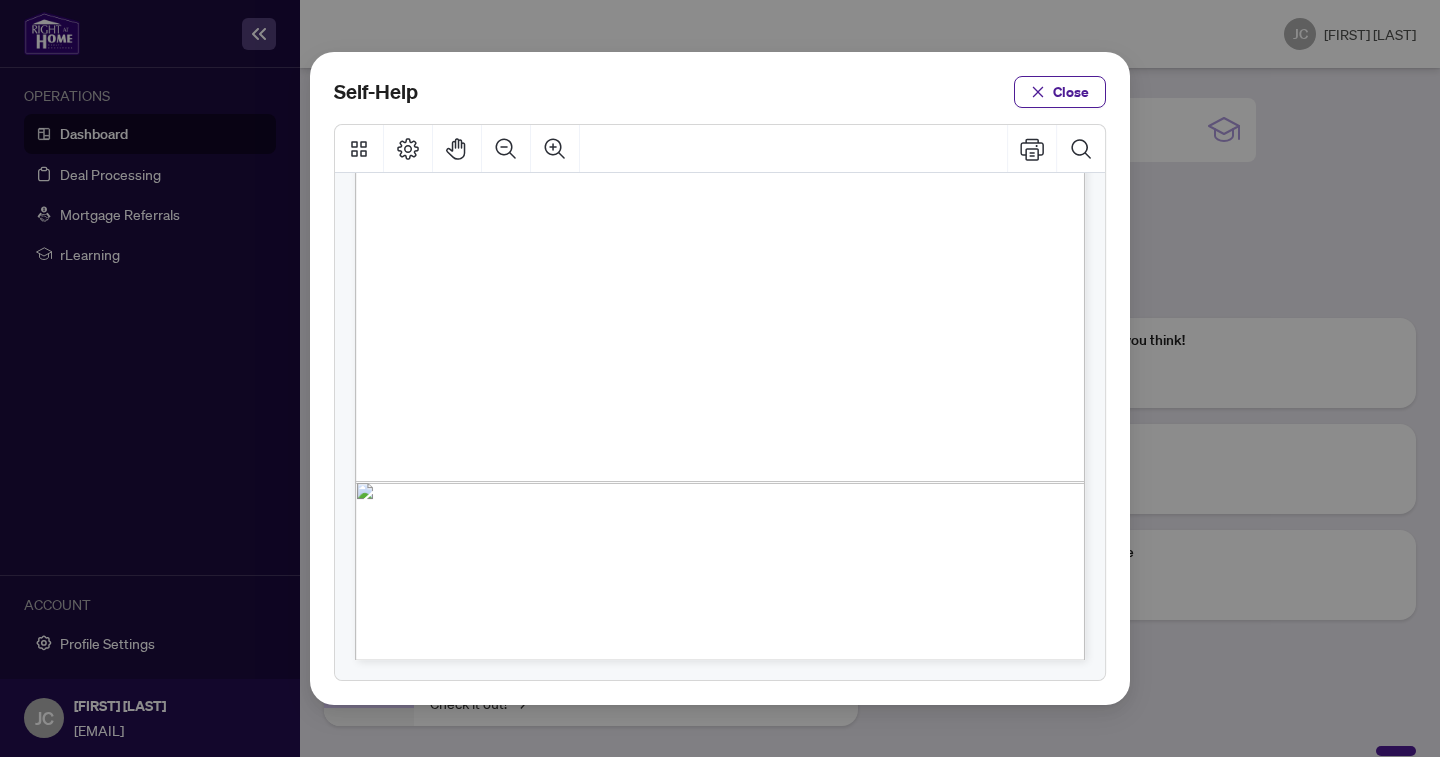 scroll, scrollTop: 1446, scrollLeft: 0, axis: vertical 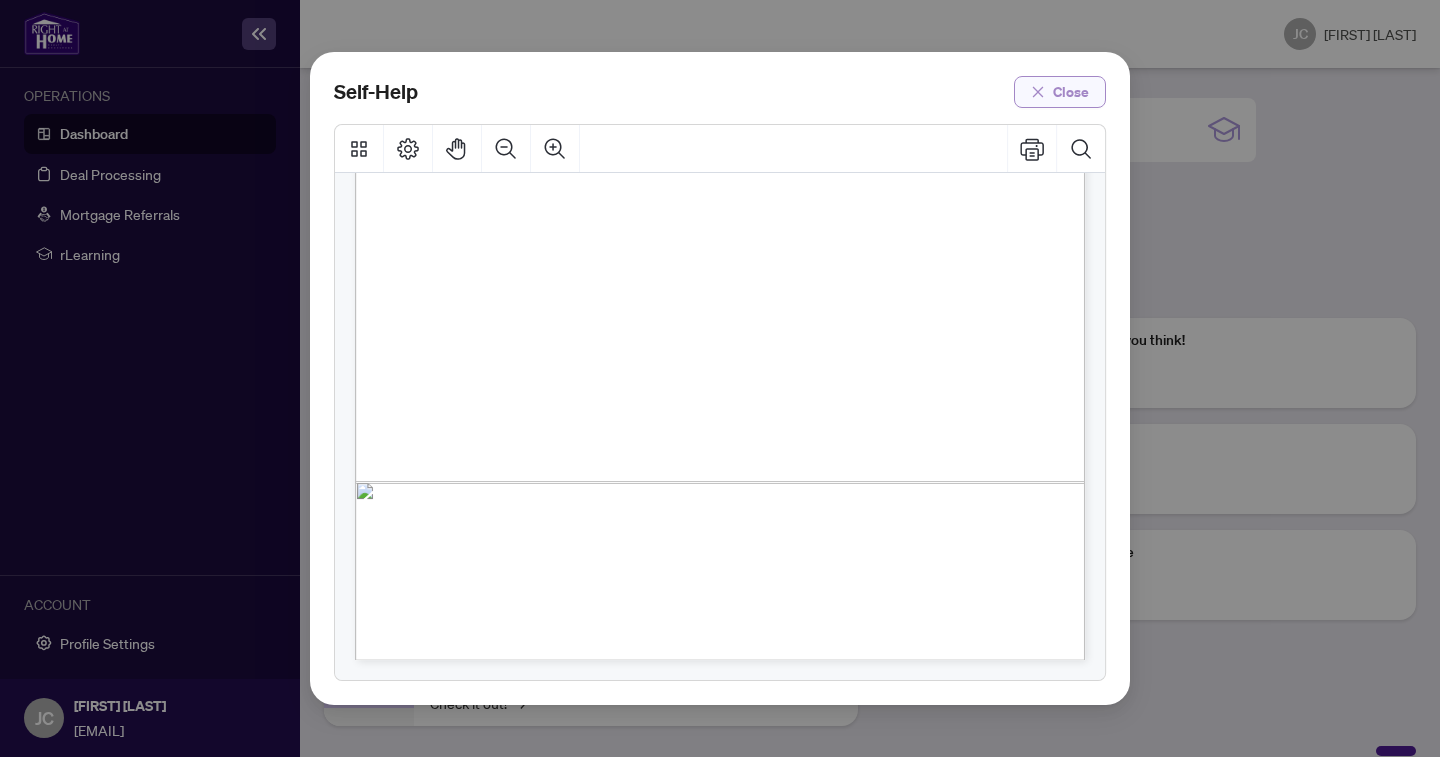click on "Close" at bounding box center [1060, 92] 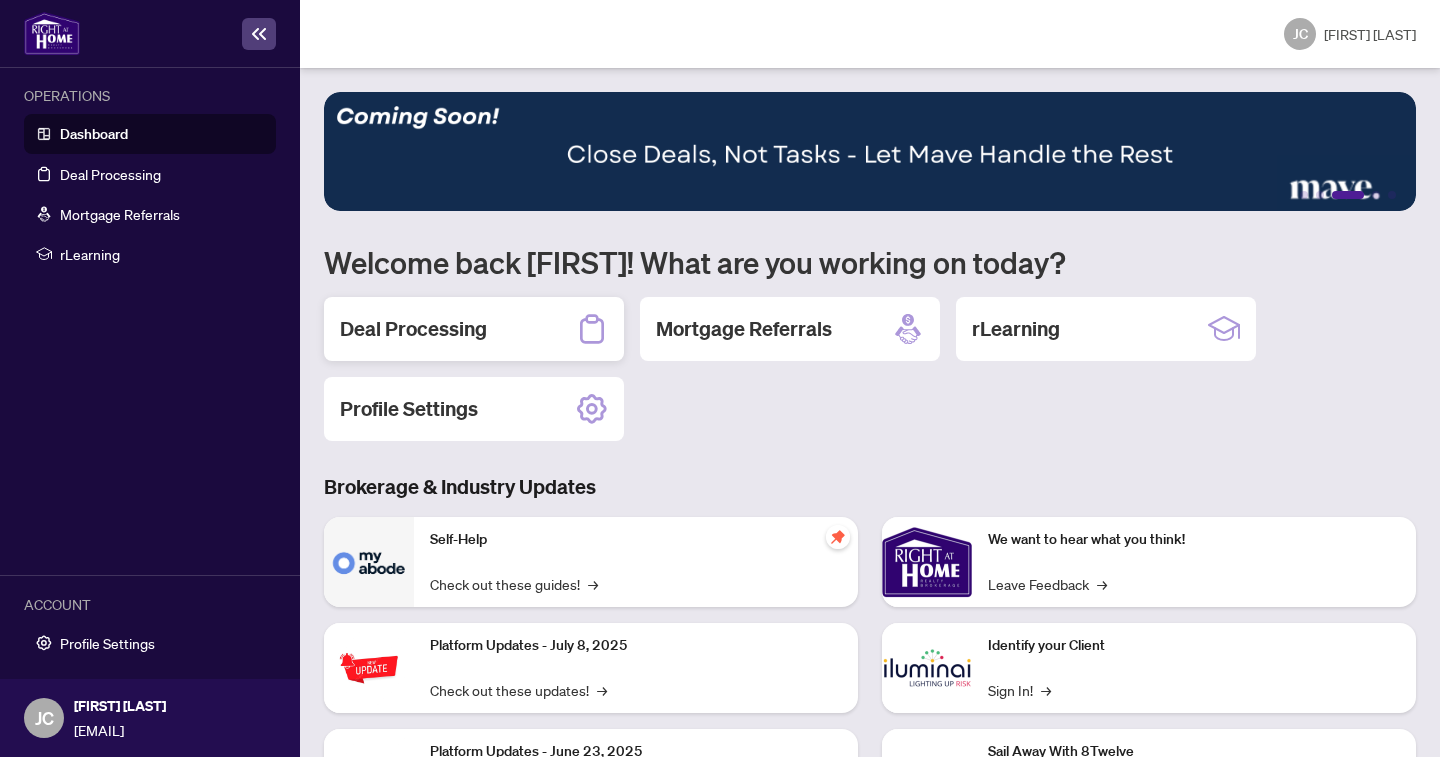 scroll, scrollTop: 0, scrollLeft: 0, axis: both 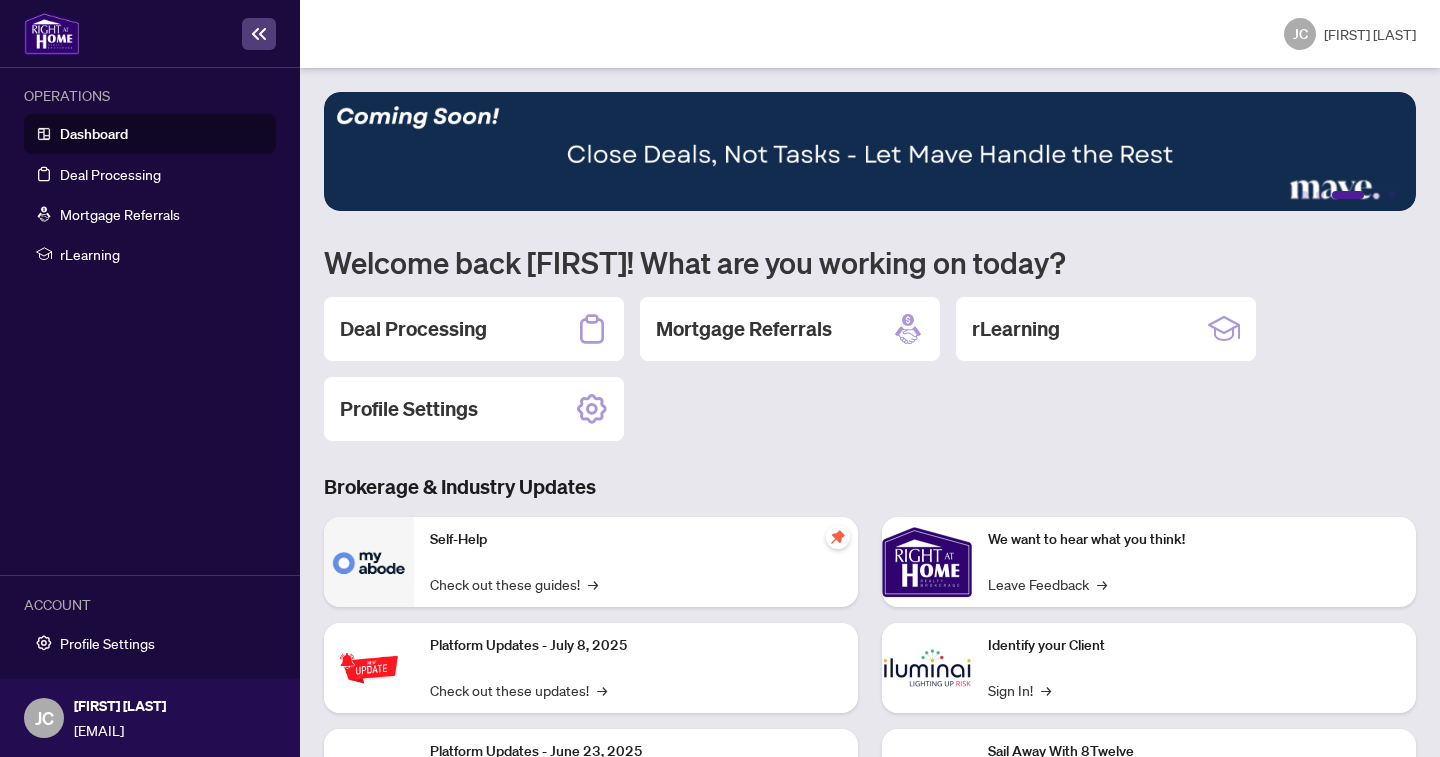 click on "Dashboard" at bounding box center (94, 134) 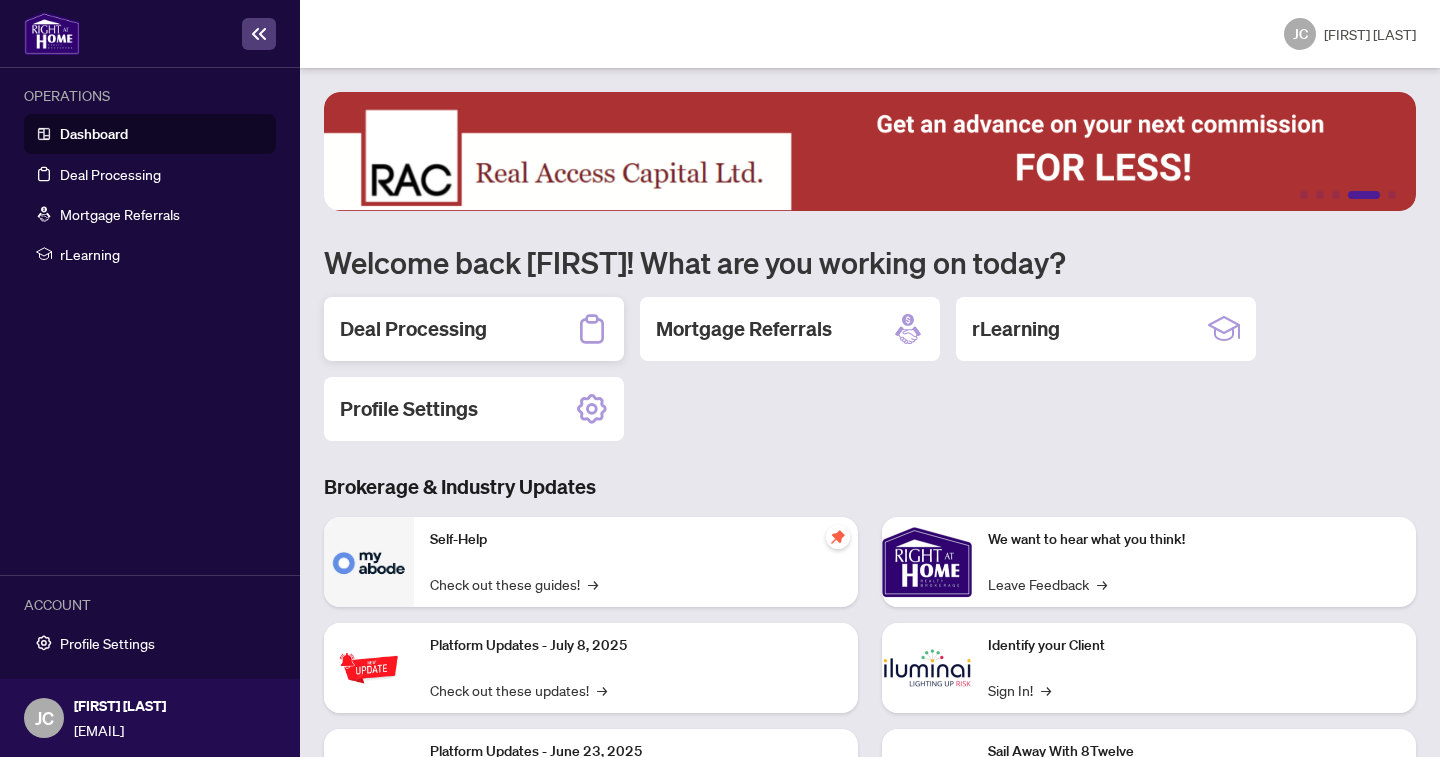 click on "Deal Processing" at bounding box center [413, 329] 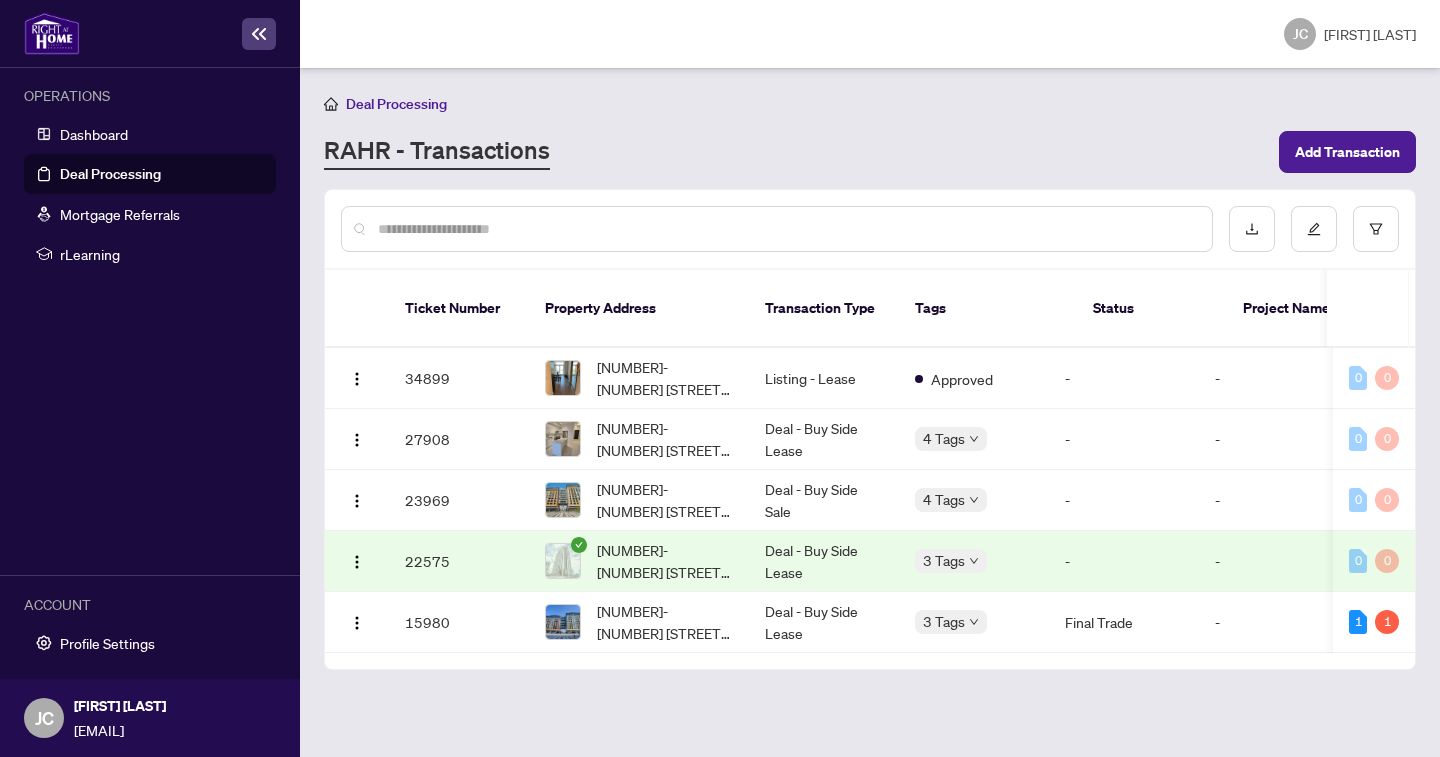 scroll, scrollTop: 10, scrollLeft: 1, axis: both 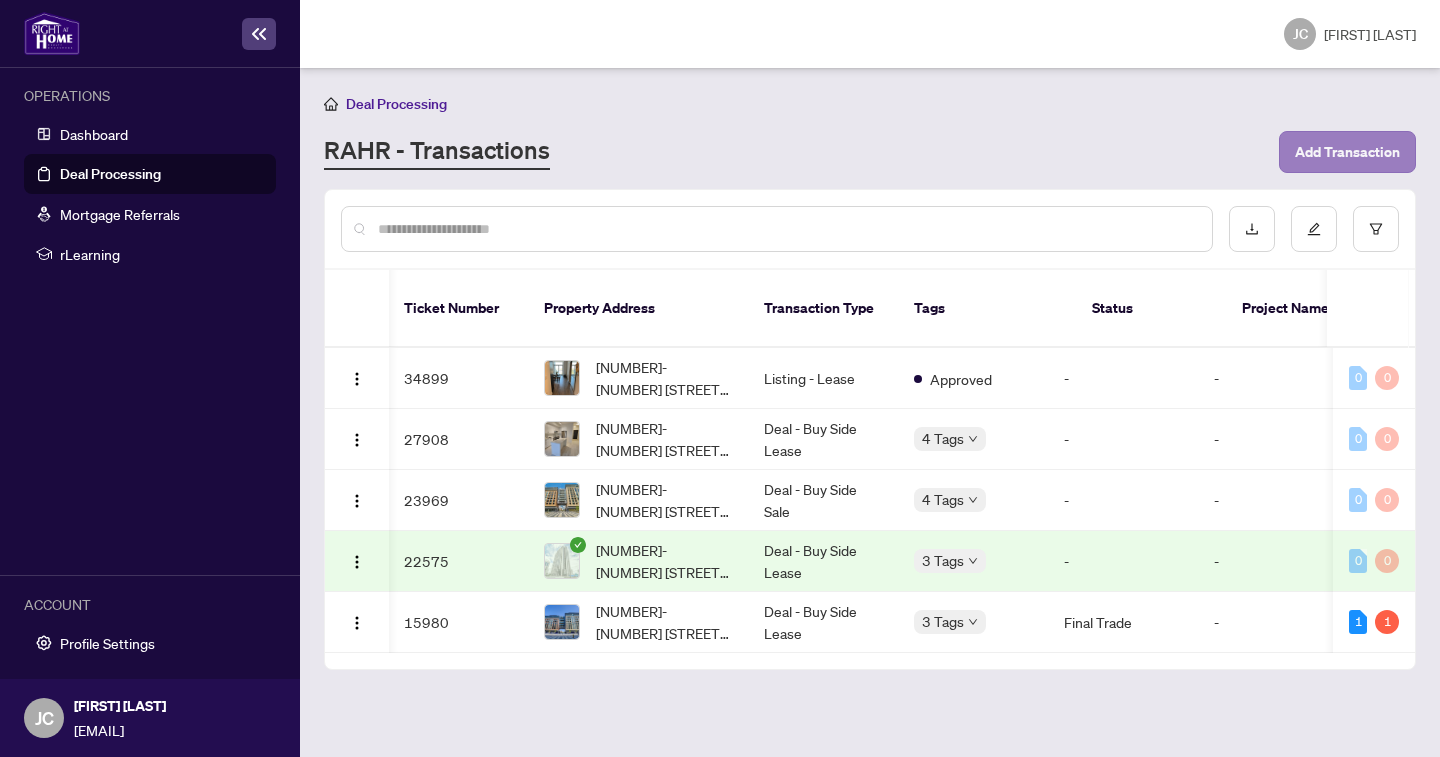 click on "Add Transaction" at bounding box center (1347, 152) 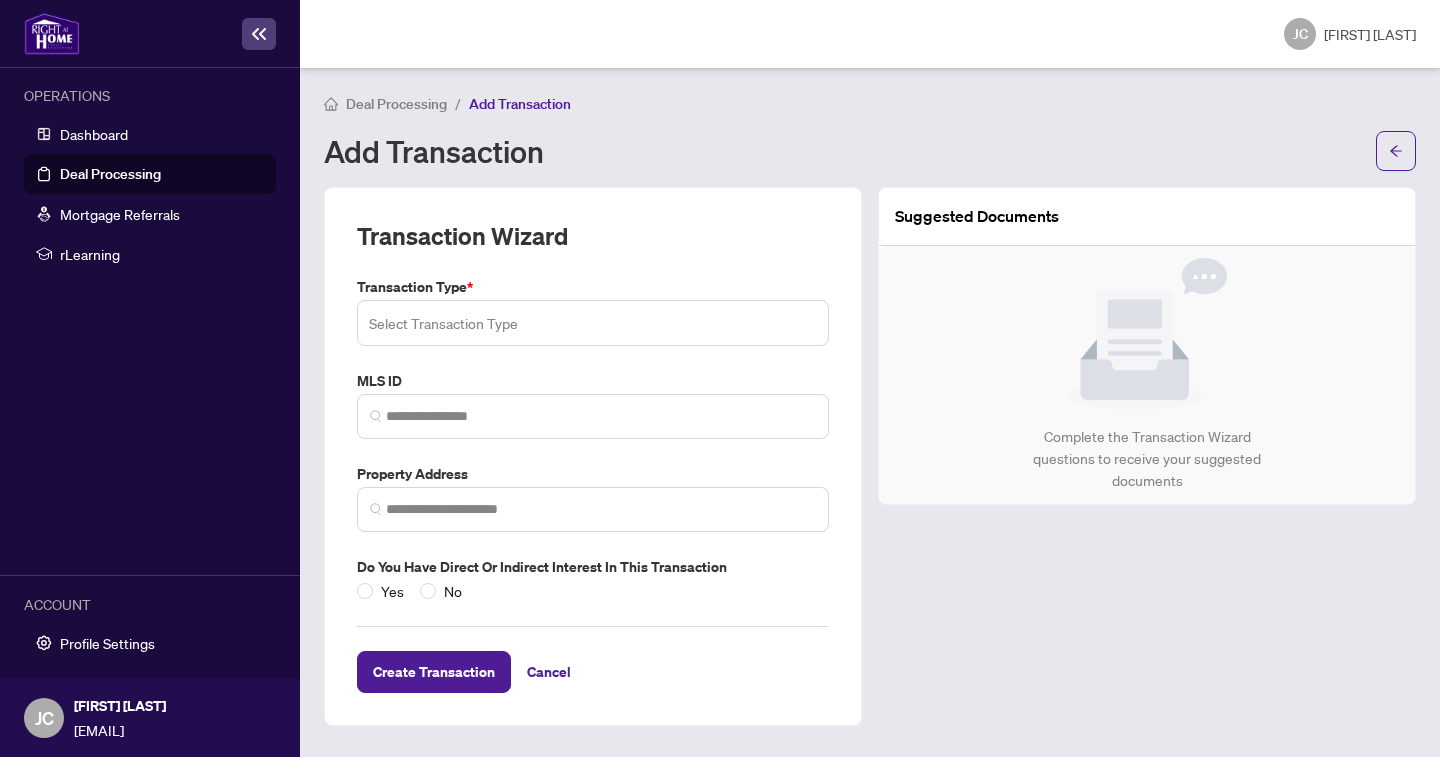 click at bounding box center [593, 323] 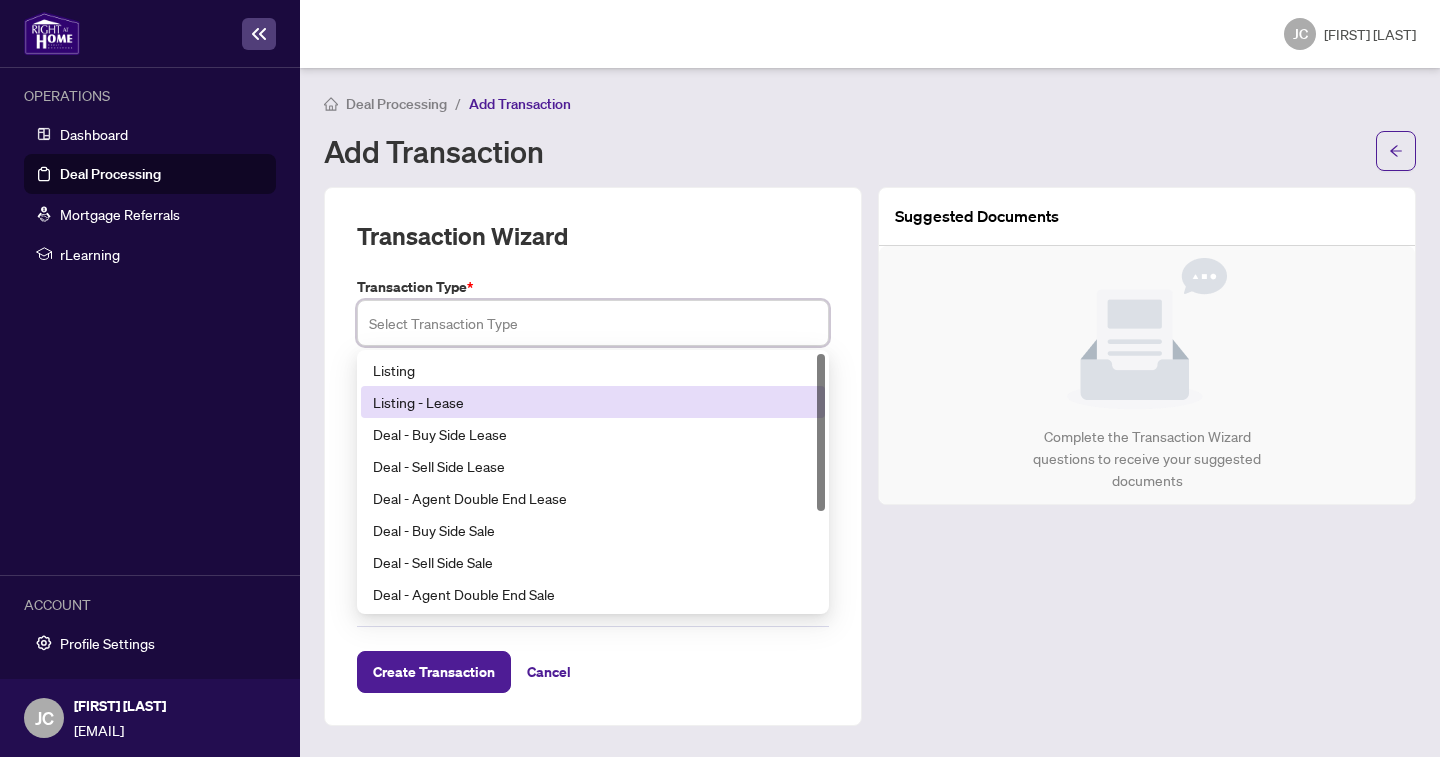 click on "Listing - Lease" at bounding box center (593, 402) 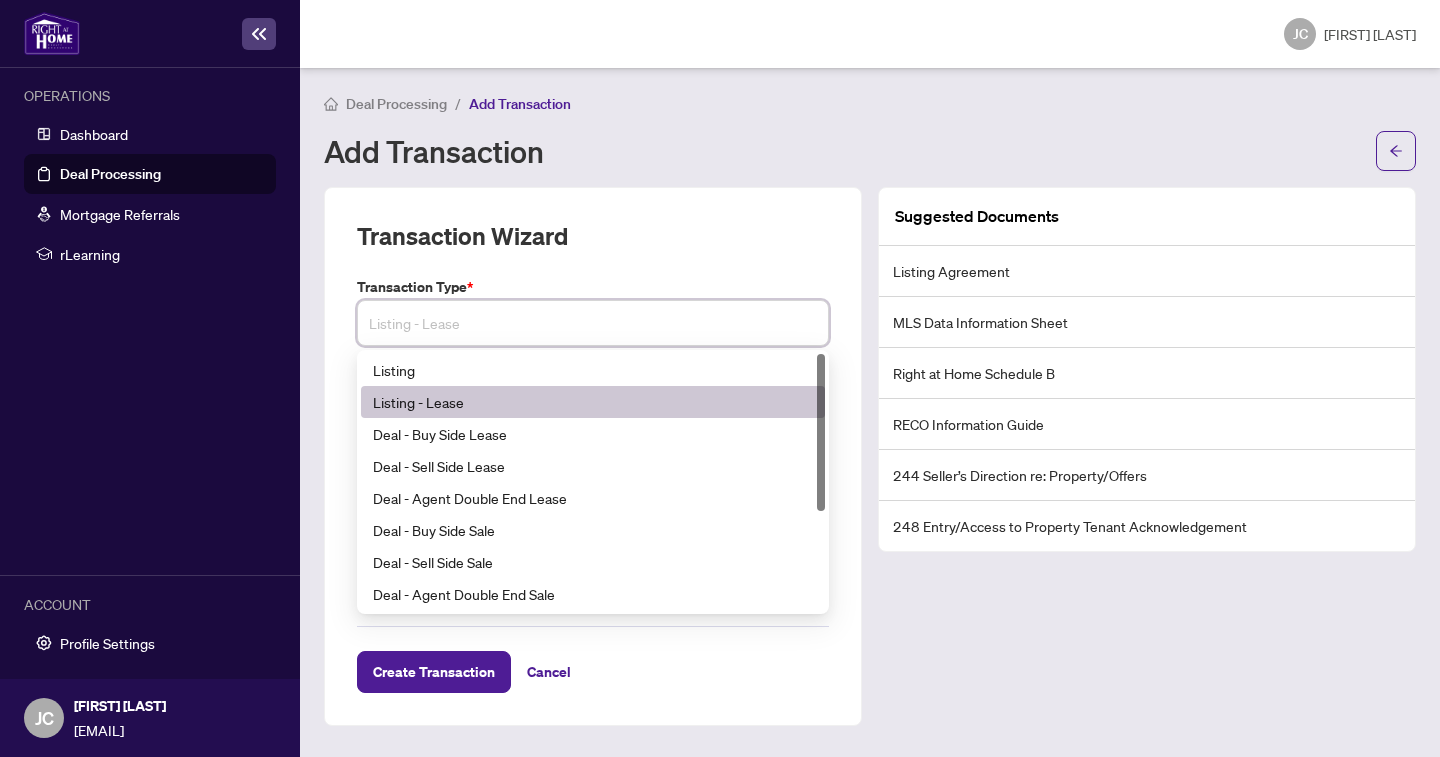 click on "Listing - Lease" at bounding box center [593, 323] 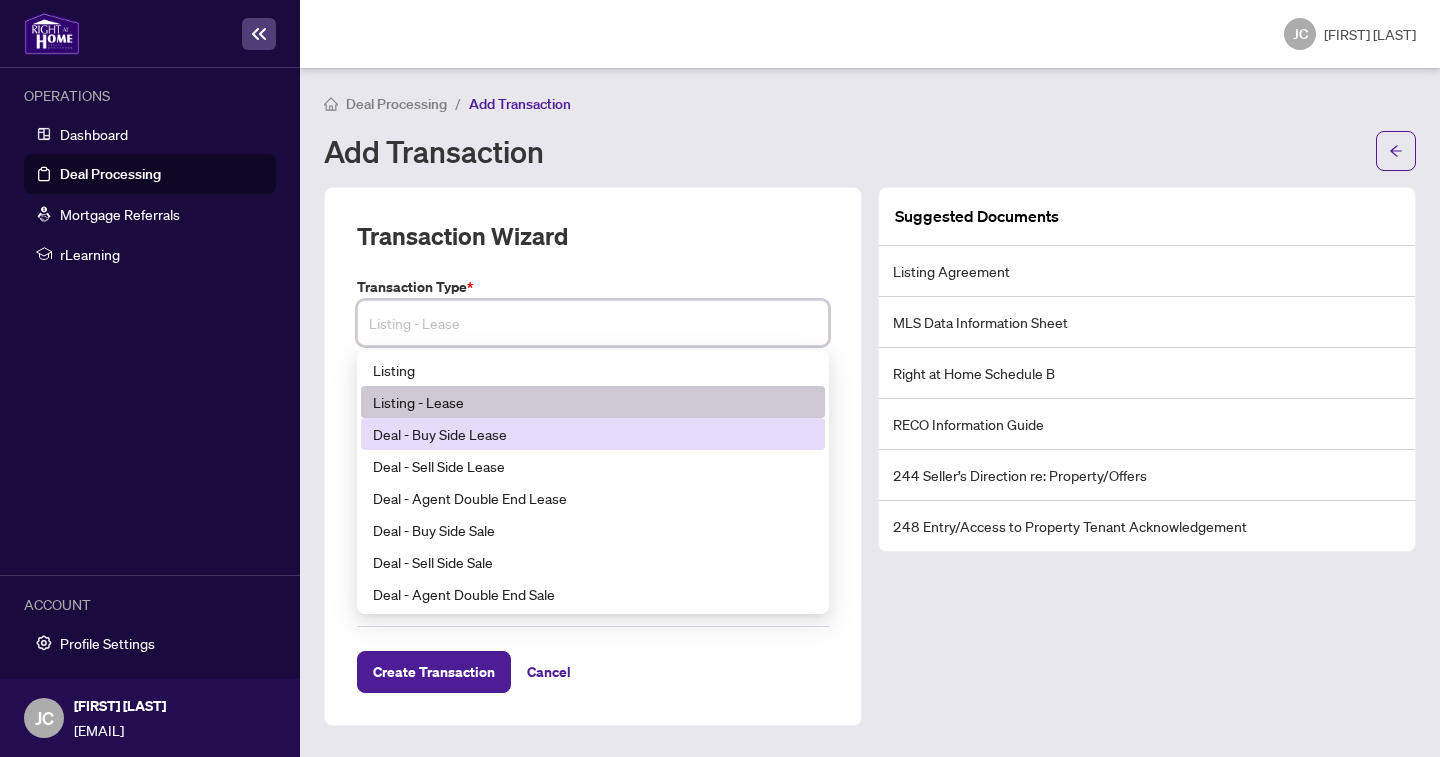 click on "Deal - Buy Side Lease" at bounding box center [593, 434] 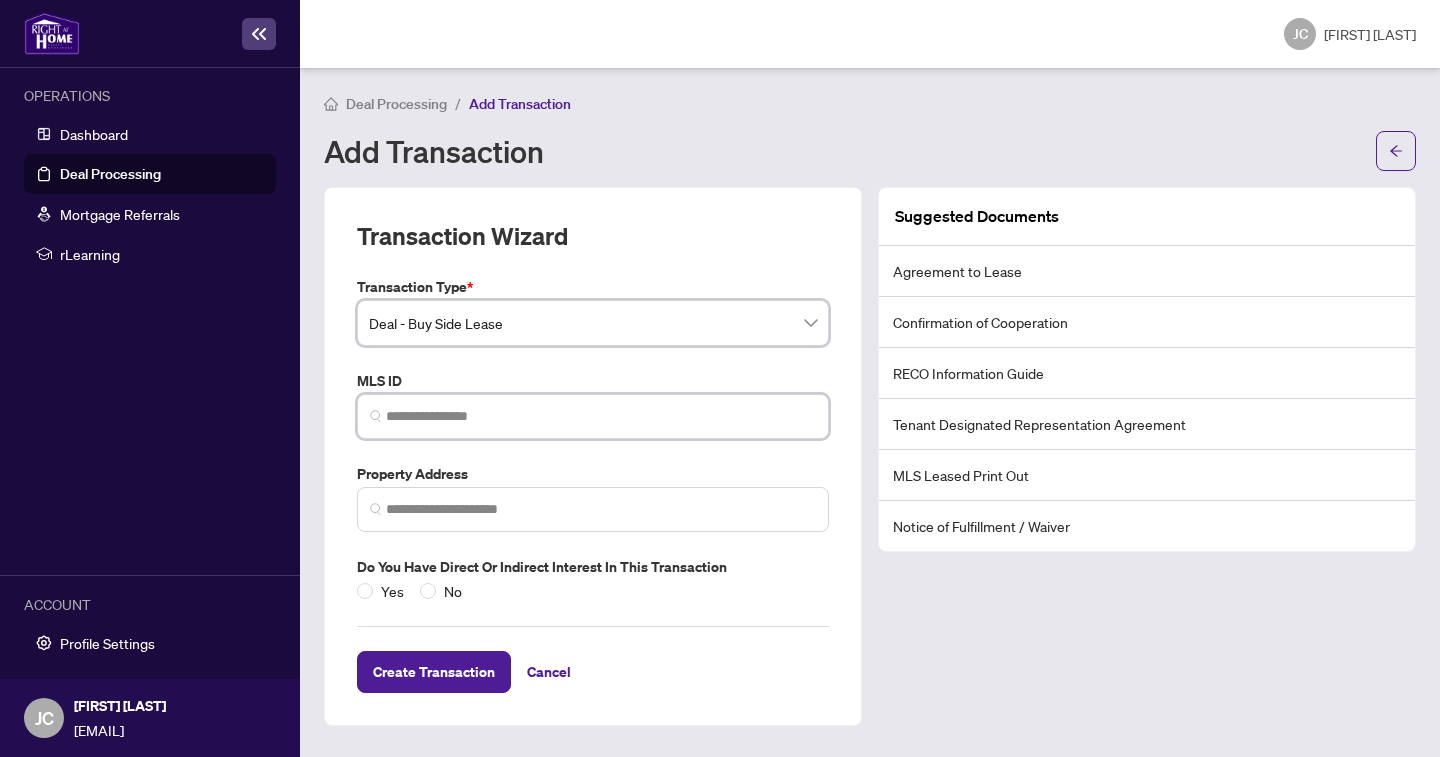 click at bounding box center [601, 416] 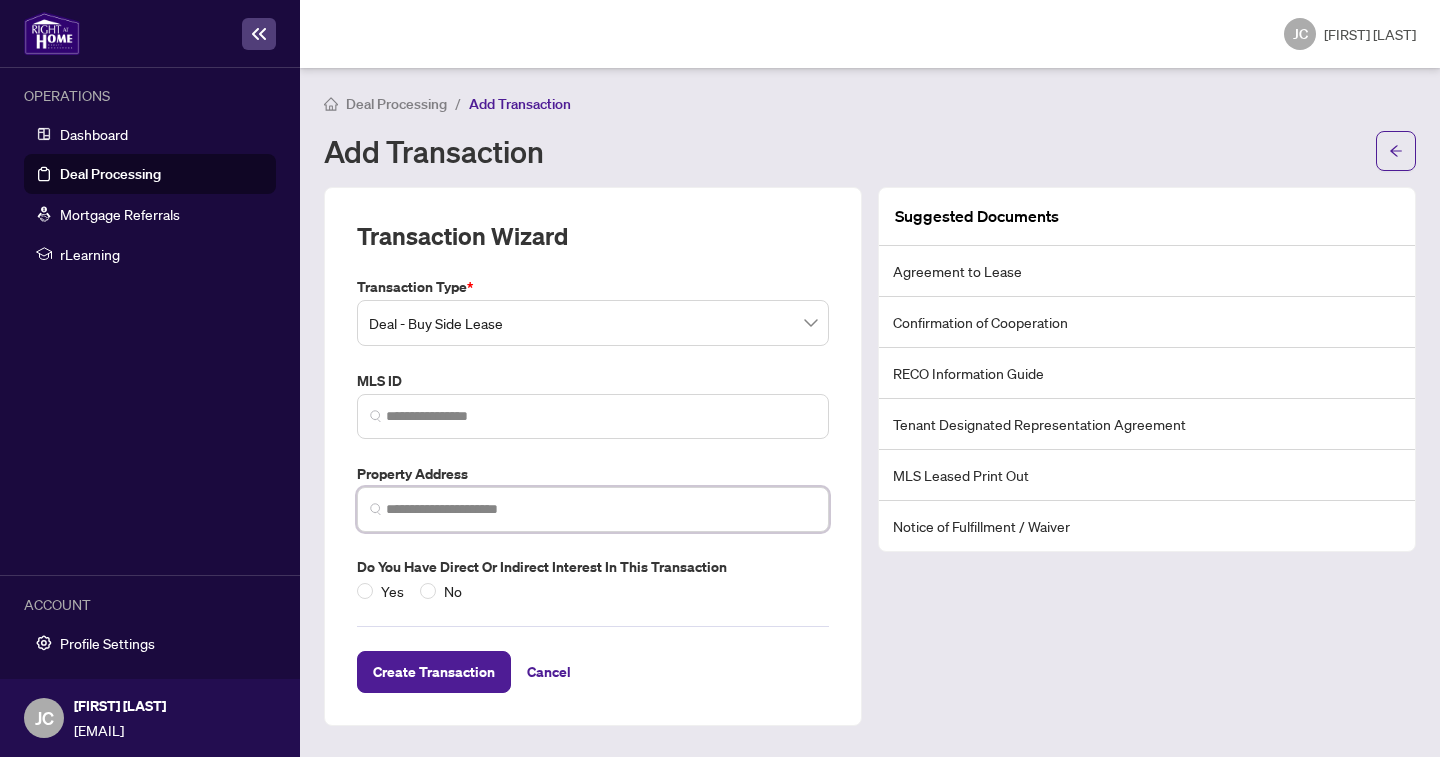 click at bounding box center (601, 509) 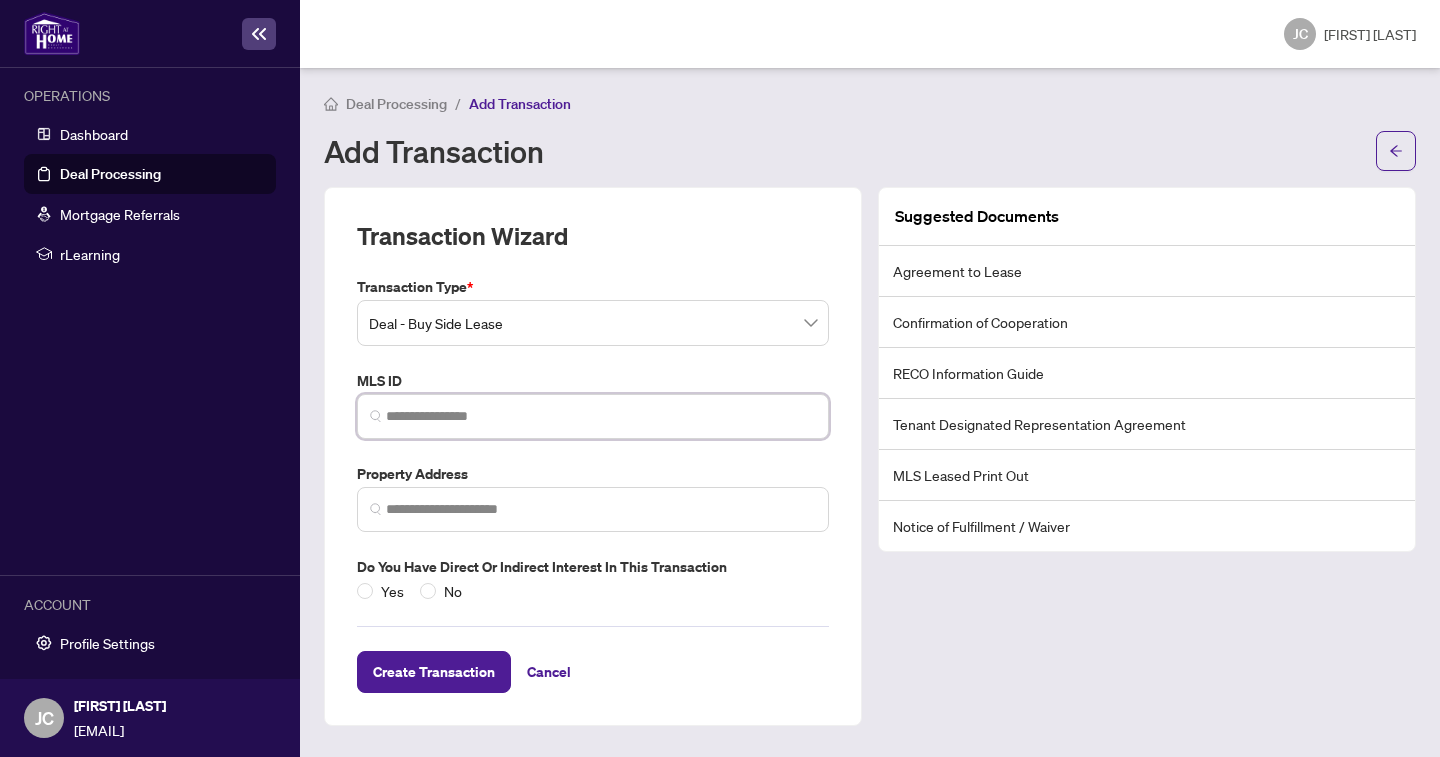 click at bounding box center (601, 416) 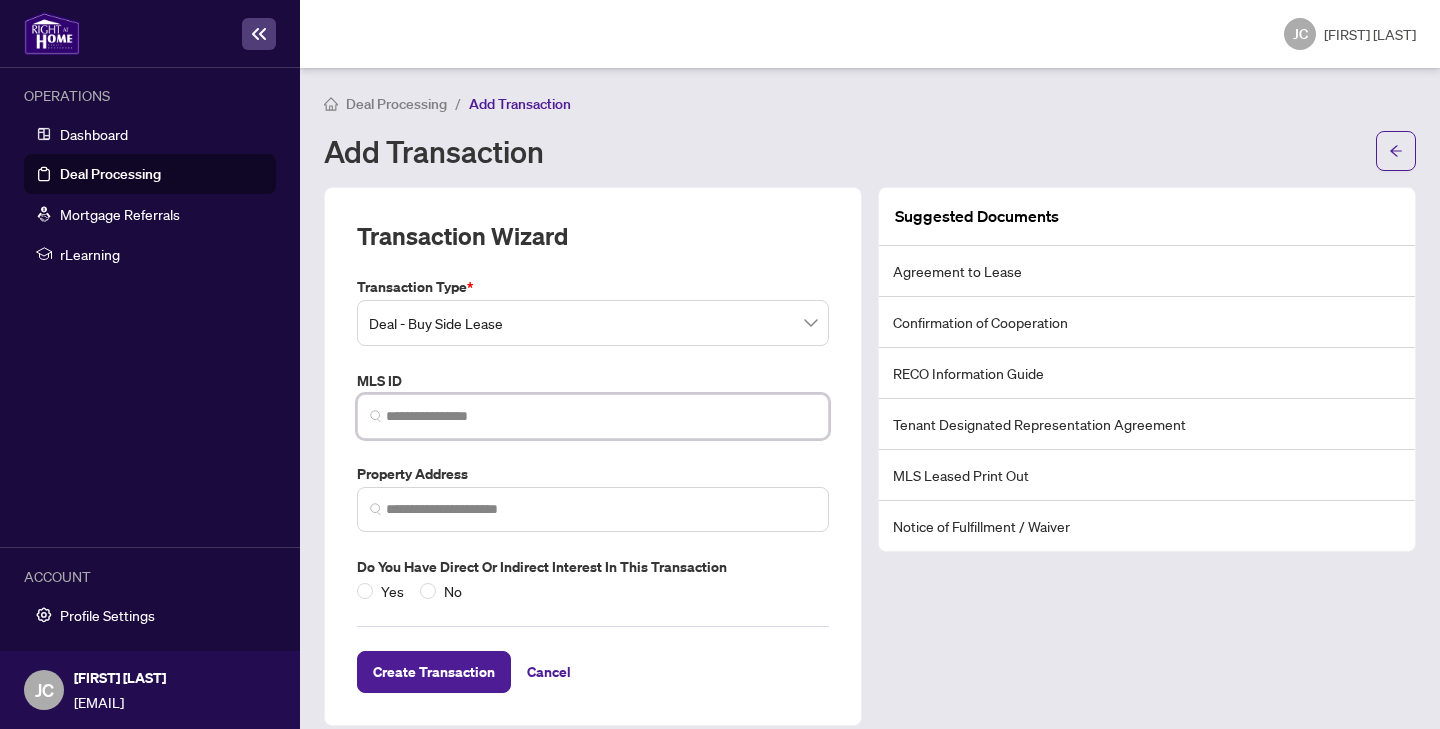 paste on "*********" 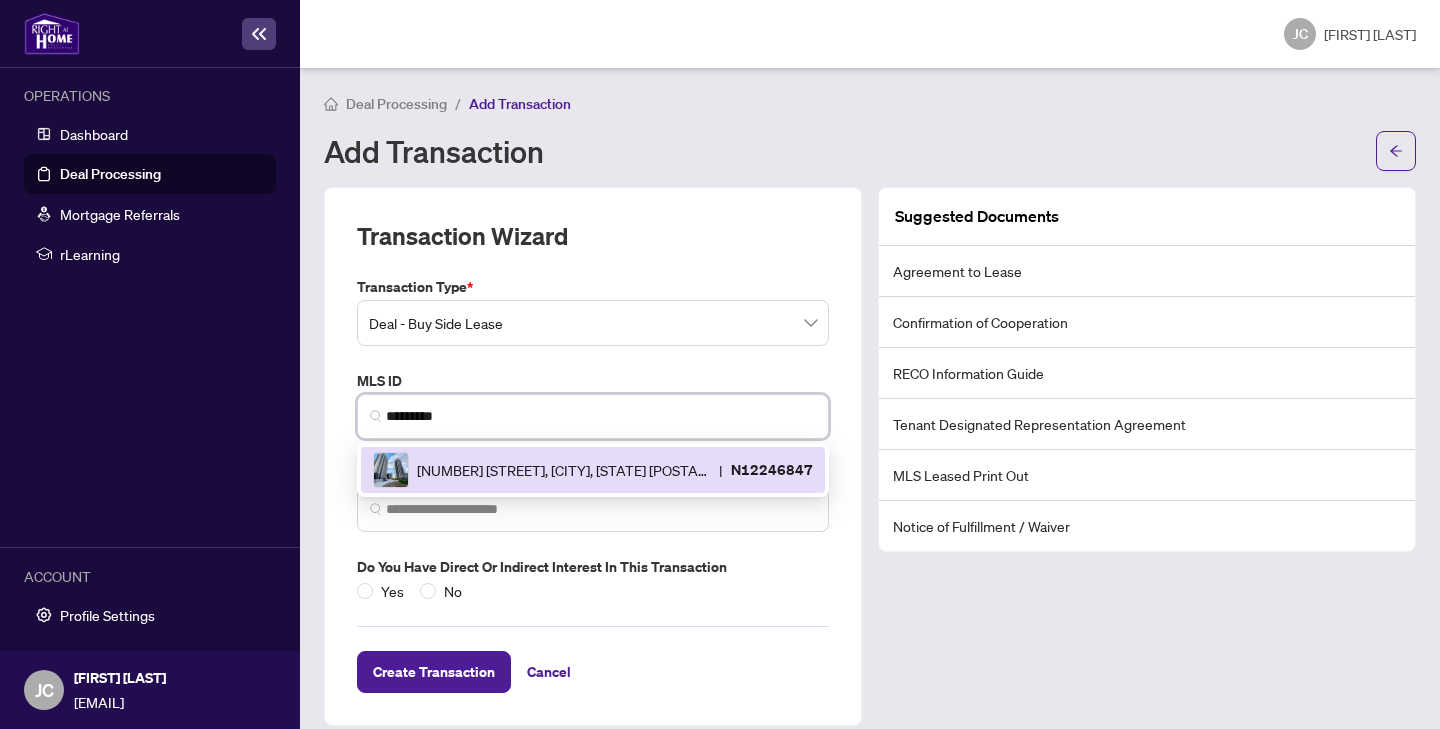 click on "[NUMBER] [STREET], [CITY], [STATE] [POSTAL_CODE], [COUNTRY]" at bounding box center [564, 470] 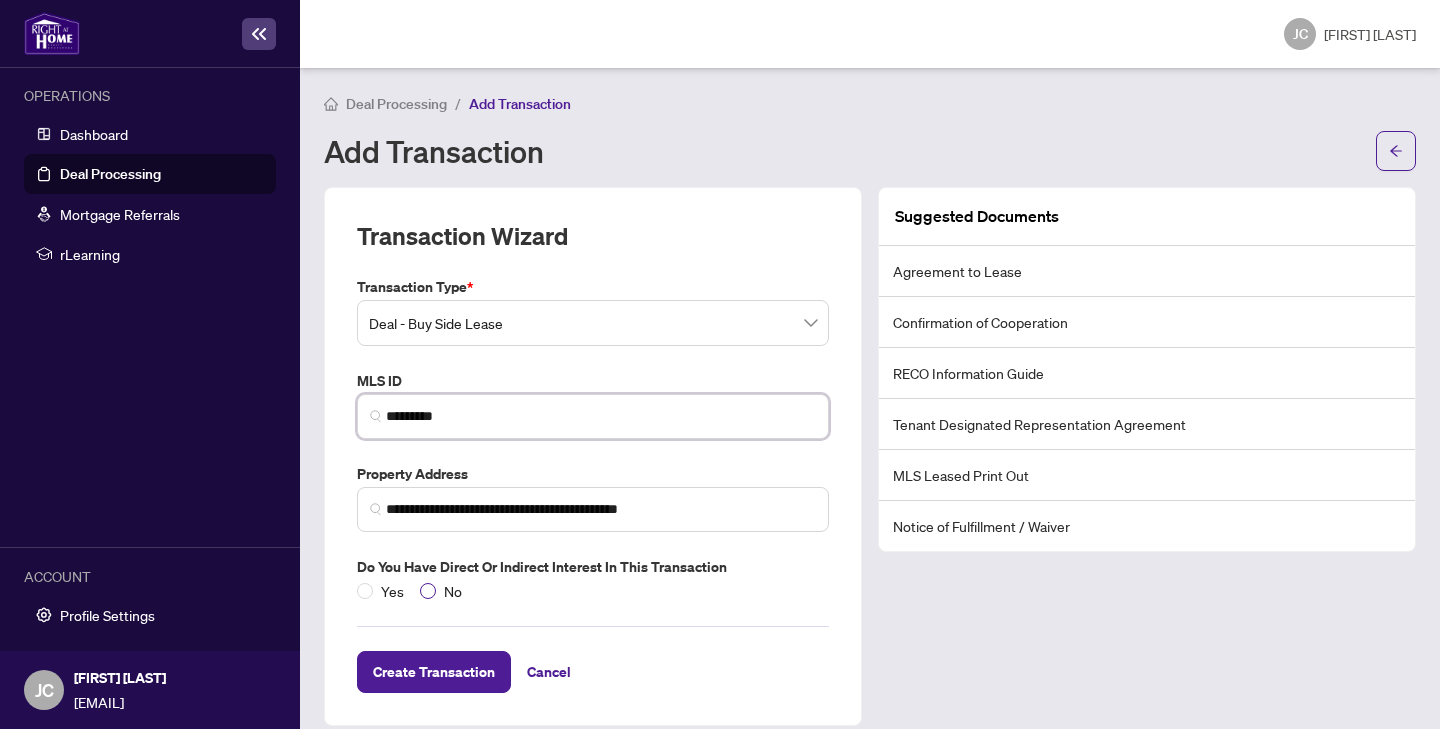 type on "*********" 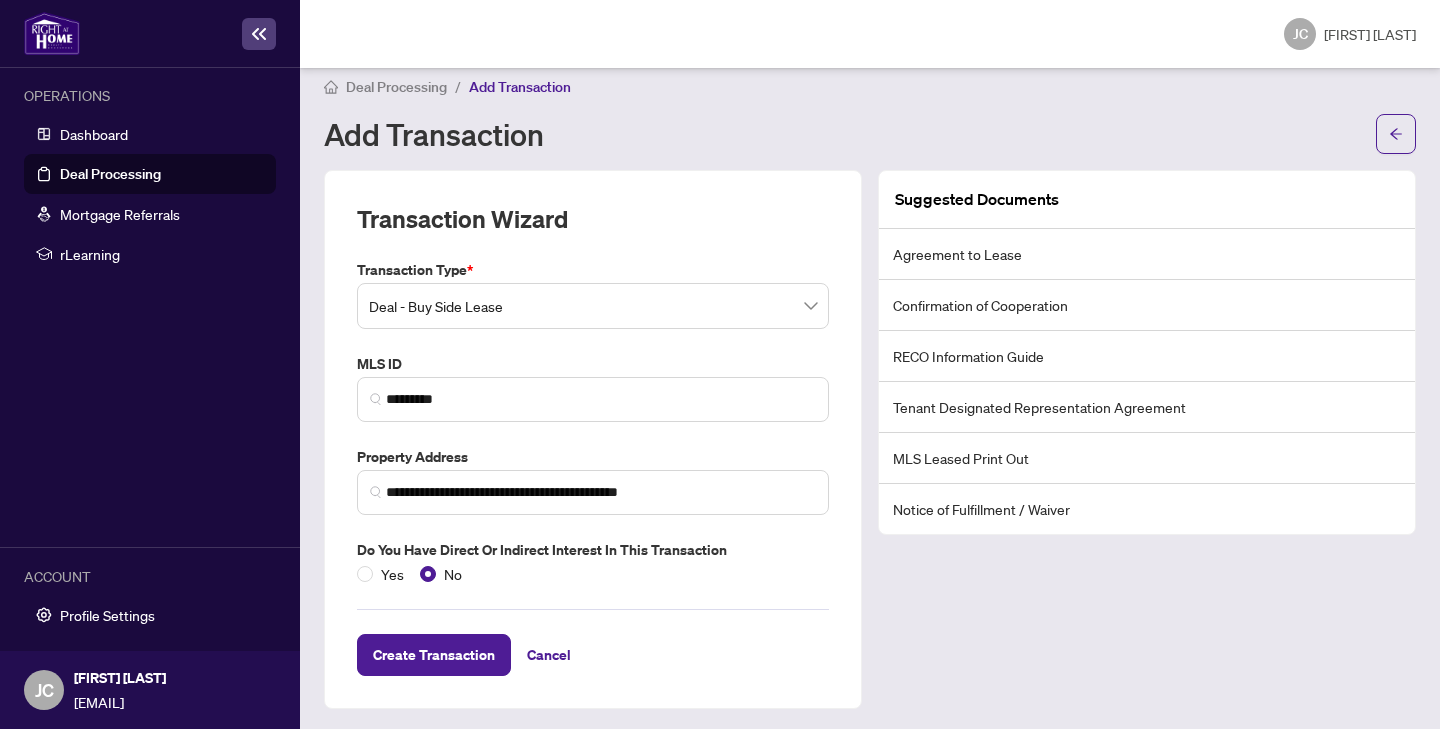 scroll, scrollTop: 16, scrollLeft: 0, axis: vertical 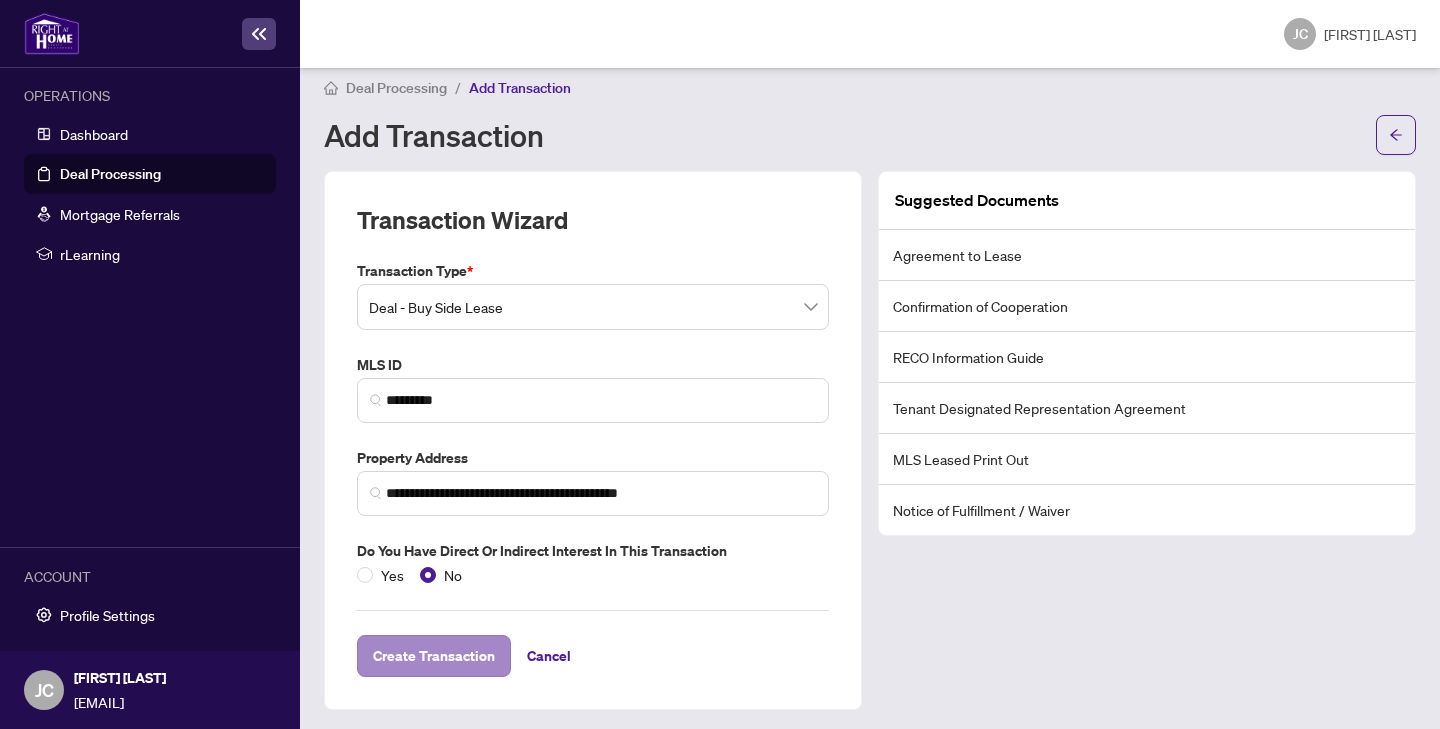 click on "Create Transaction" at bounding box center [434, 656] 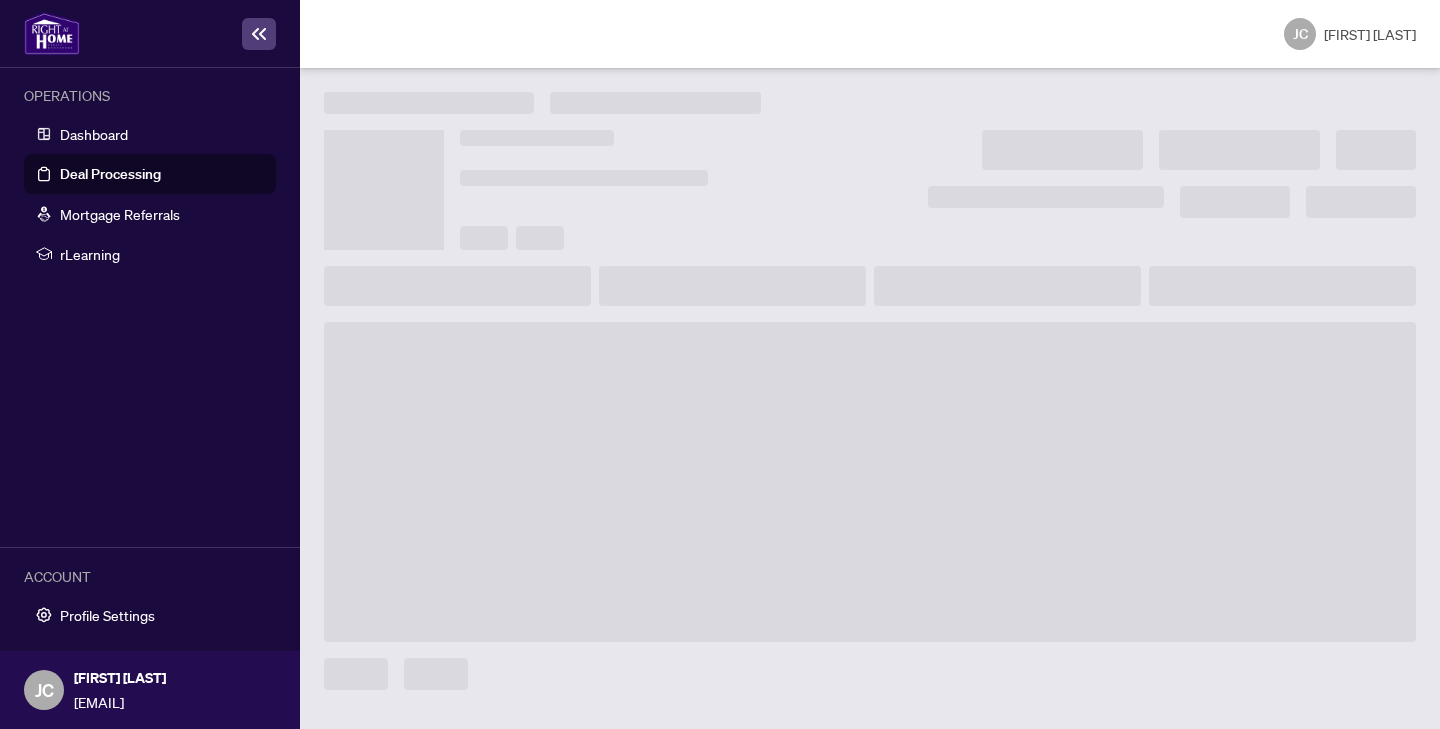 scroll, scrollTop: 0, scrollLeft: 0, axis: both 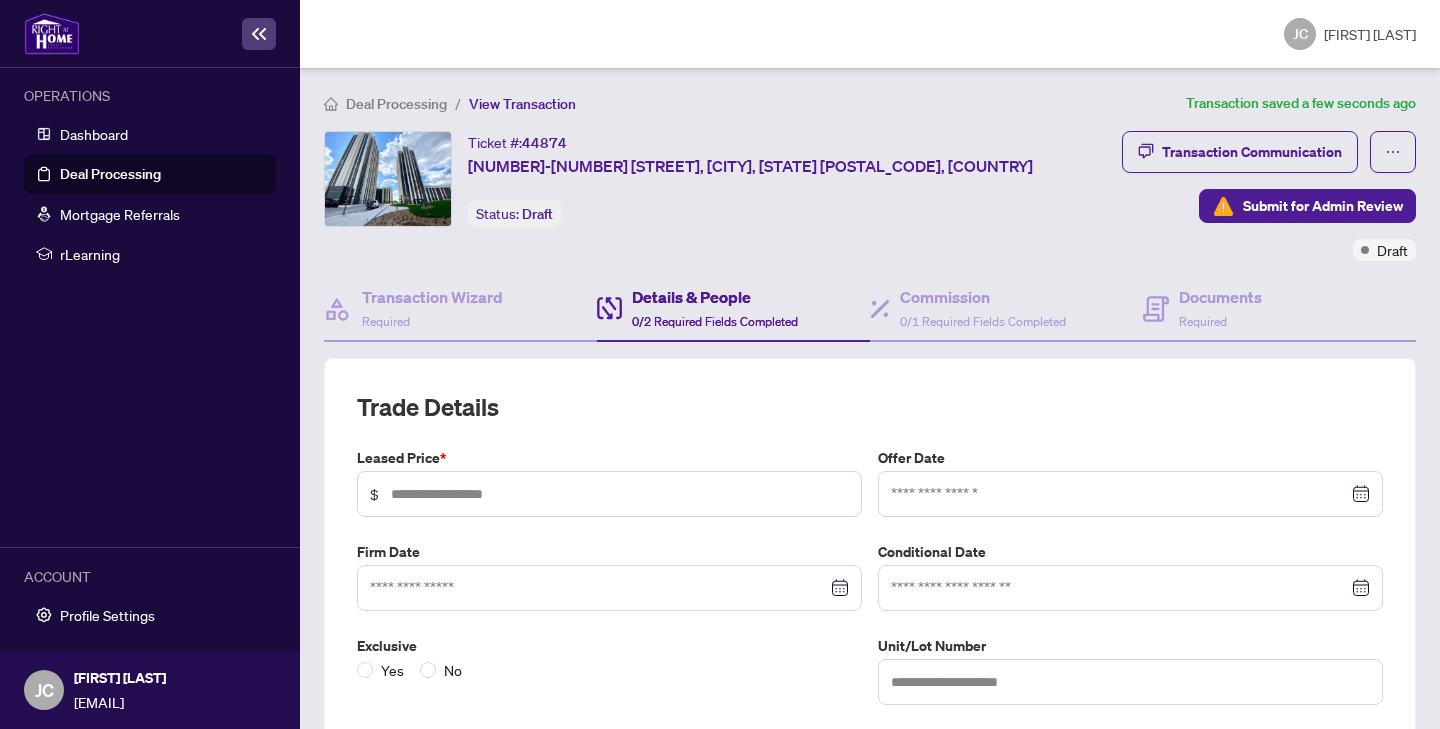 type on "****" 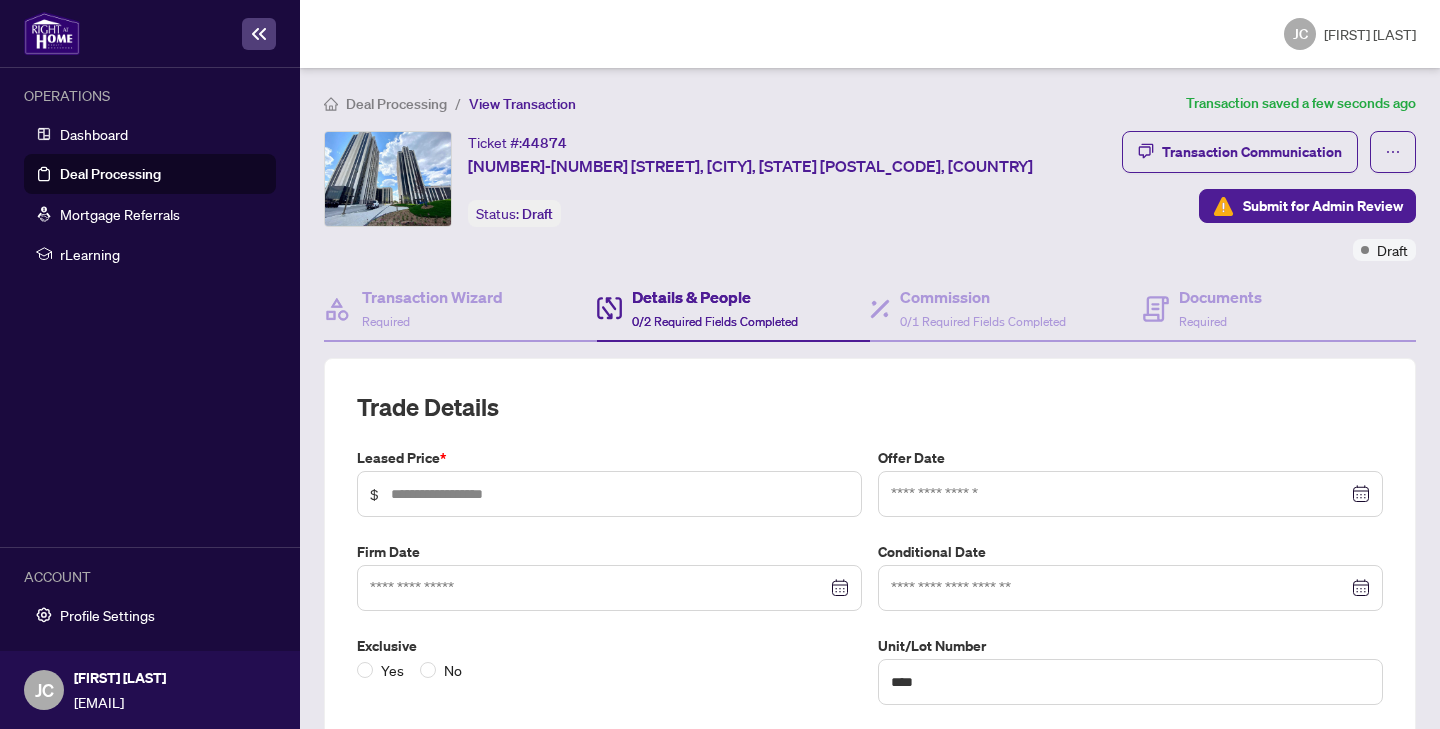 click on "[INITIALS] [FIRST] [LAST]" at bounding box center [870, 34] 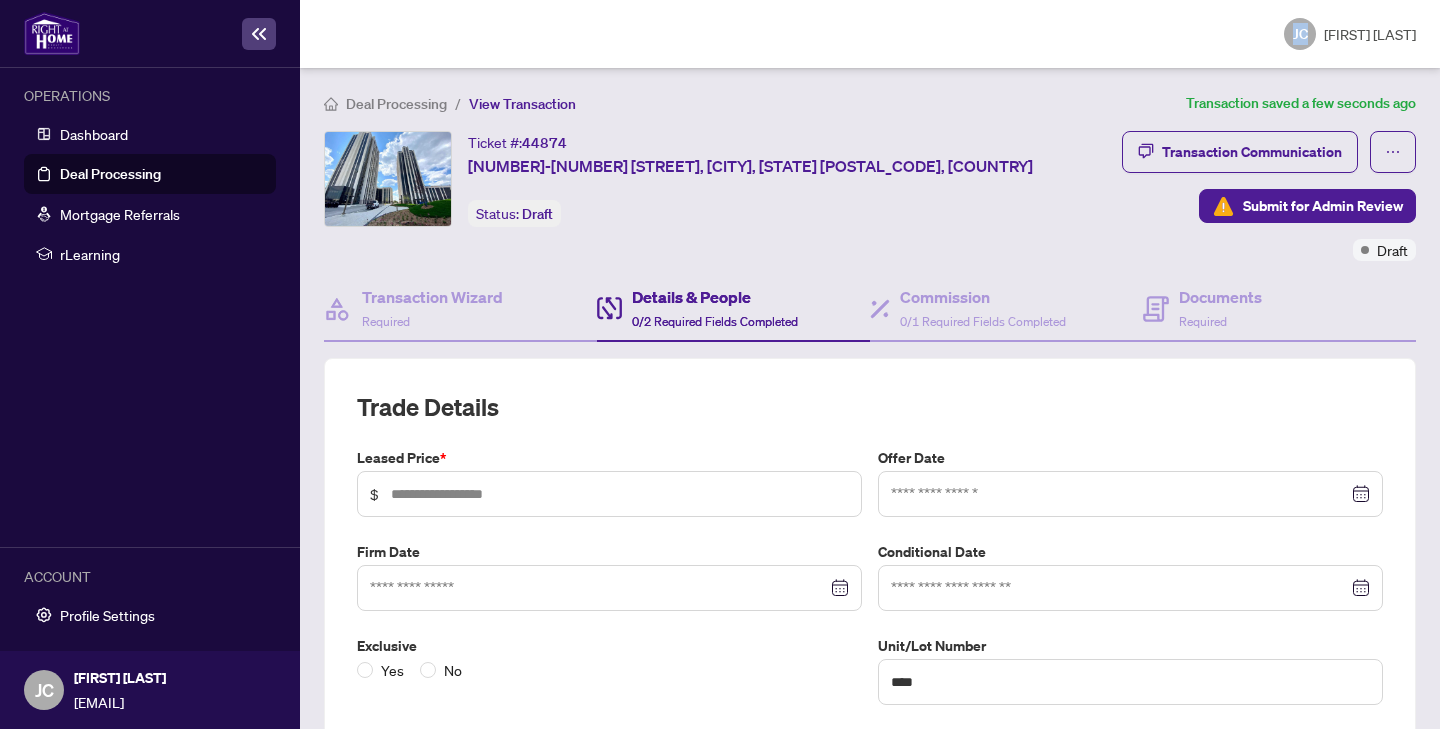 click on "[INITIALS] [FIRST] [LAST]" at bounding box center (870, 34) 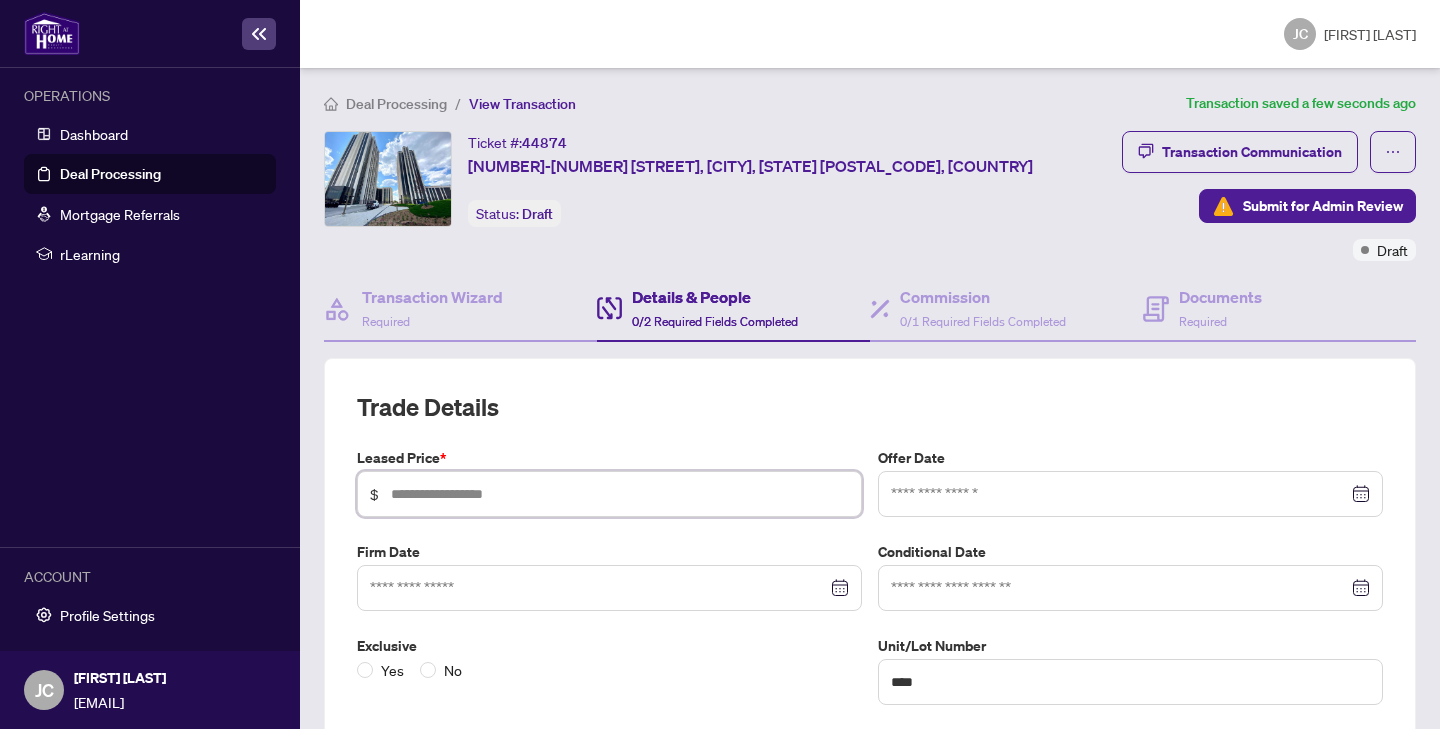 click at bounding box center [620, 494] 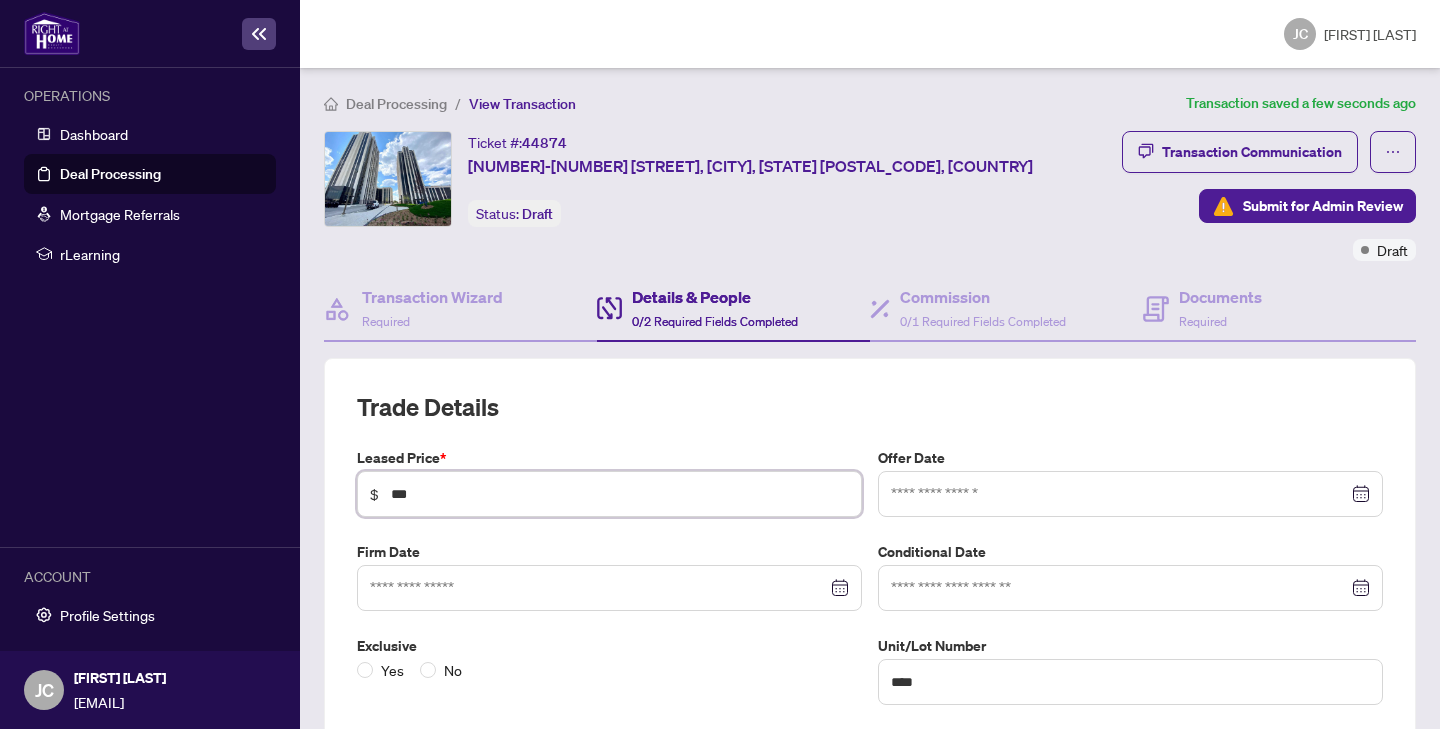 type on "*****" 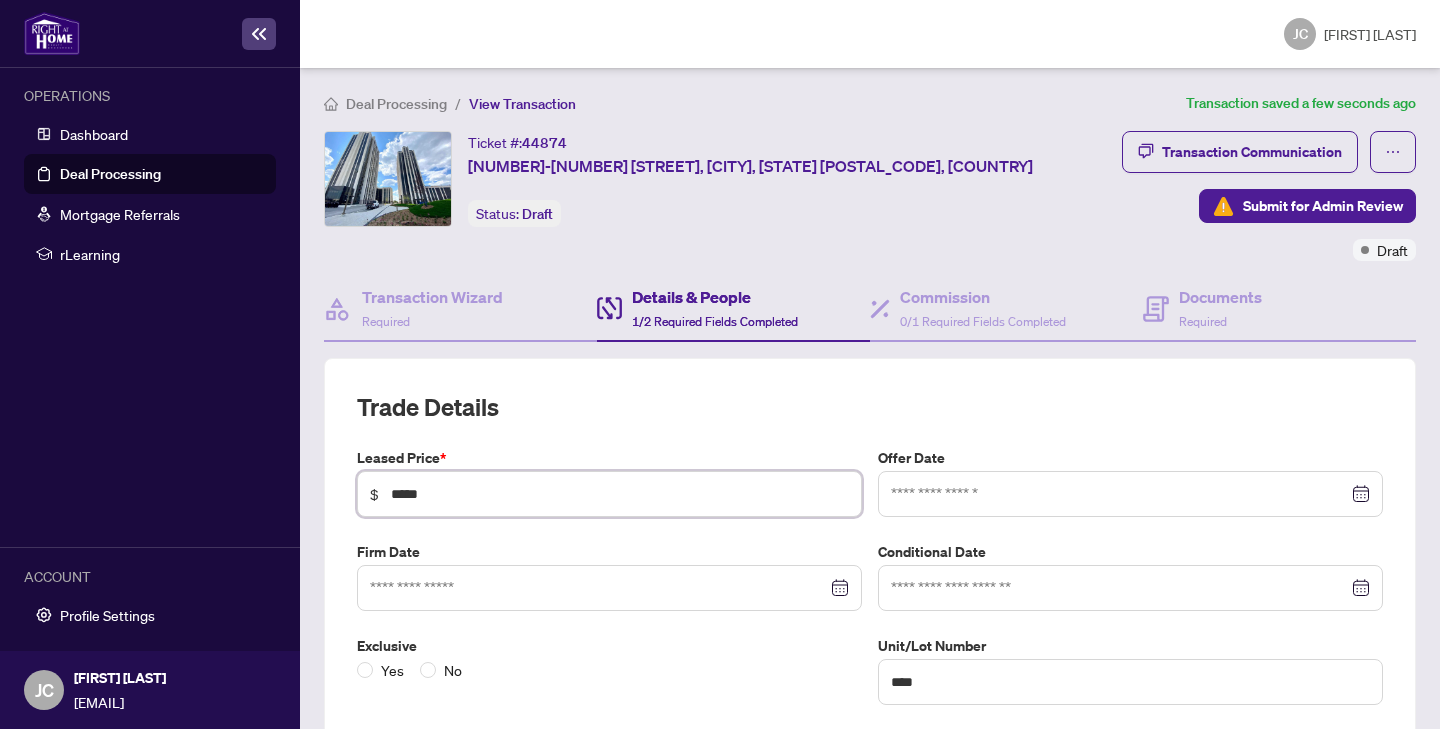 click at bounding box center [1130, 494] 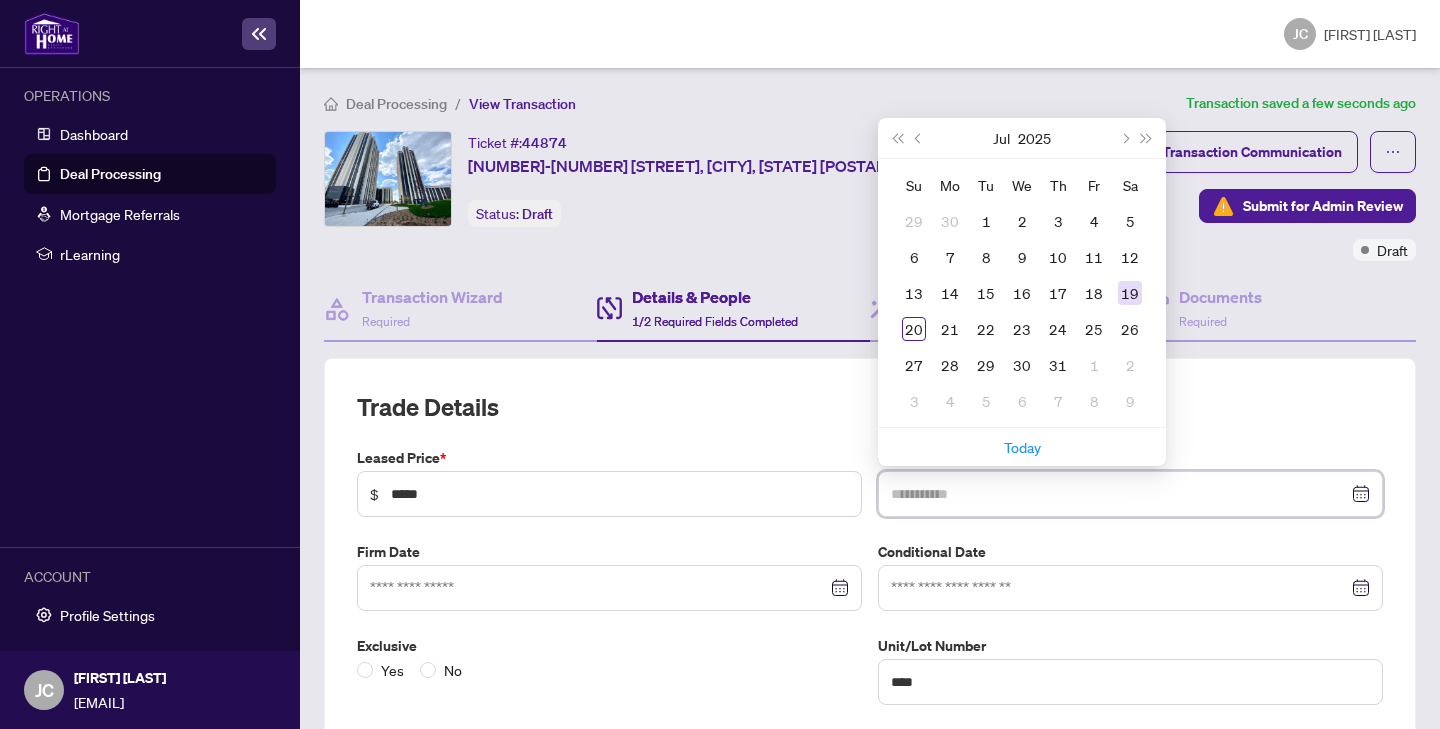 type on "**********" 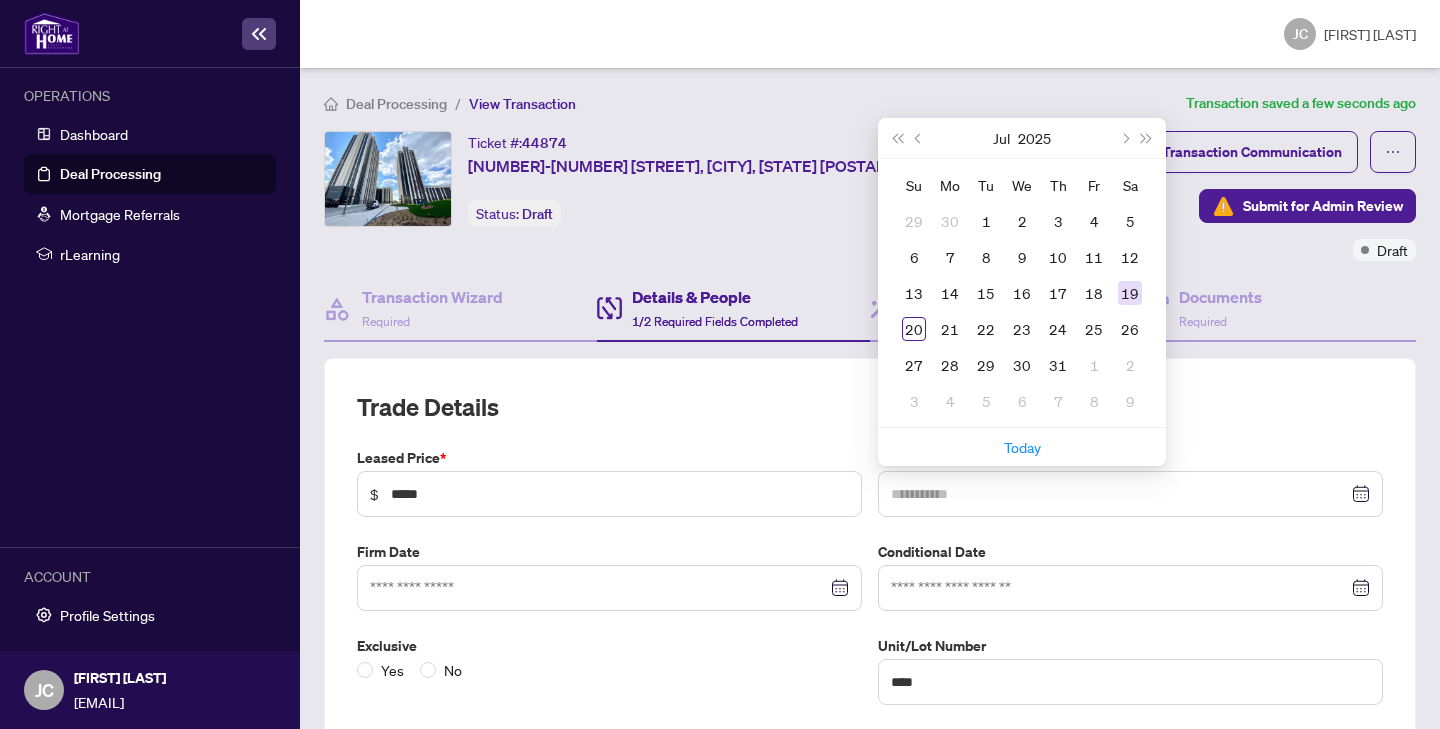 click on "19" at bounding box center [1130, 293] 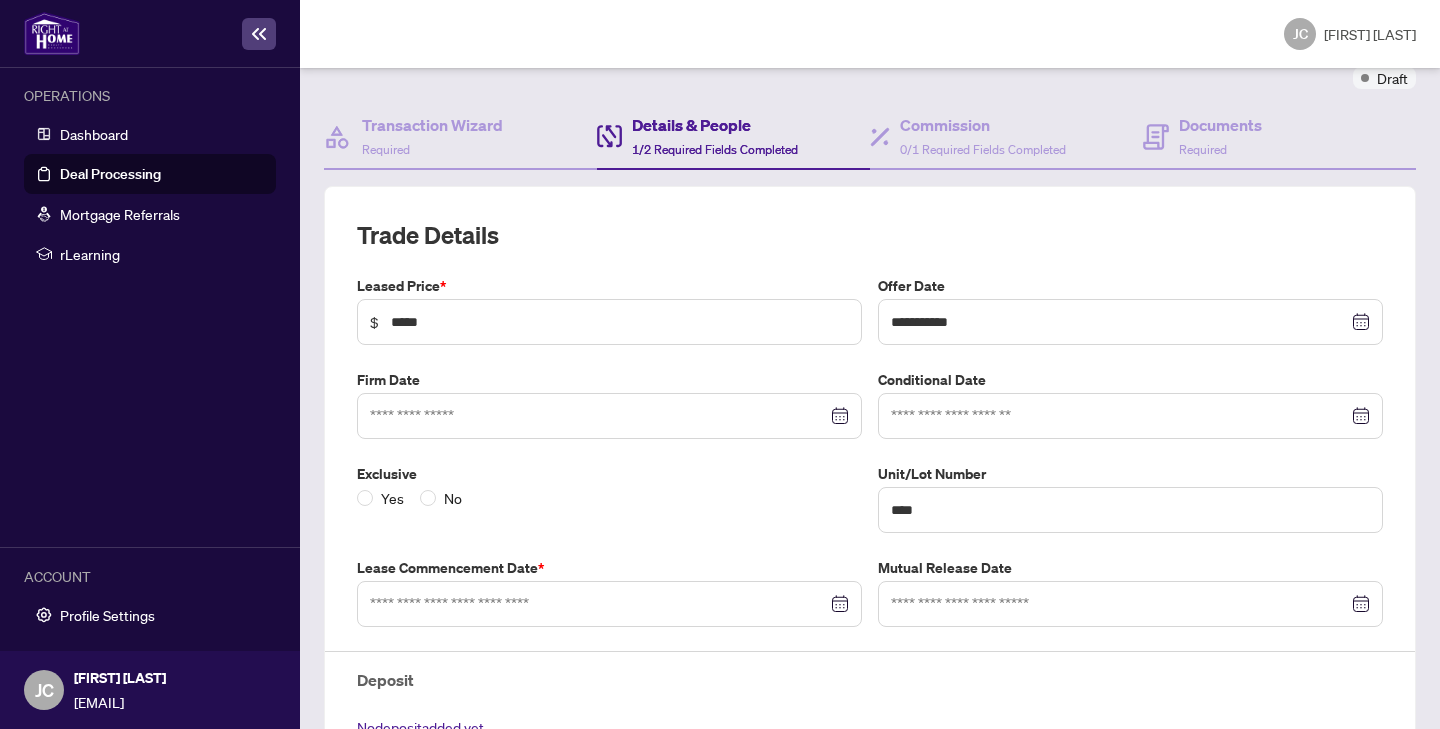 scroll, scrollTop: 180, scrollLeft: 0, axis: vertical 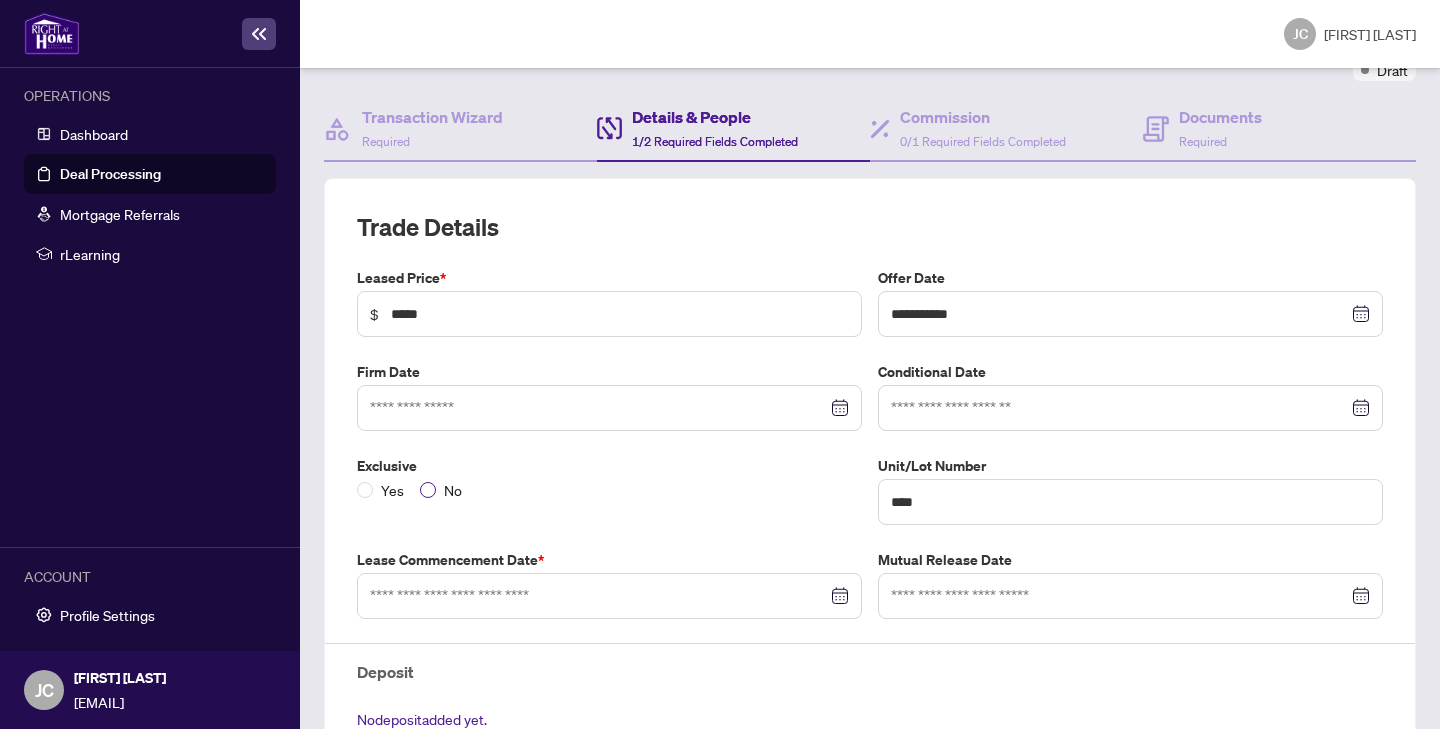 click at bounding box center (428, 490) 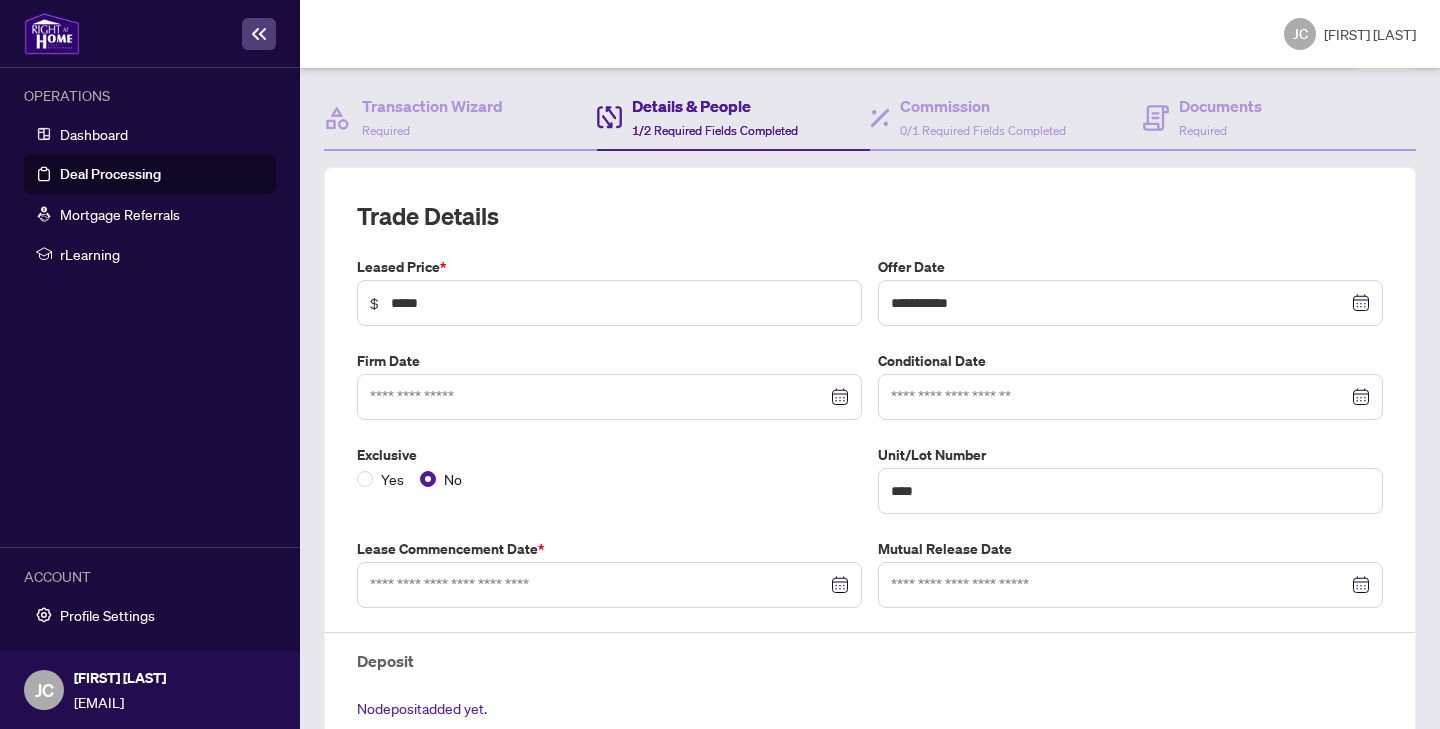 scroll, scrollTop: 260, scrollLeft: 0, axis: vertical 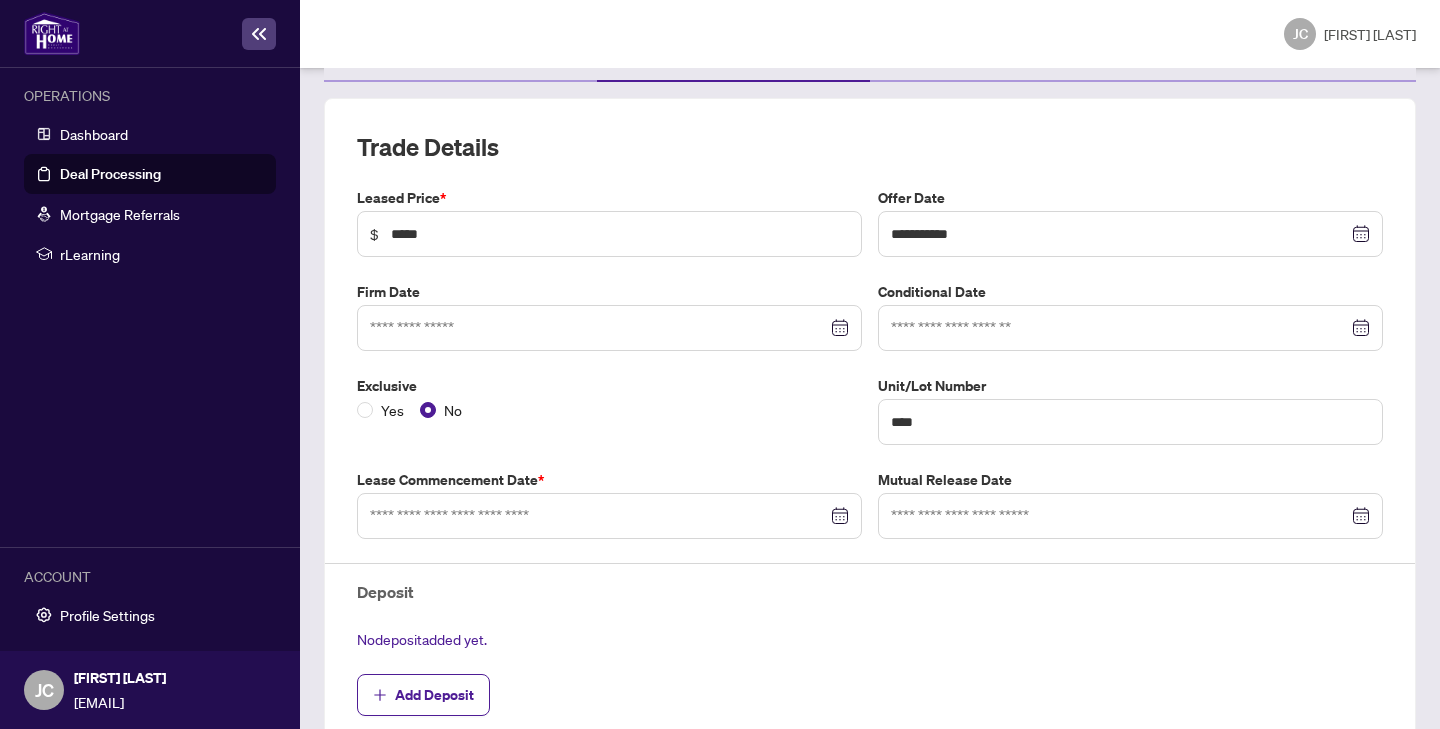 click at bounding box center [609, 516] 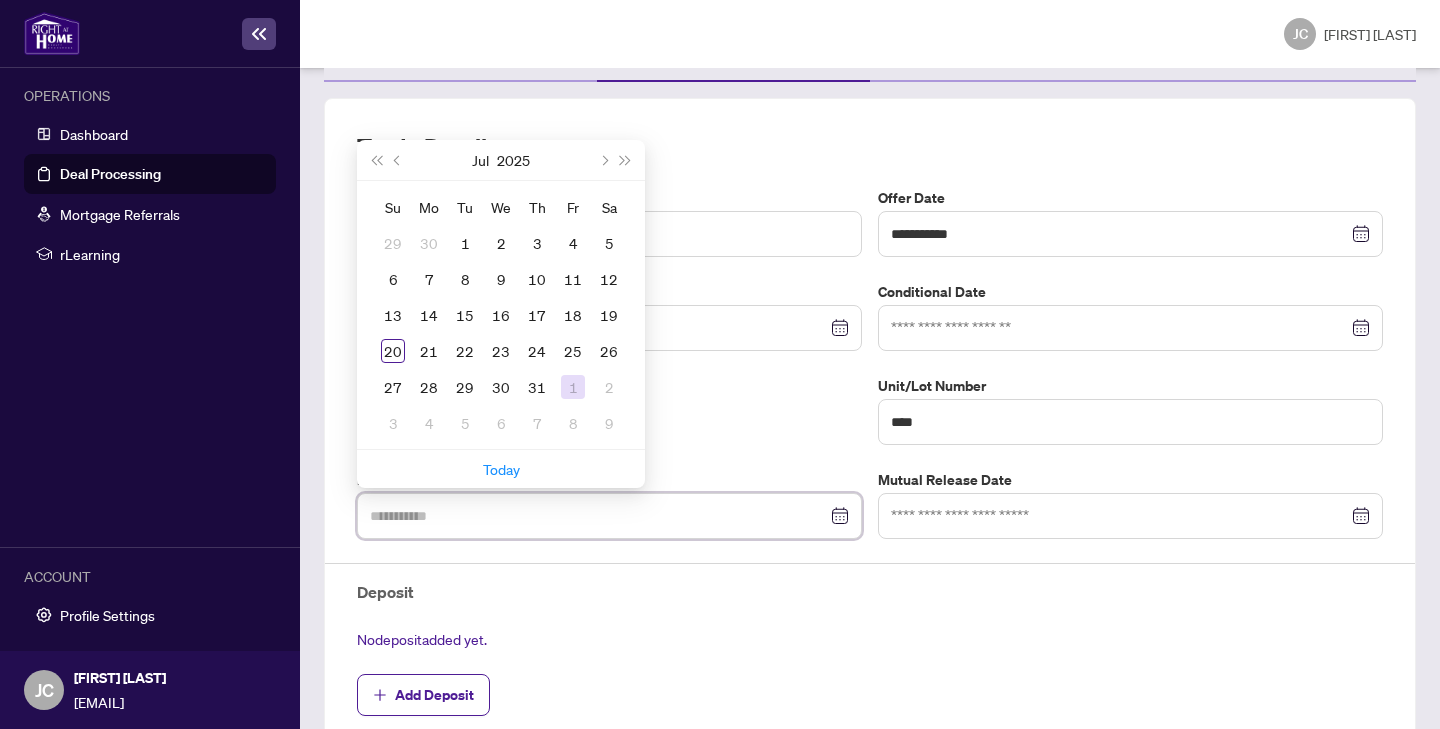 type on "**********" 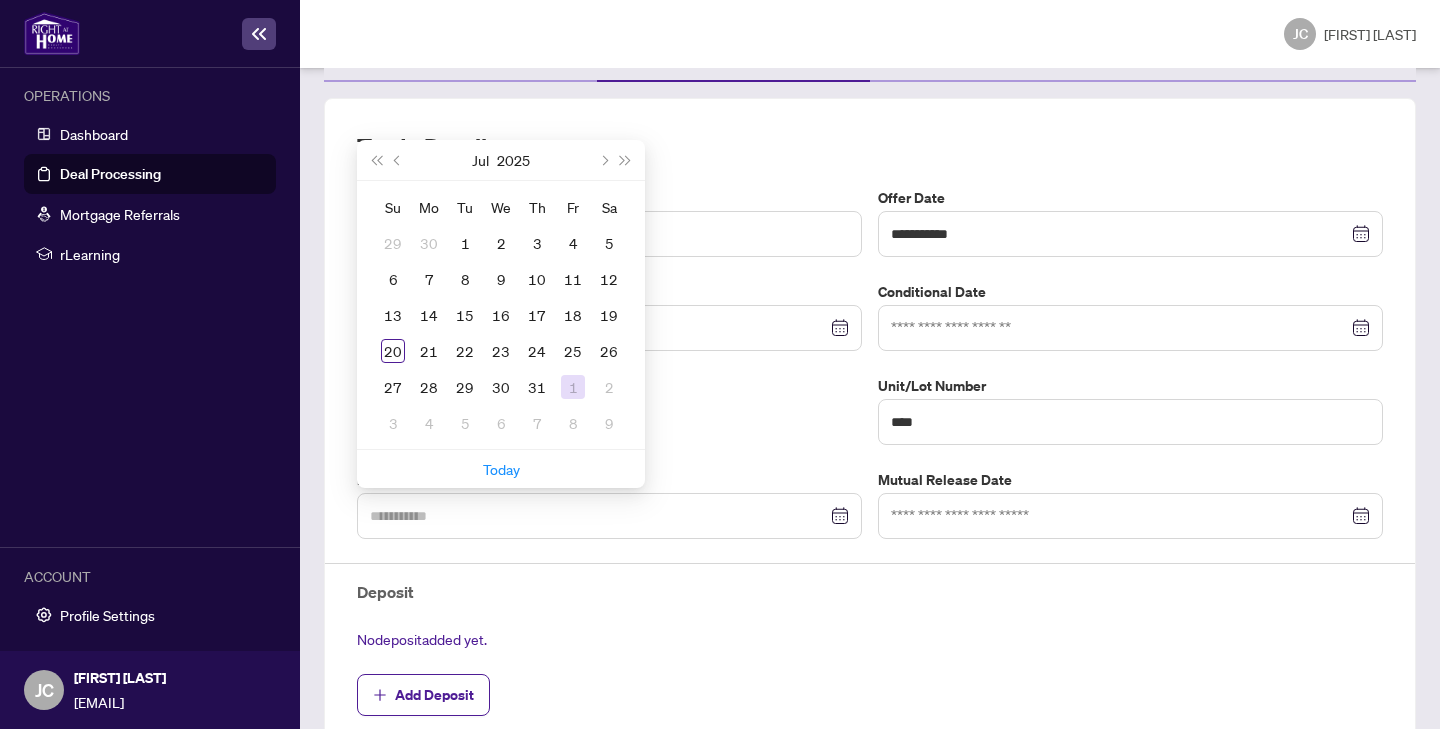 click on "1" at bounding box center [573, 387] 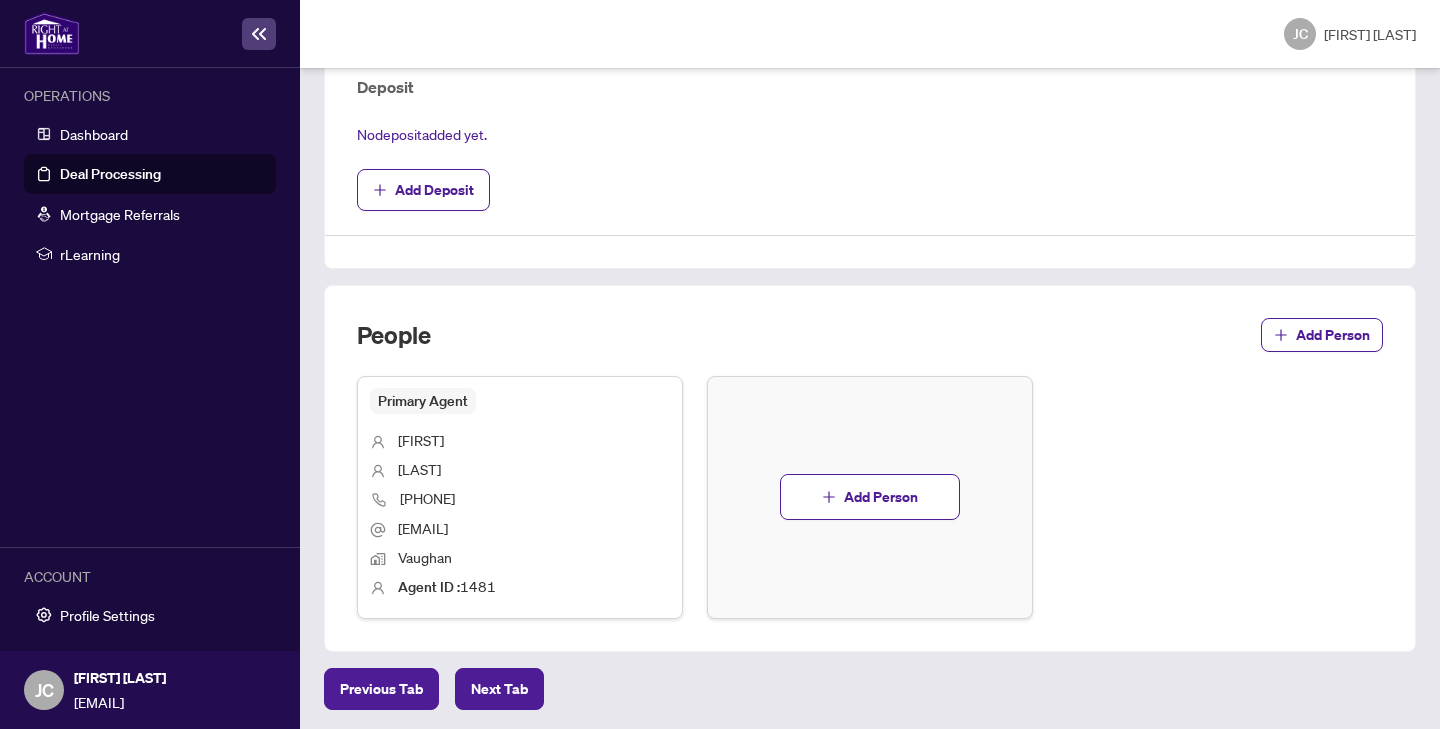 scroll, scrollTop: 763, scrollLeft: 0, axis: vertical 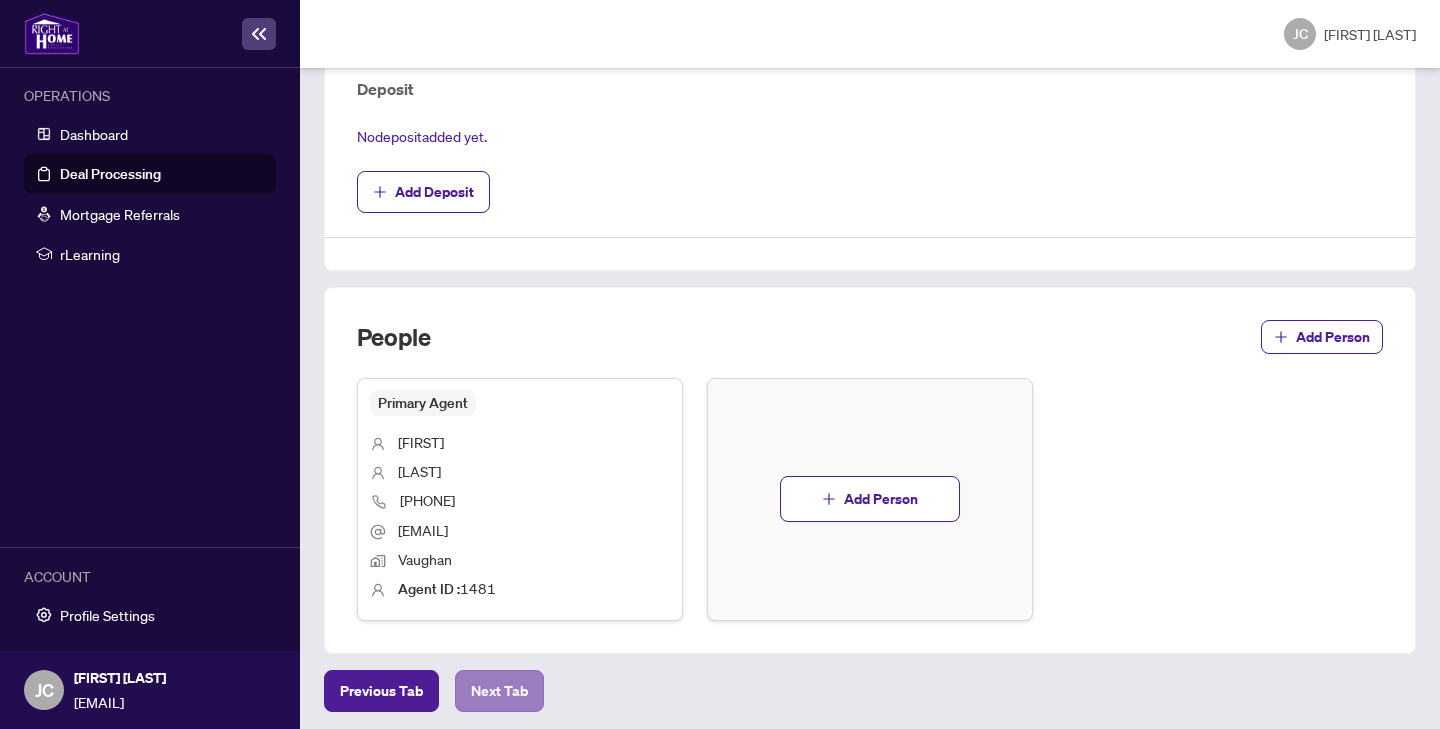click on "Next Tab" at bounding box center [499, 691] 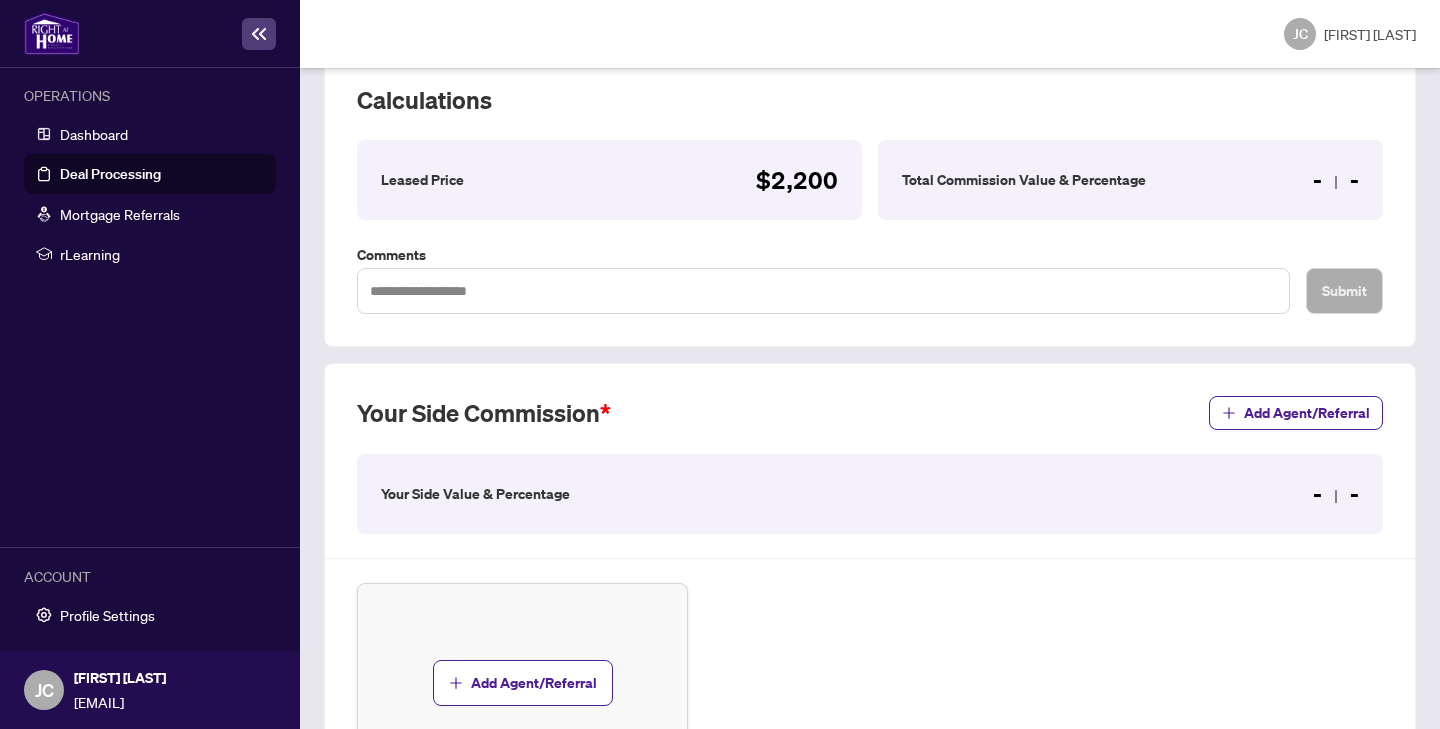 scroll, scrollTop: 308, scrollLeft: 0, axis: vertical 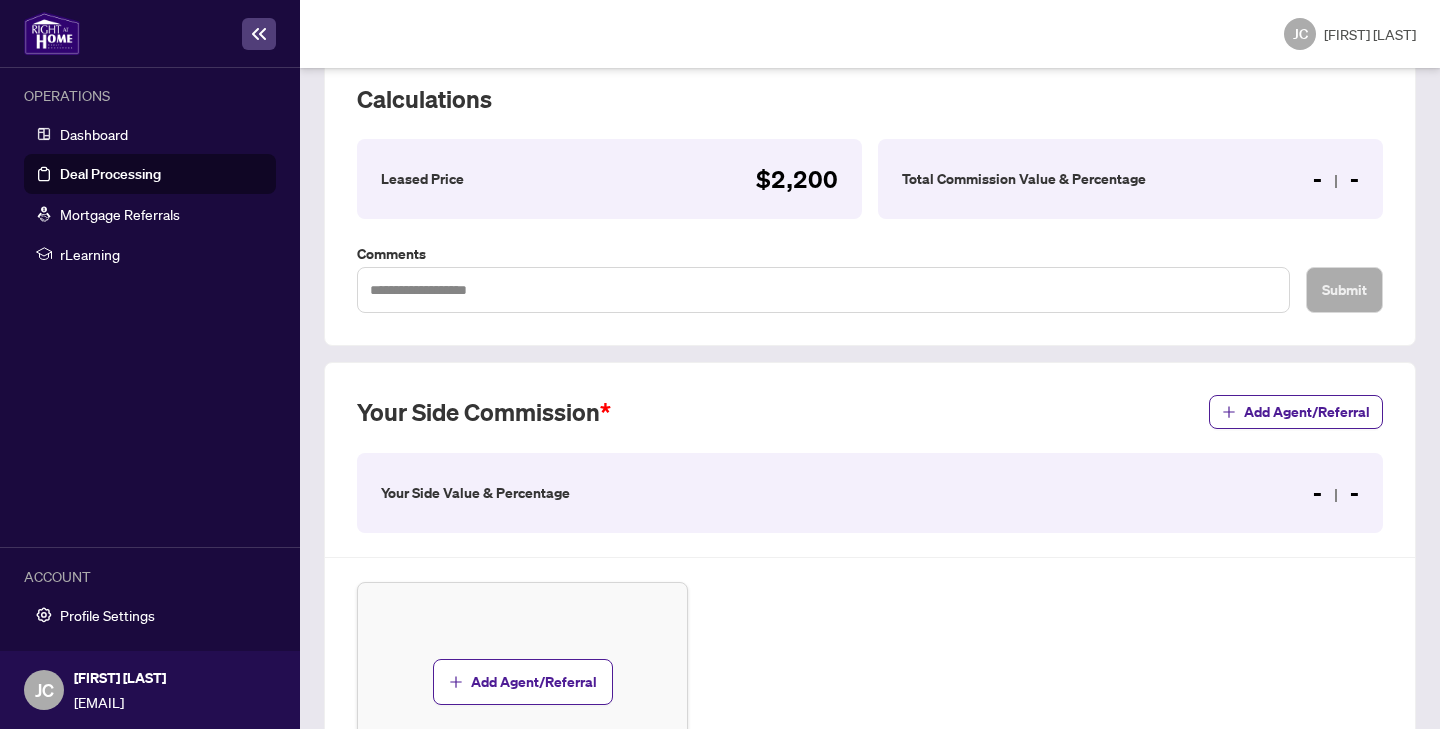 click on "Your Side Value & Percentage -     -" at bounding box center (870, 493) 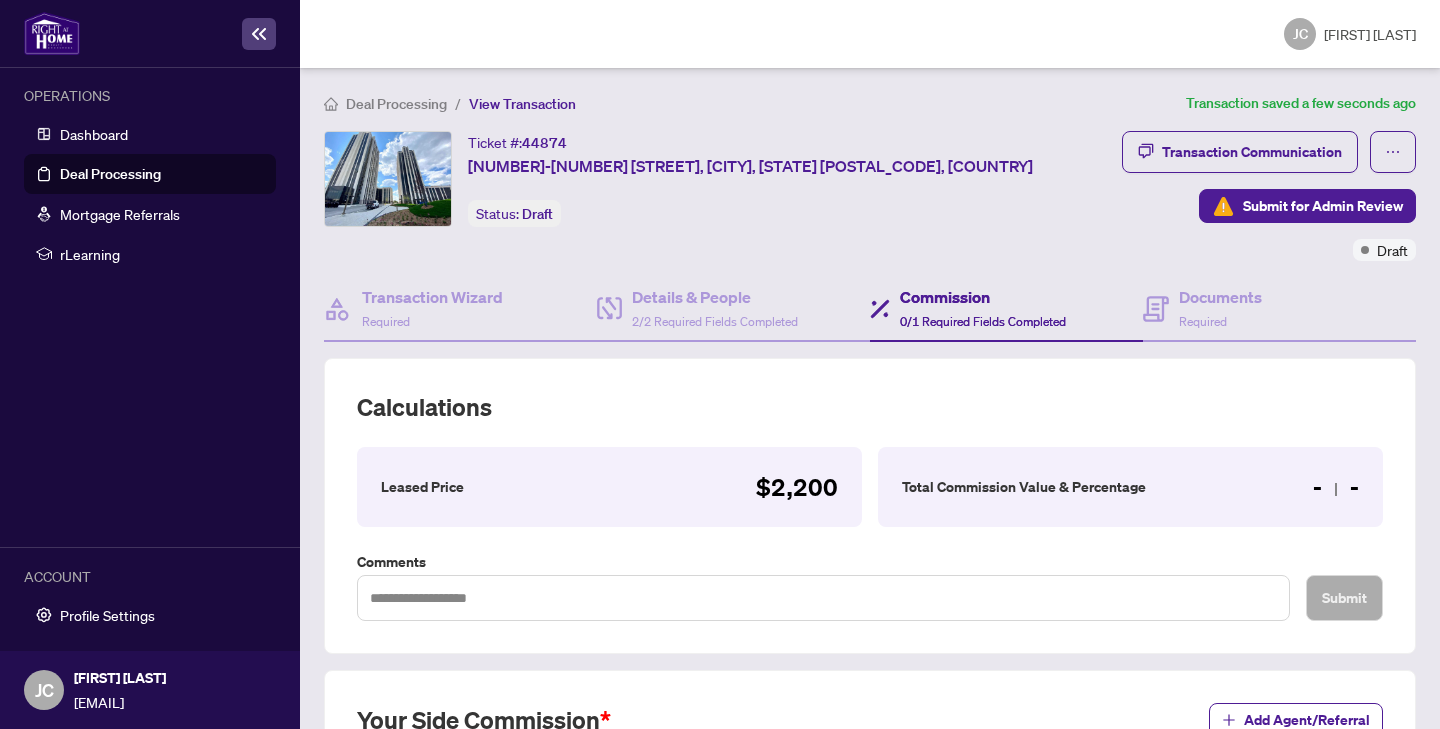 scroll, scrollTop: 0, scrollLeft: 0, axis: both 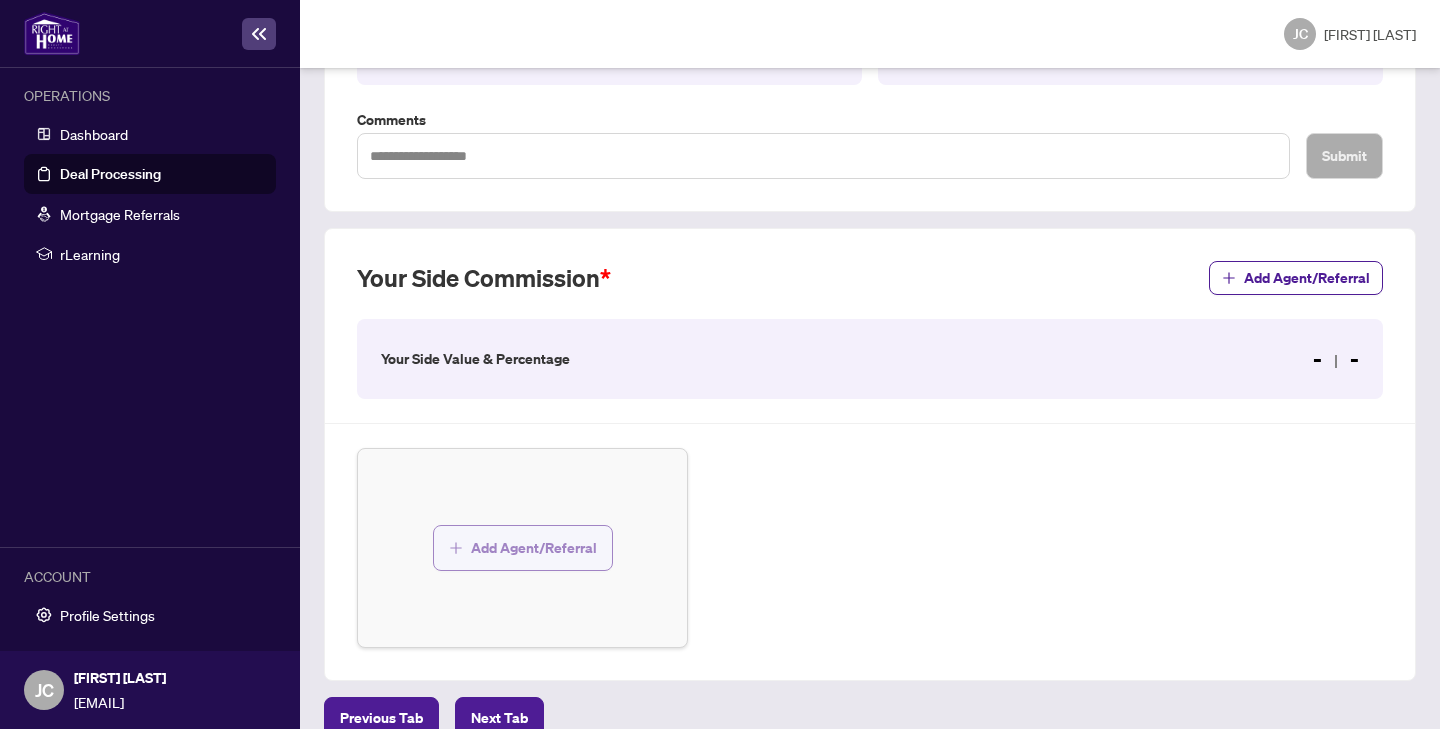 click on "Add Agent/Referral" at bounding box center [534, 548] 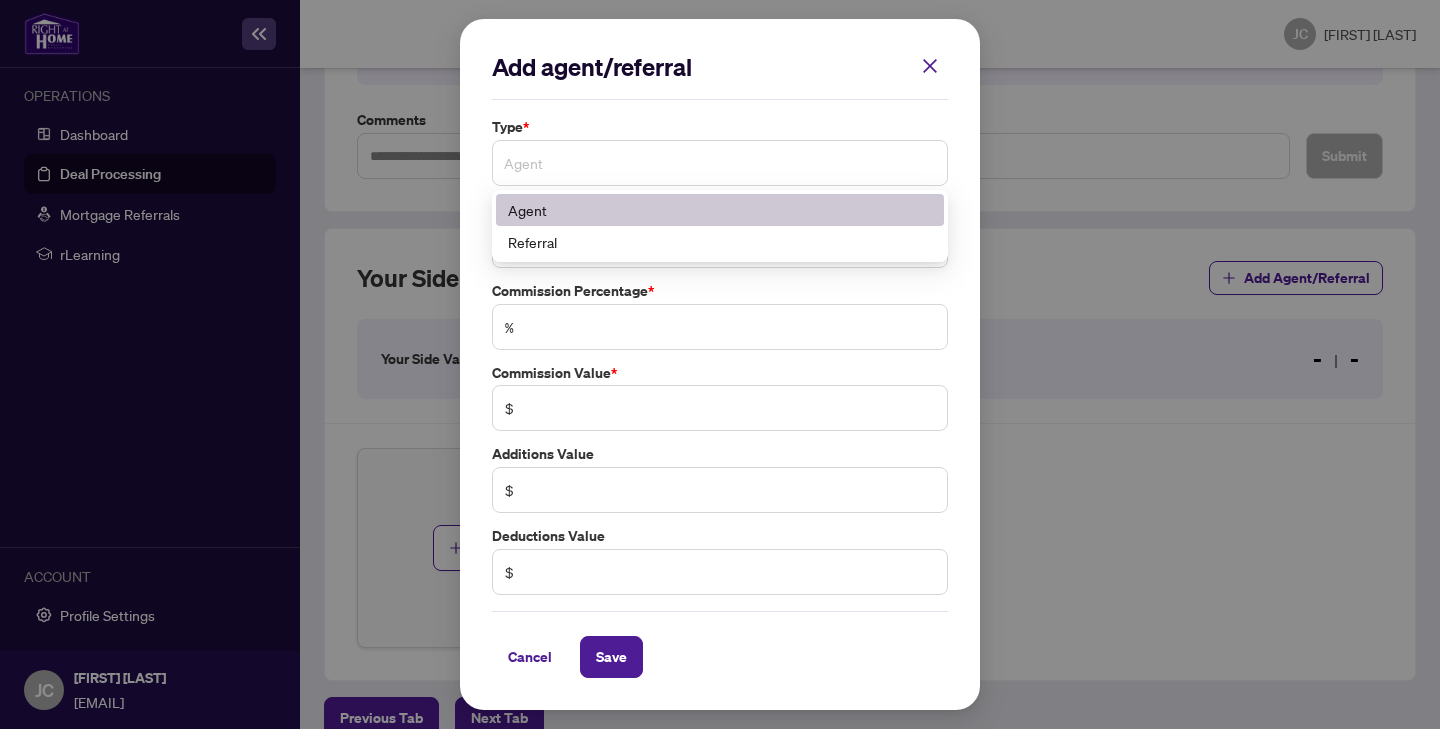 click on "Agent" at bounding box center (720, 163) 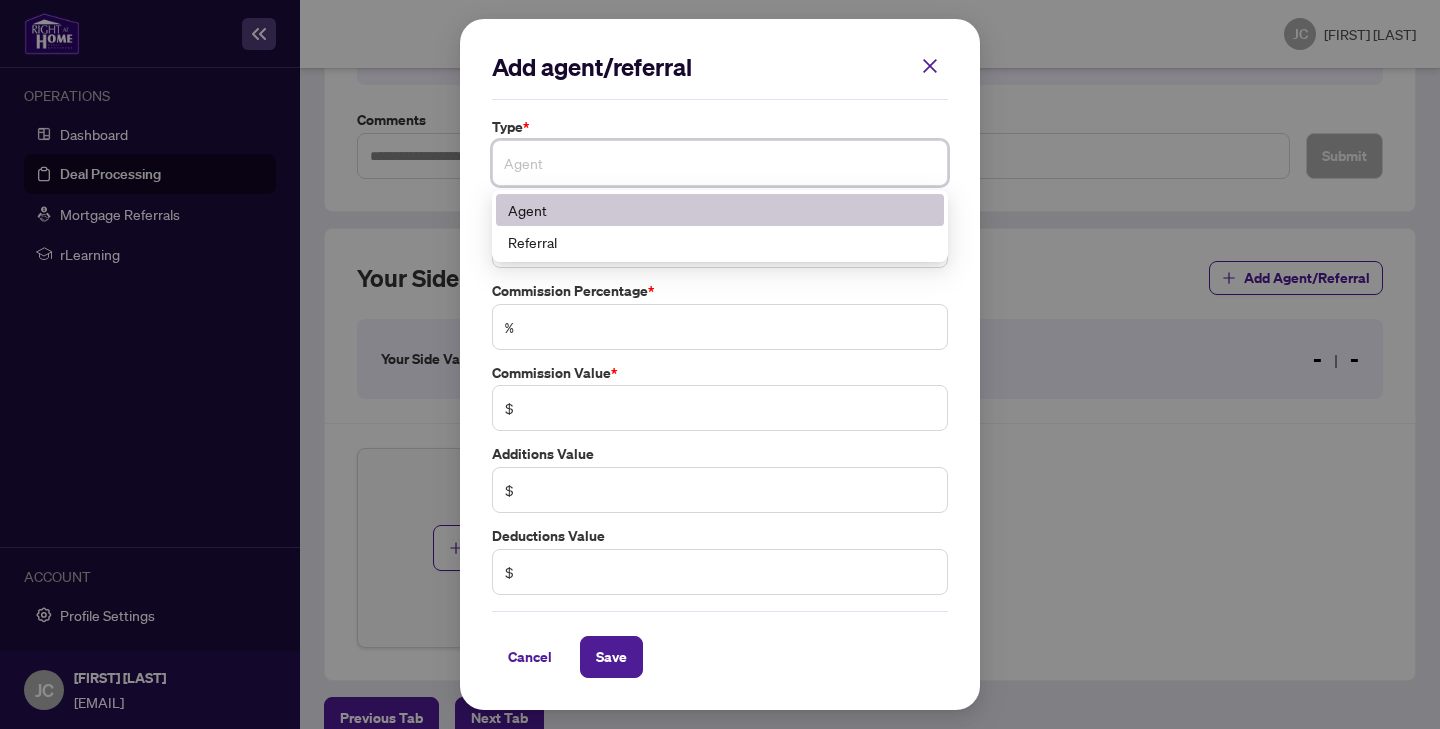 click on "Agent" at bounding box center (720, 210) 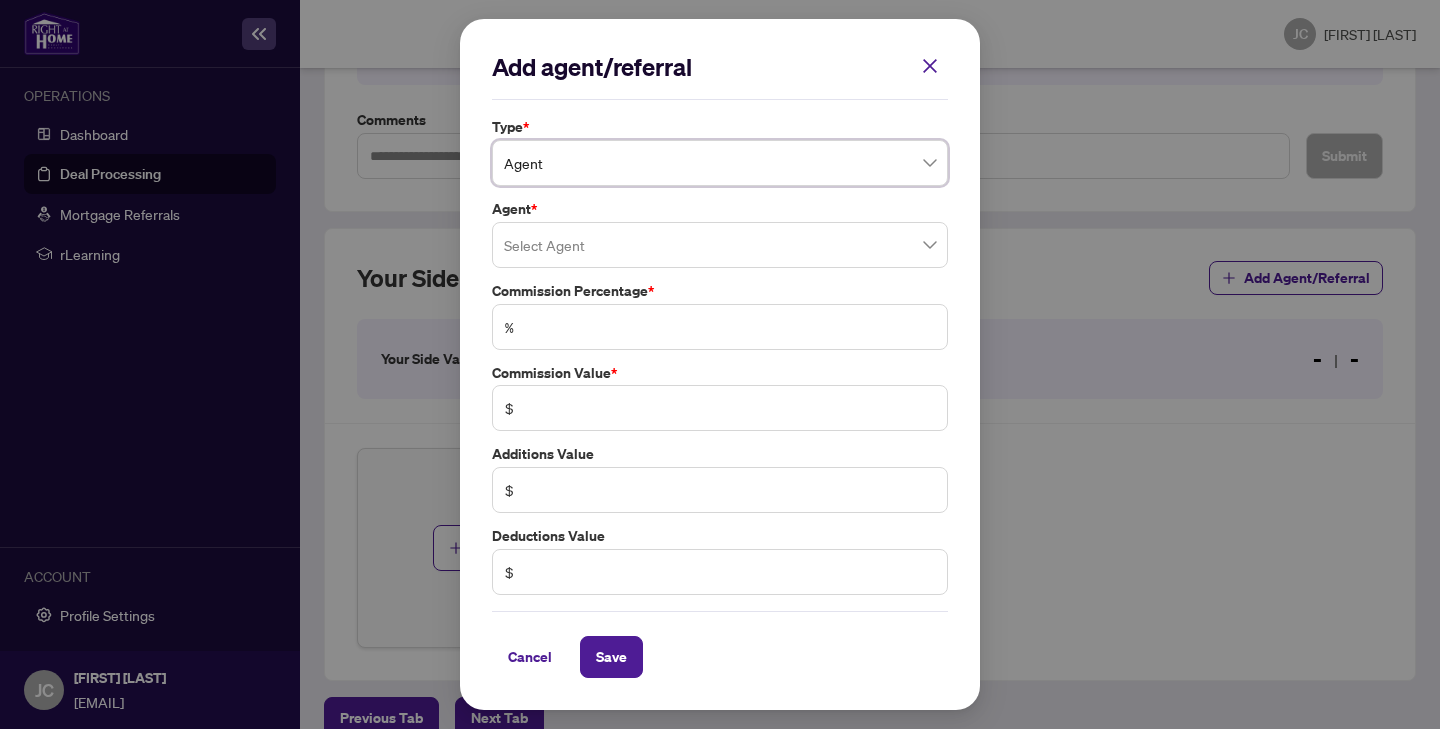 click at bounding box center (720, 245) 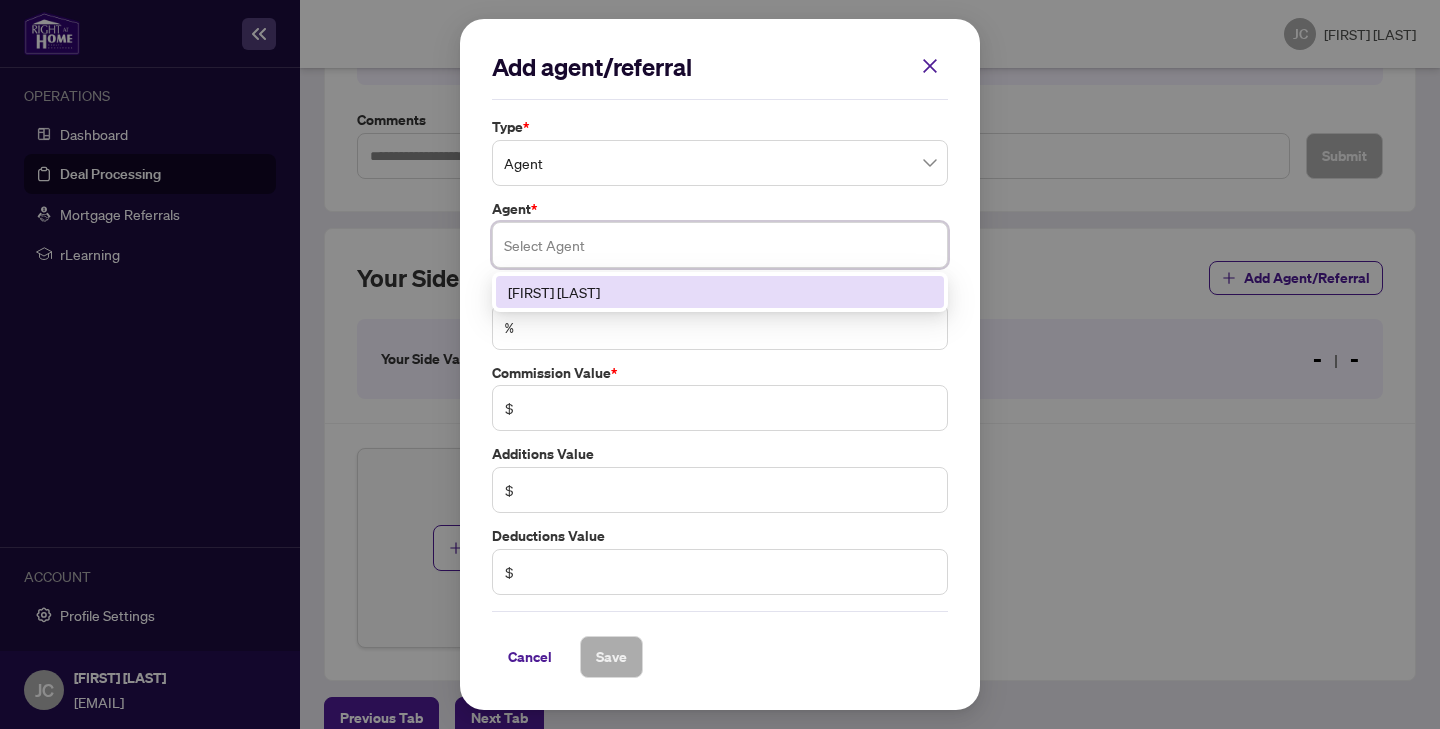 click on "[FIRST] [LAST]" at bounding box center (720, 292) 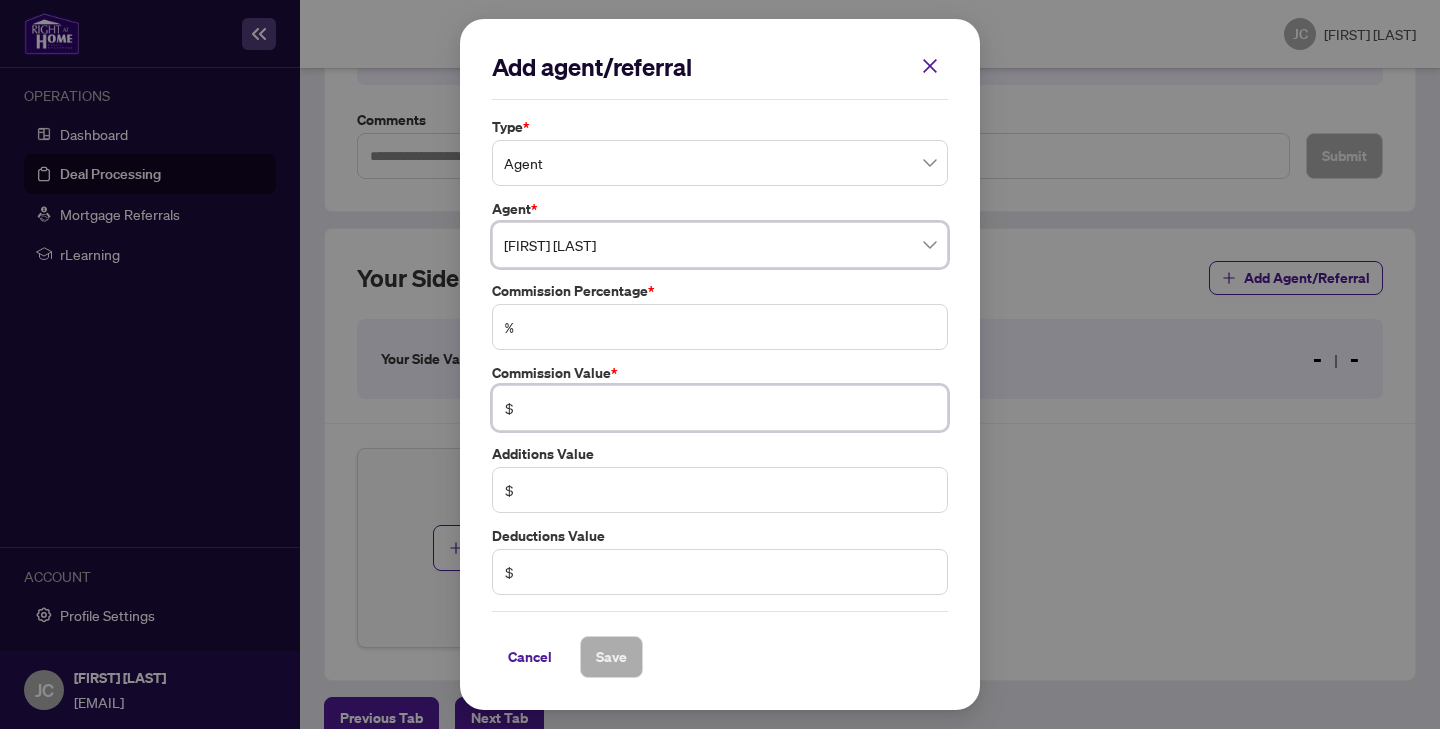 click at bounding box center [730, 408] 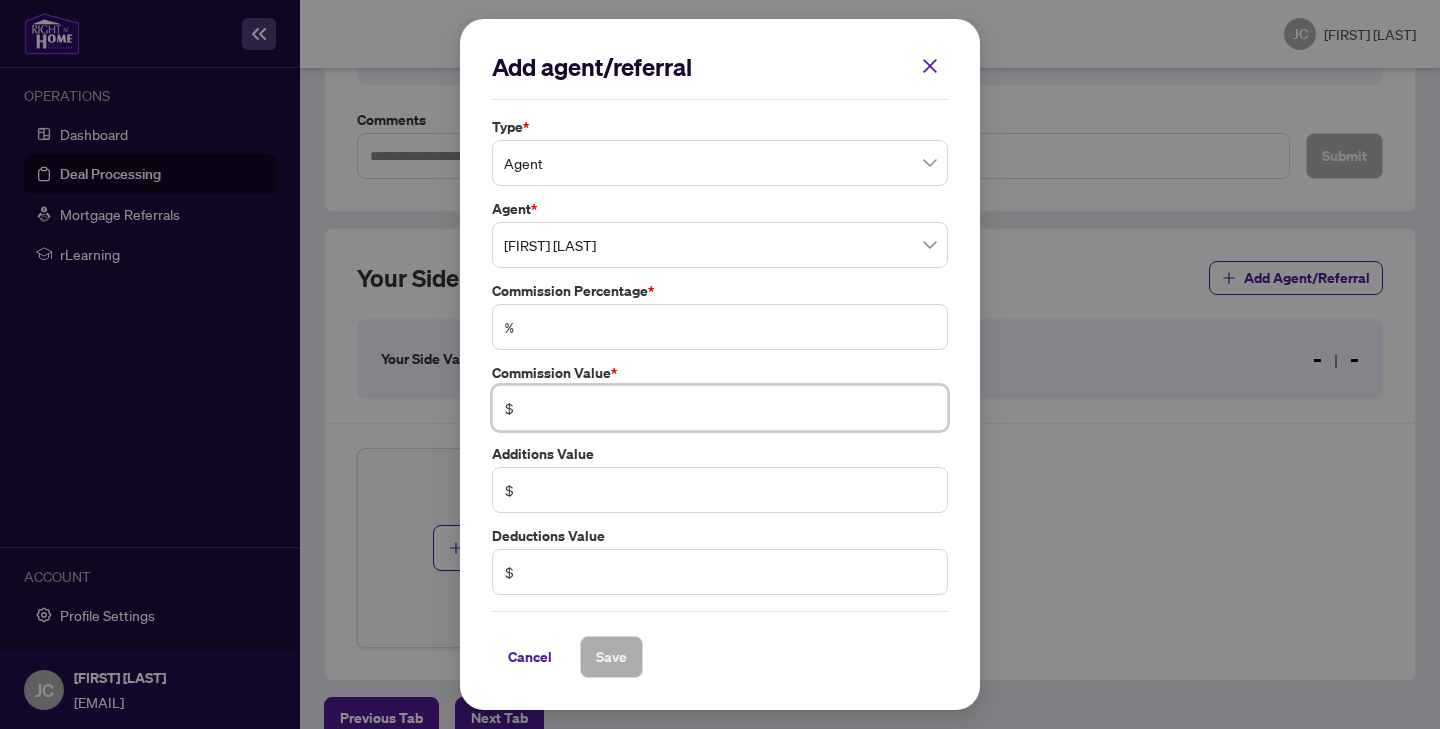 type on "******" 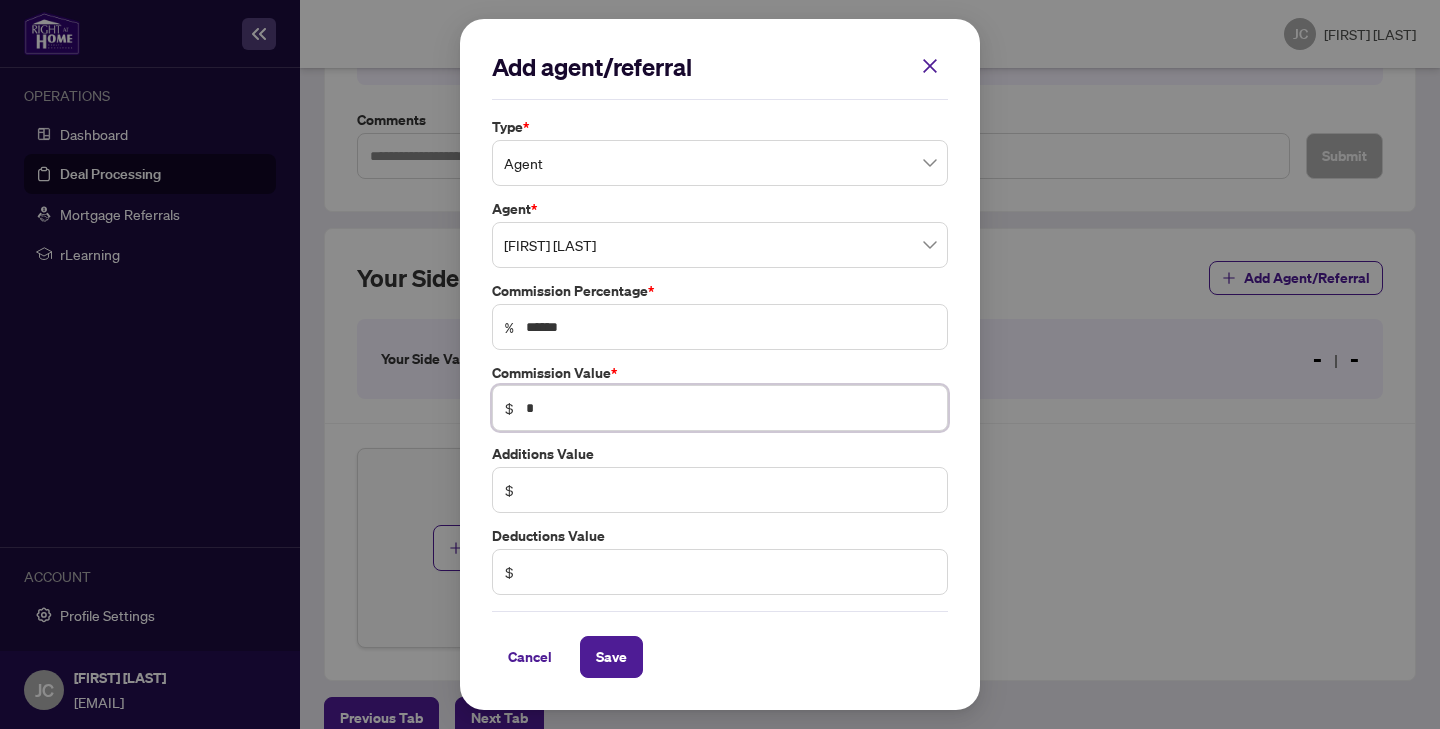 type on "***" 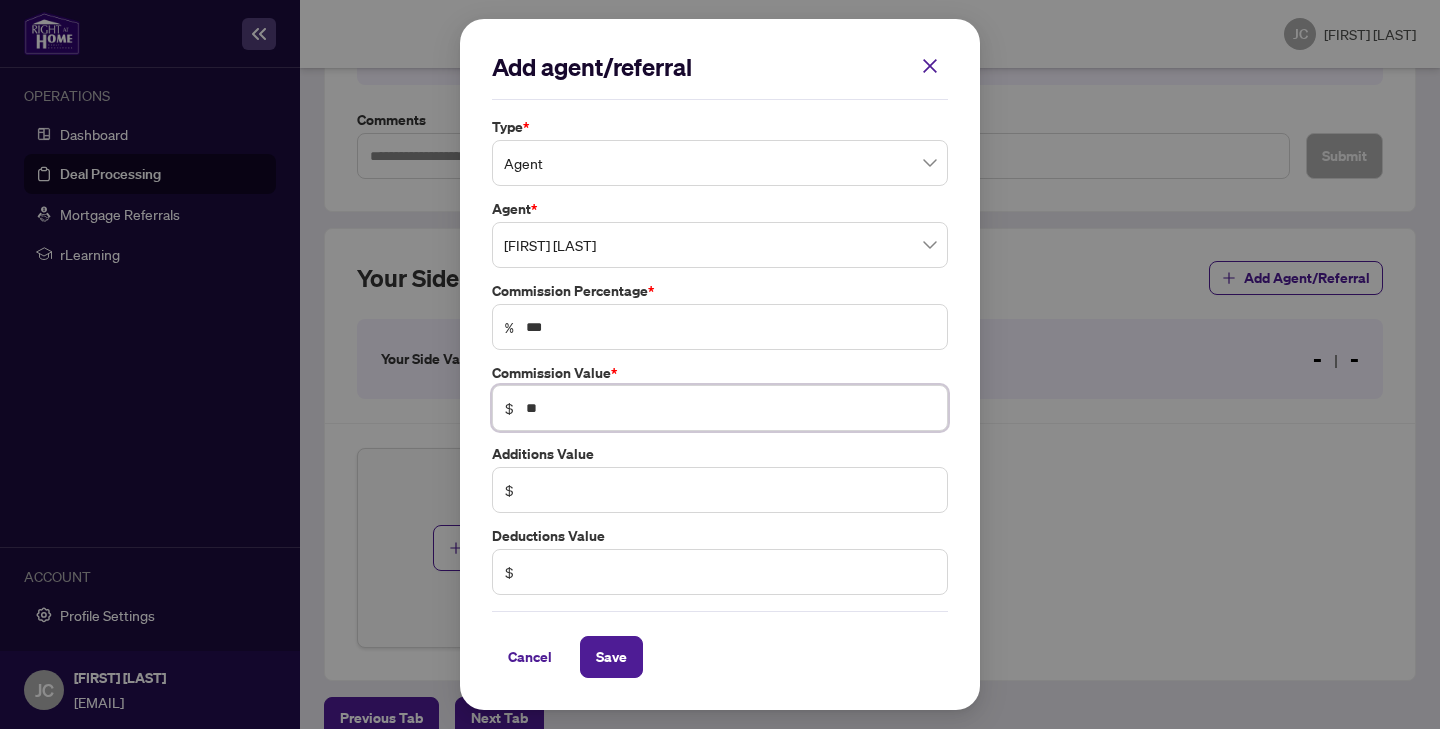 type on "*" 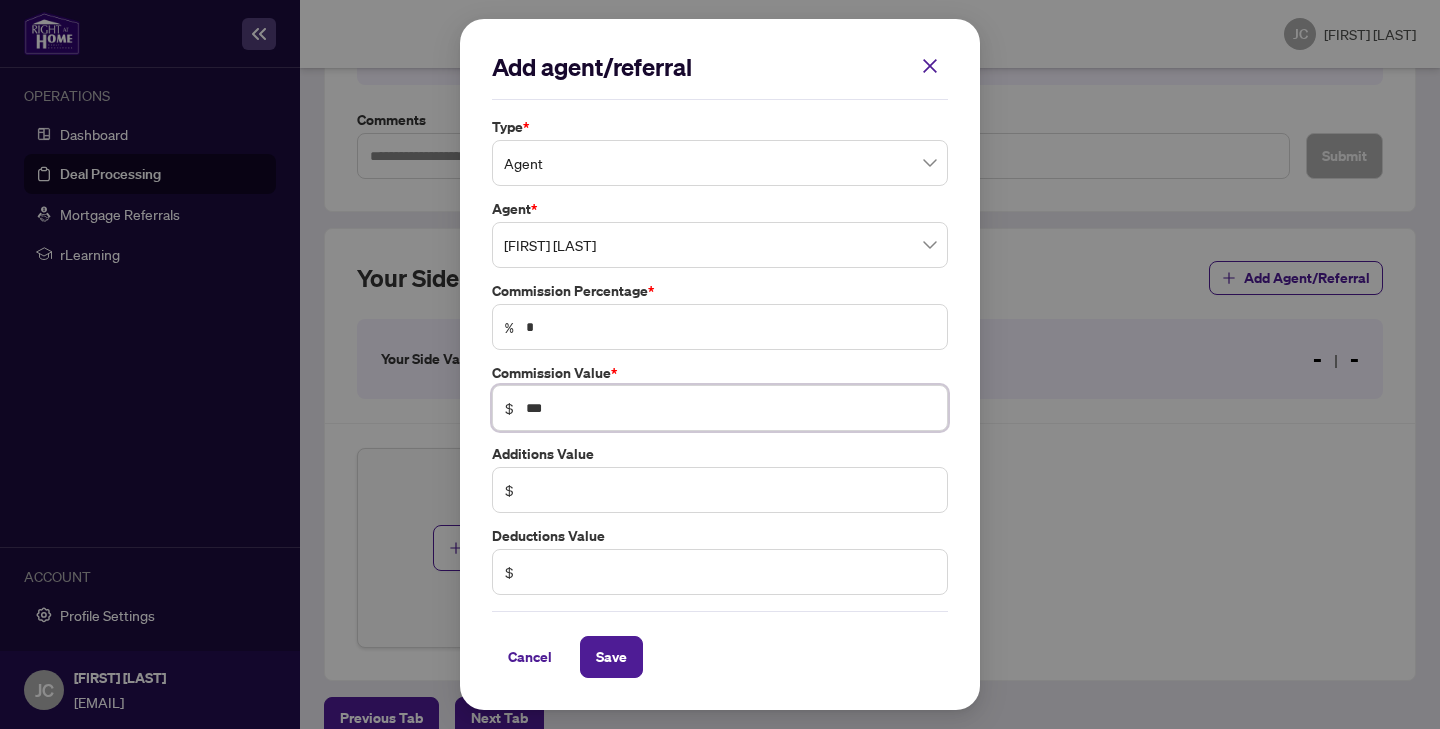 type on "**" 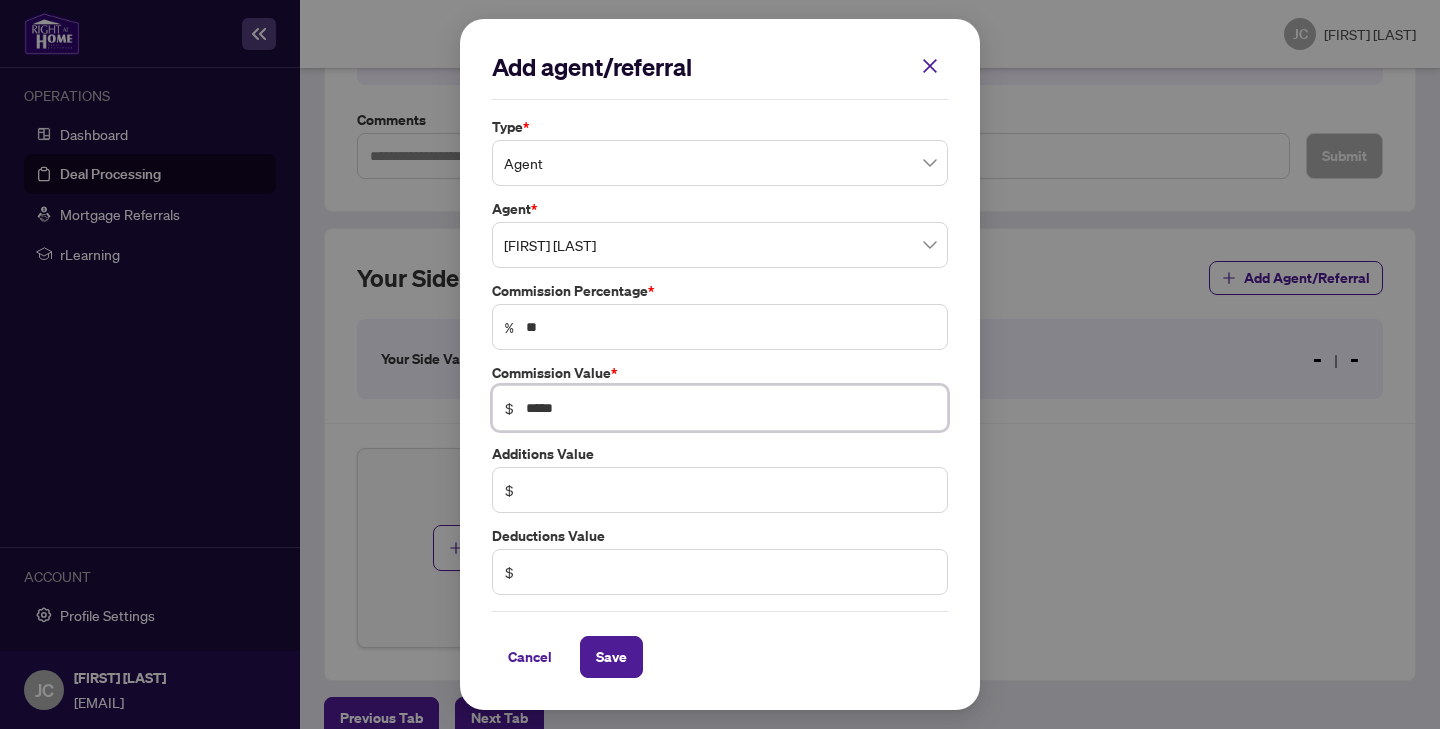 drag, startPoint x: 580, startPoint y: 414, endPoint x: 476, endPoint y: 412, distance: 104.019226 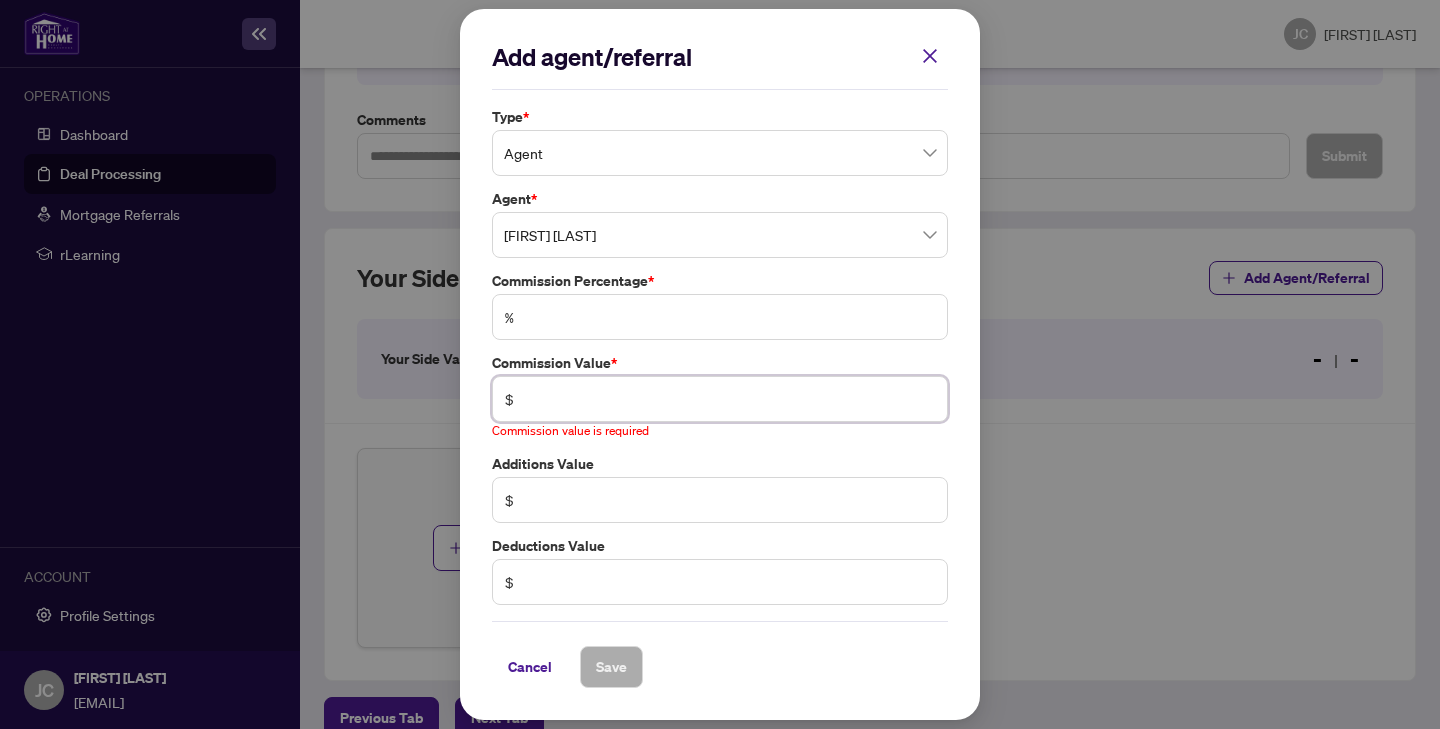 type 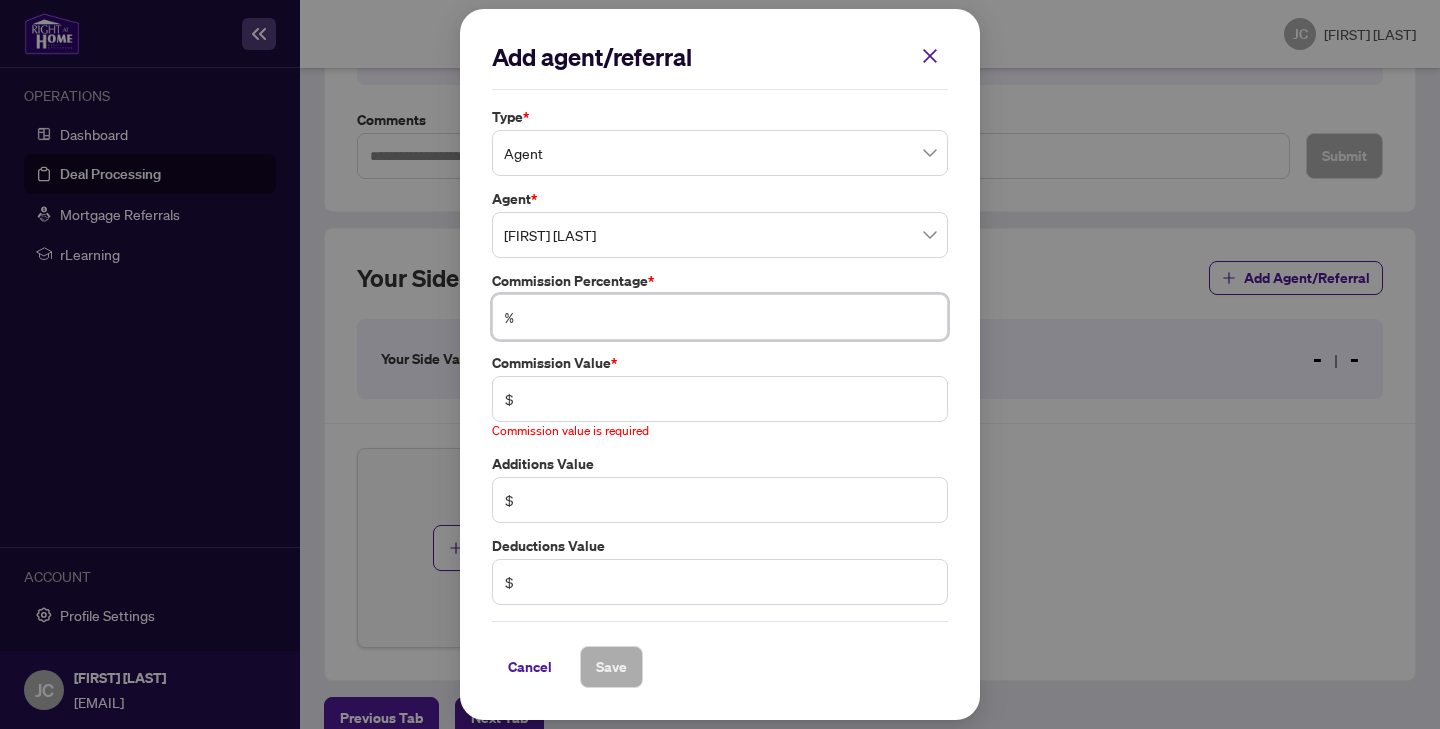 click at bounding box center (730, 317) 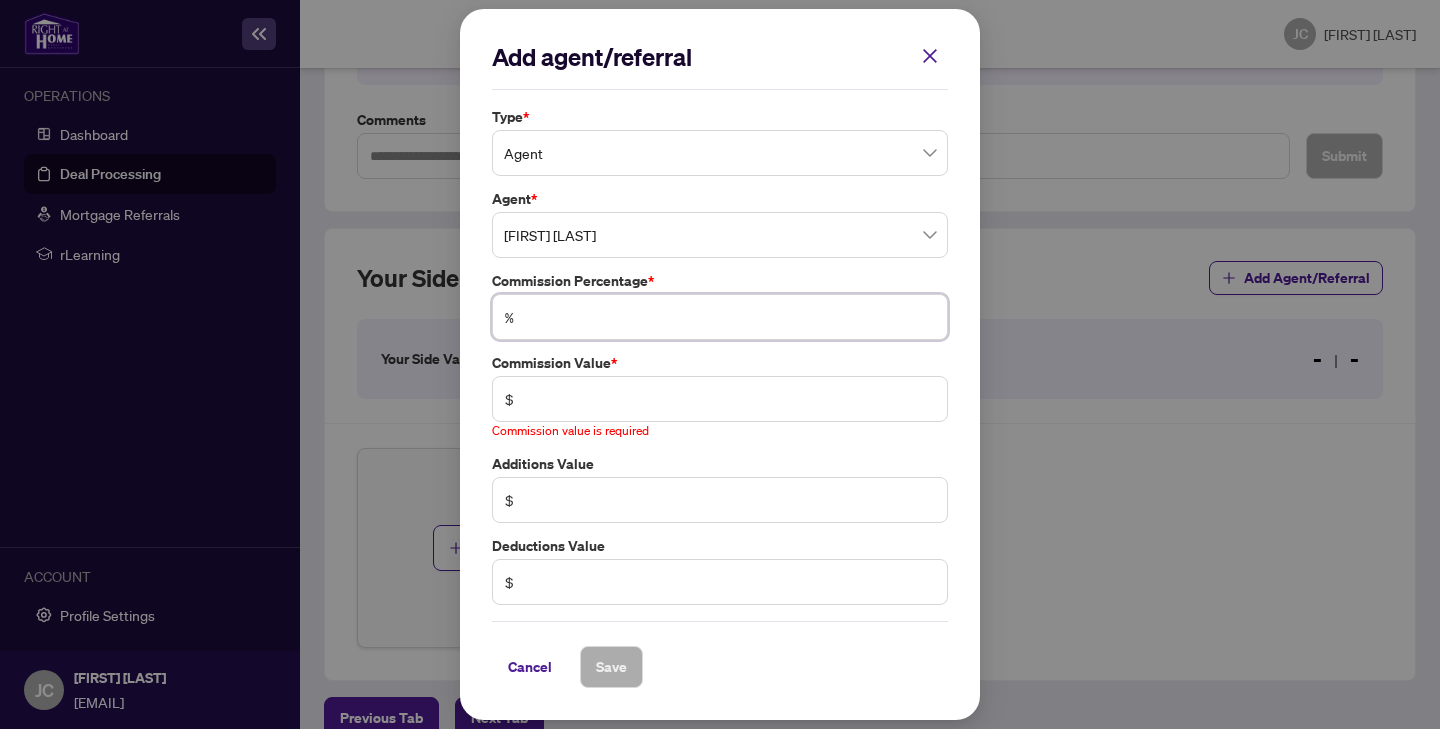 type on "*" 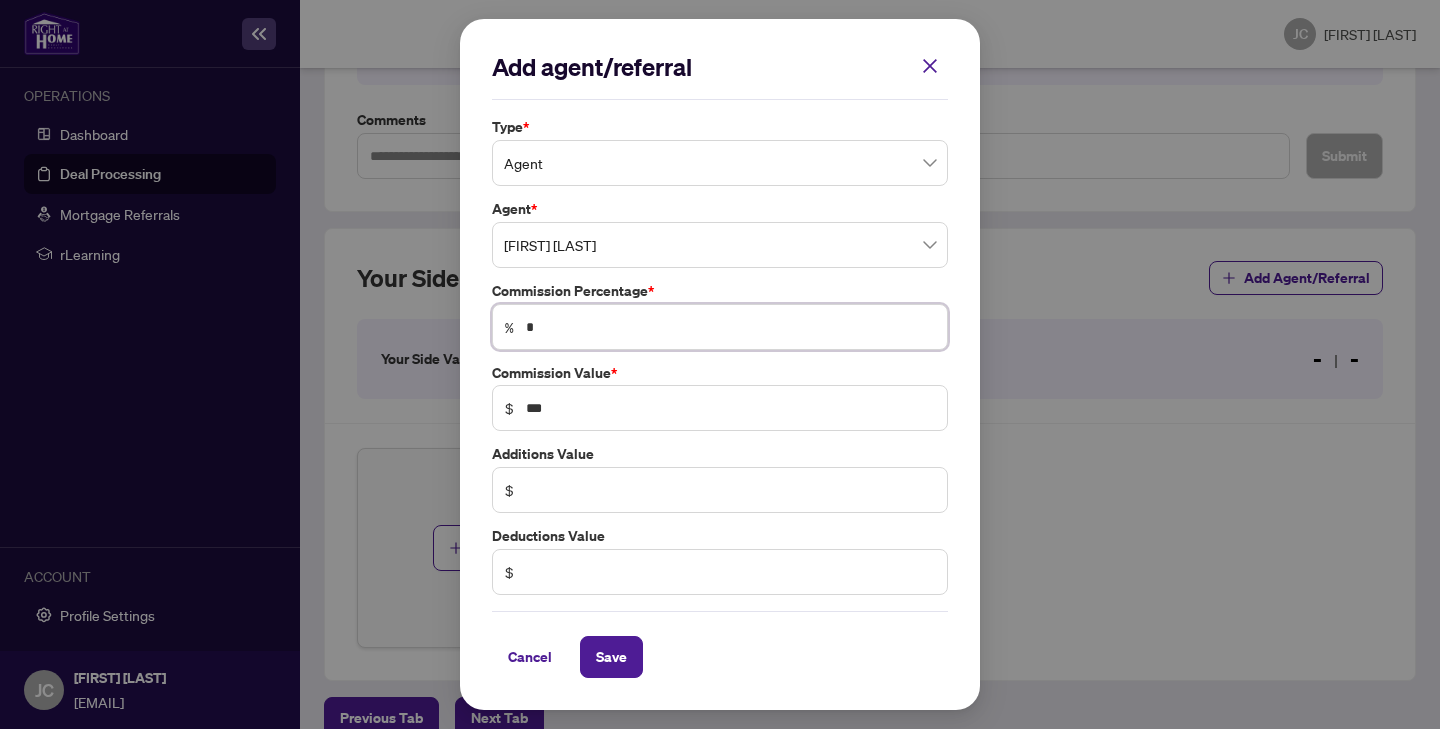 type on "**" 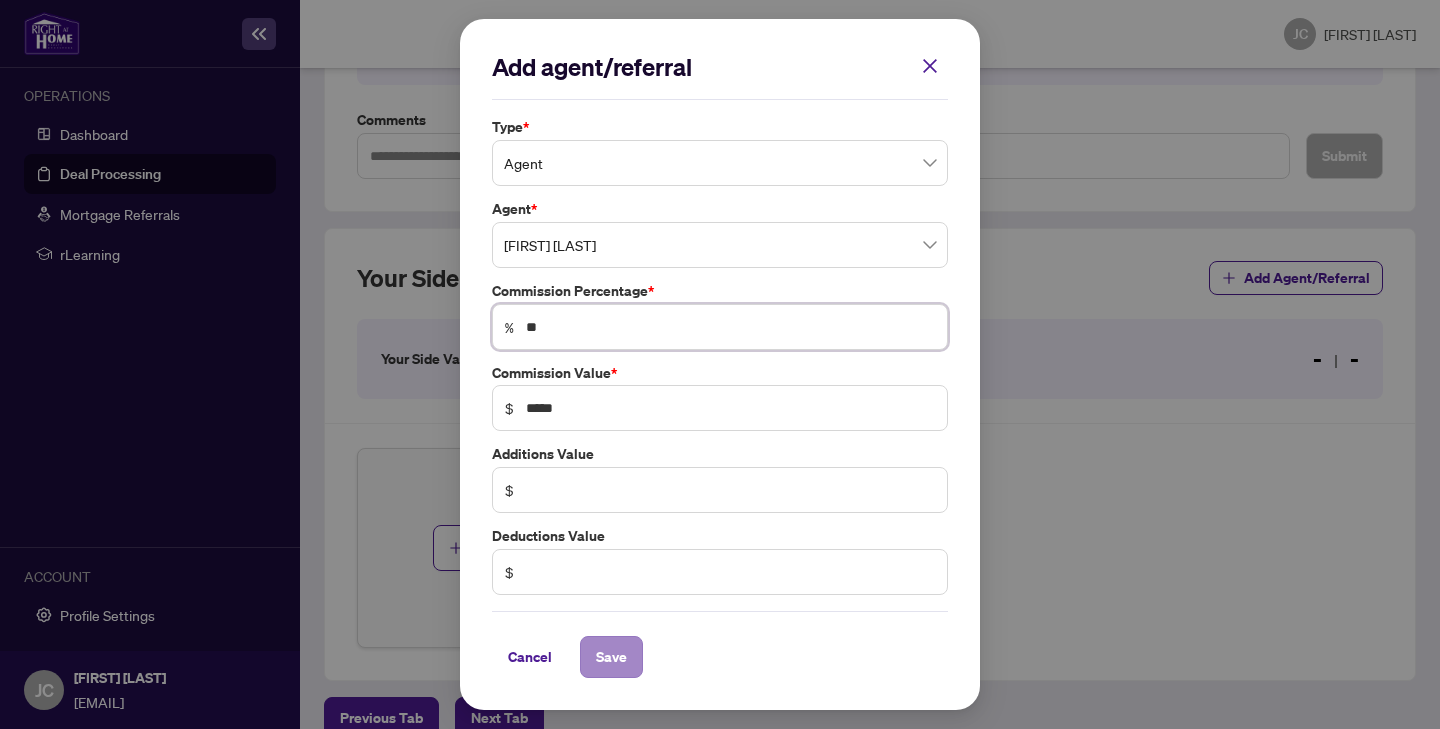 type on "**" 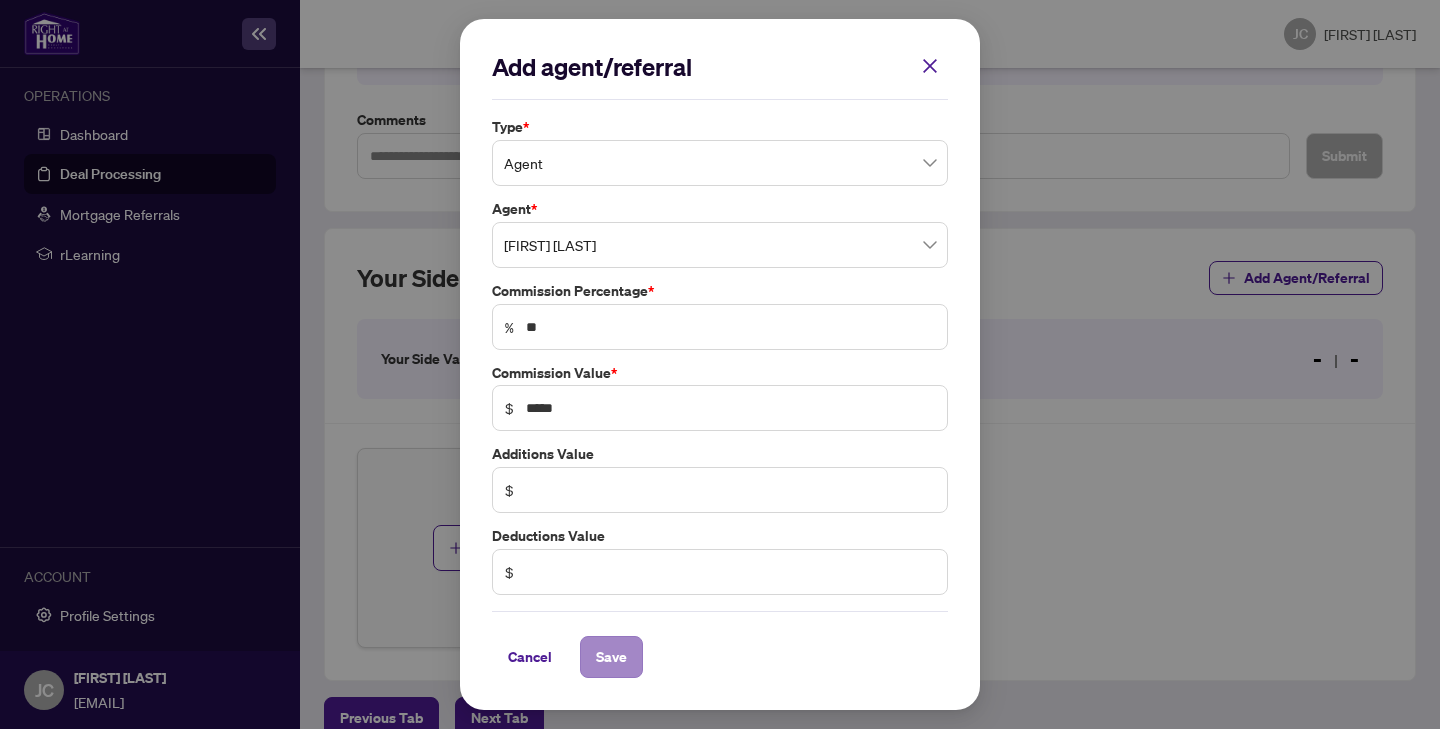click on "Save" at bounding box center [611, 657] 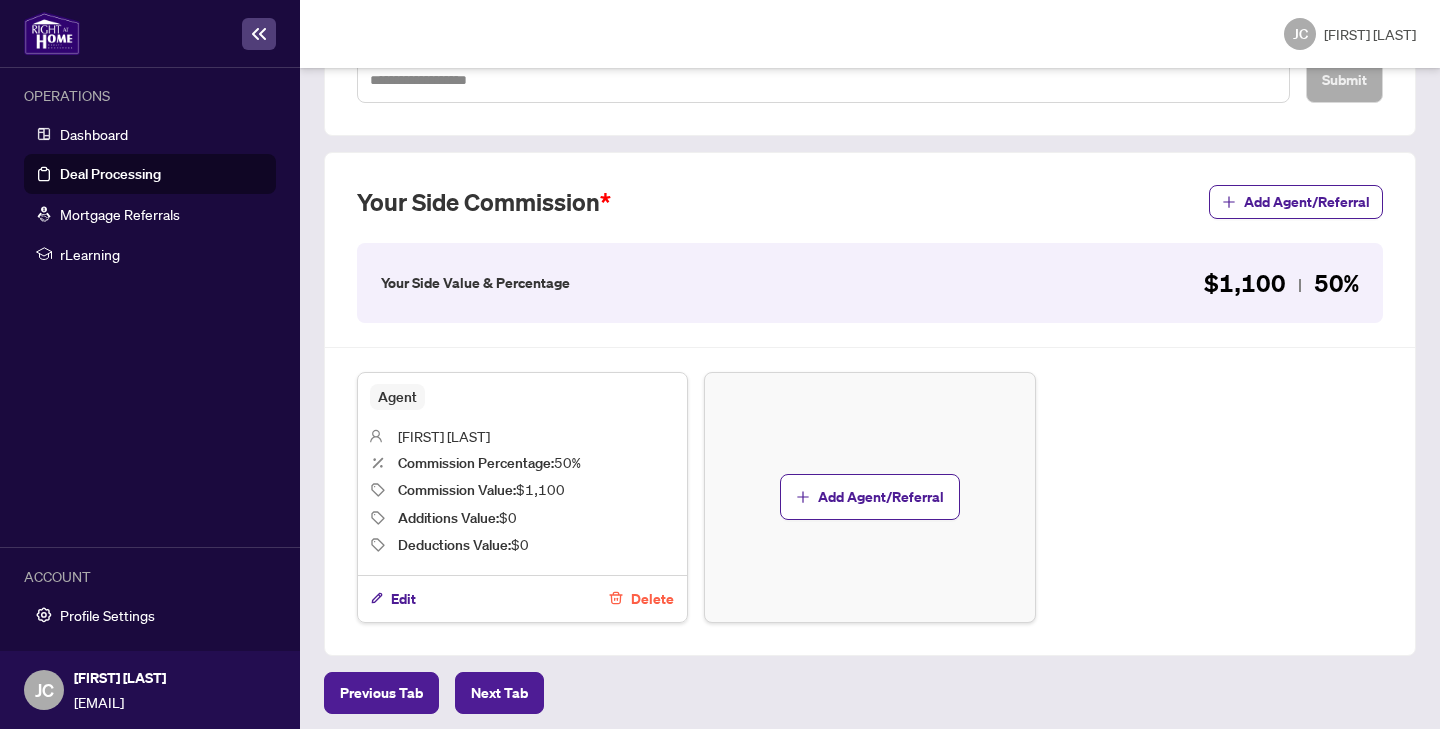 scroll, scrollTop: 517, scrollLeft: 0, axis: vertical 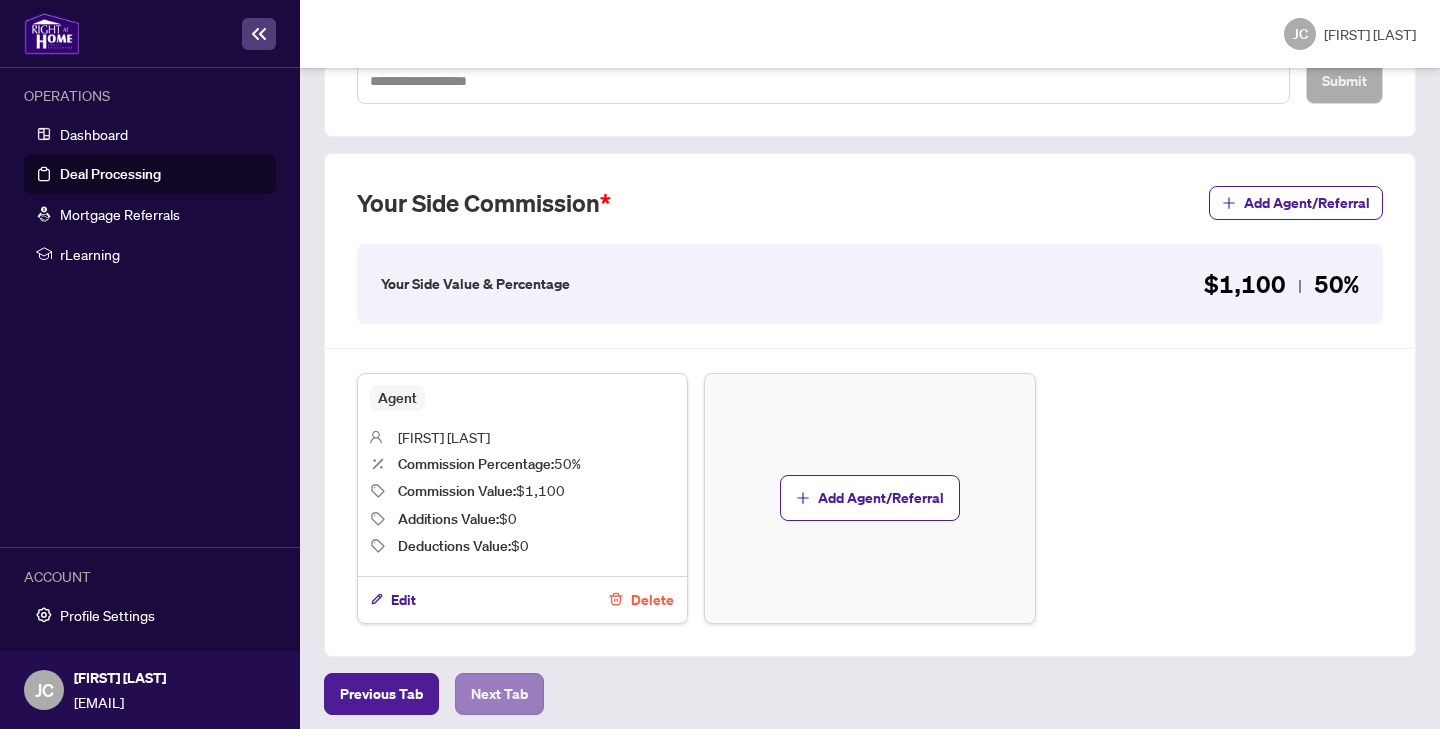 click on "Next Tab" at bounding box center (499, 694) 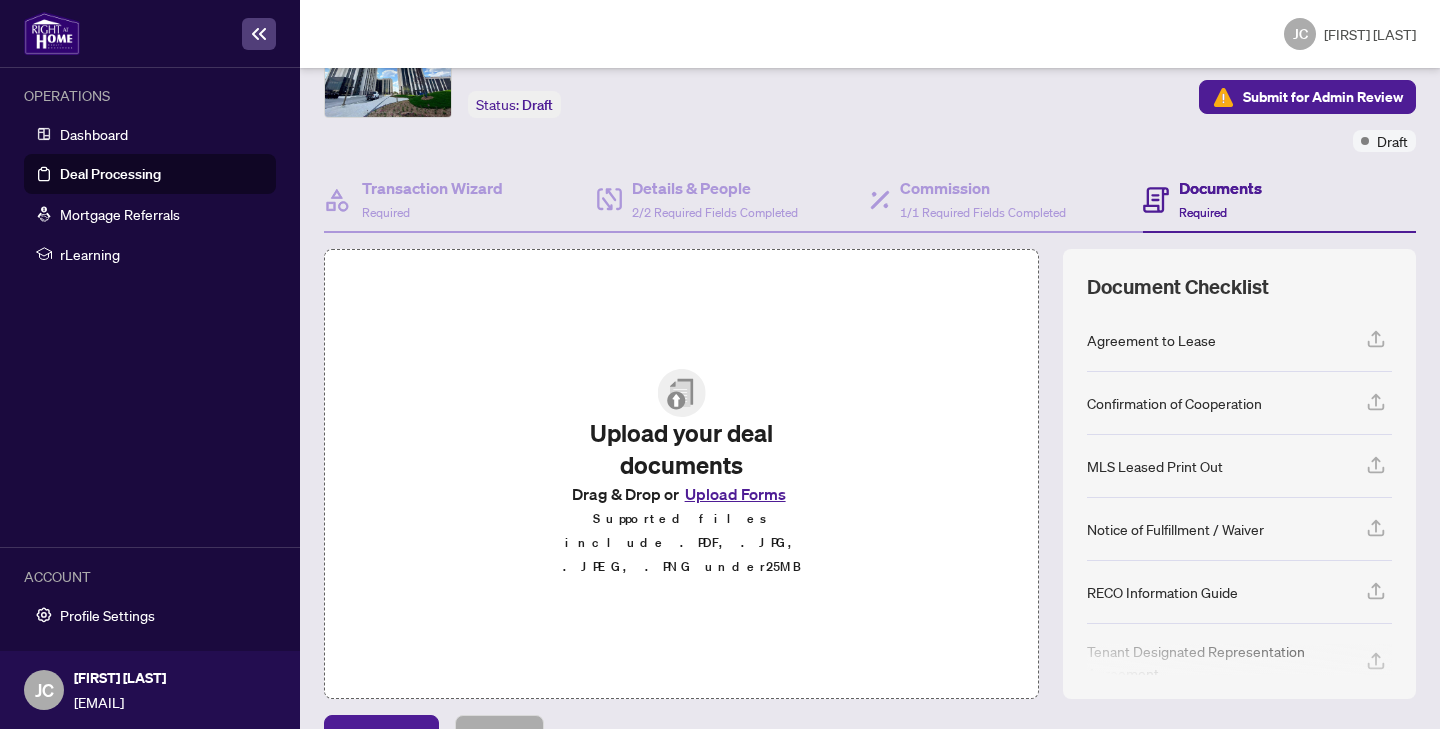 scroll, scrollTop: 91, scrollLeft: 0, axis: vertical 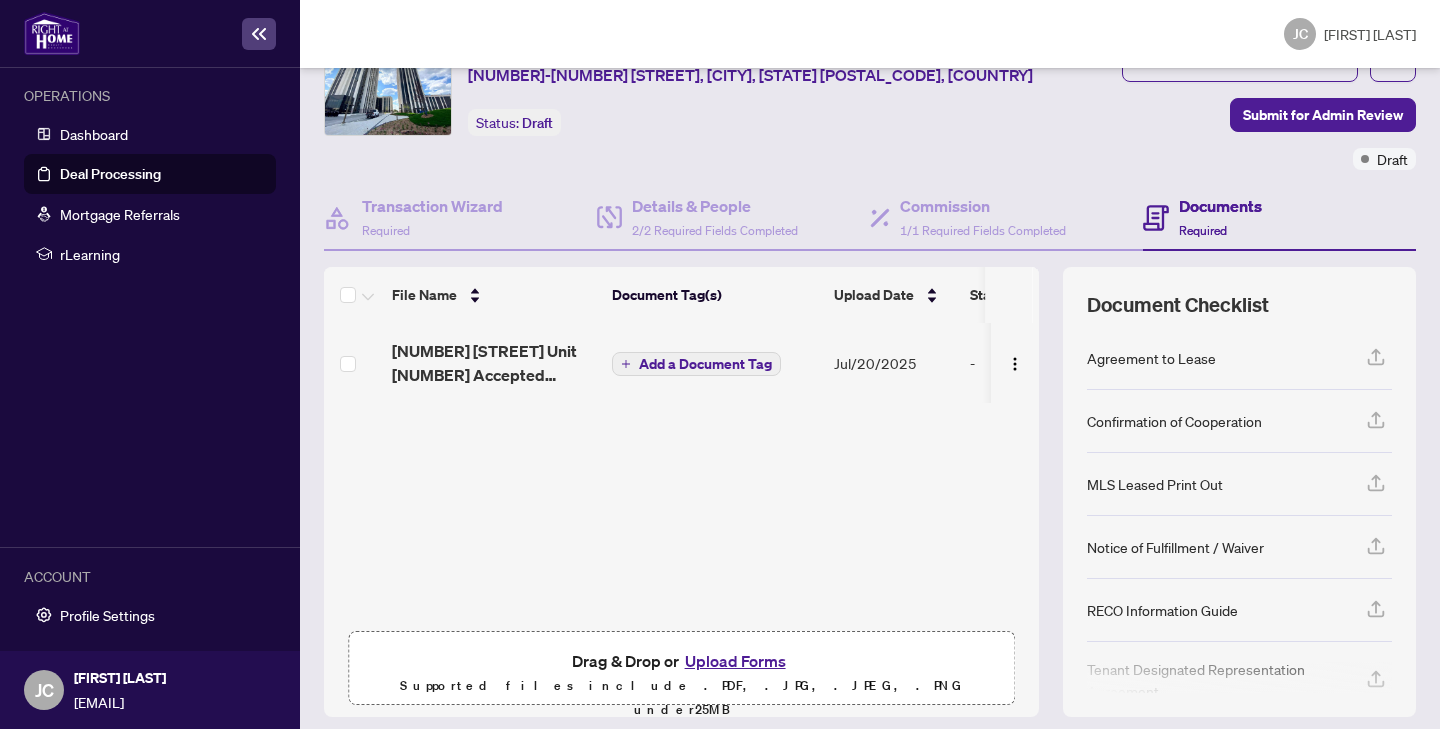click on "Add a Document Tag" at bounding box center (705, 364) 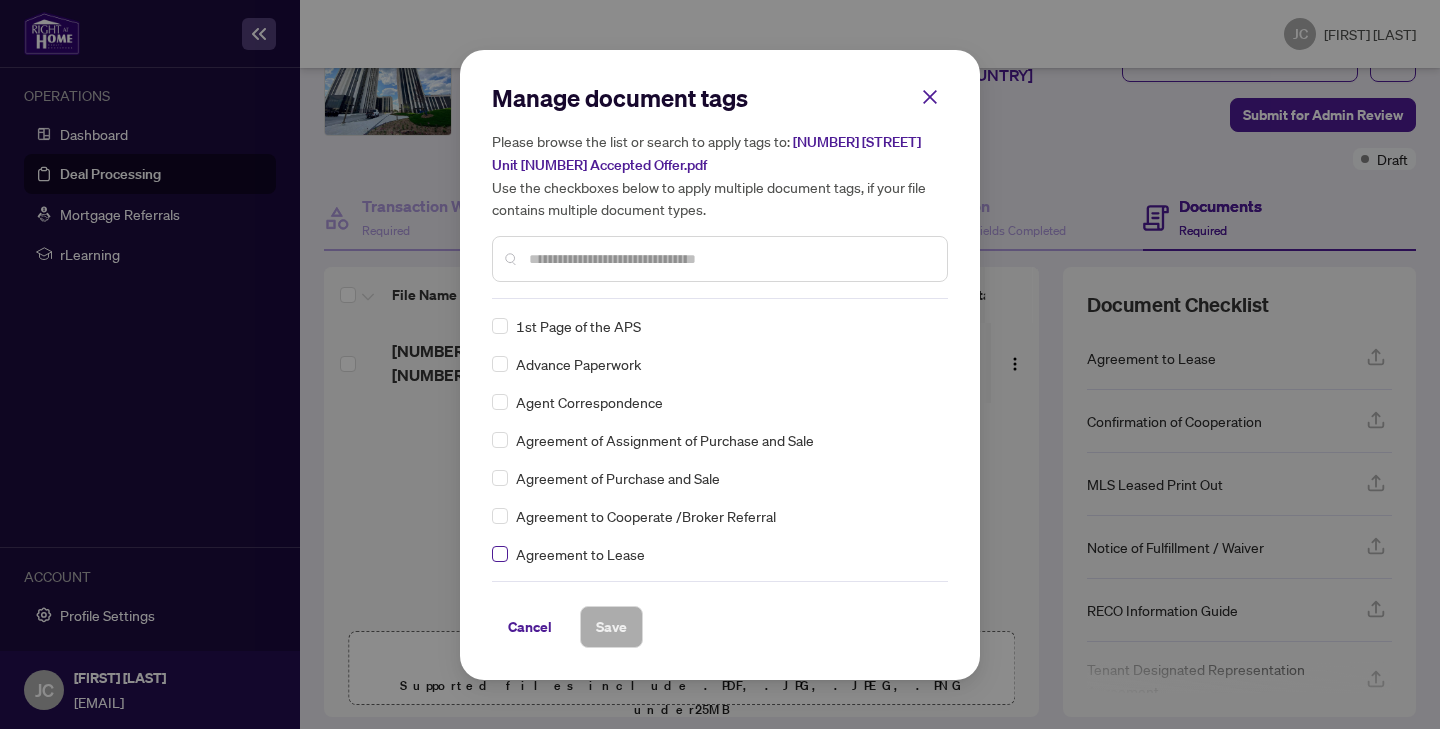 click at bounding box center (500, 554) 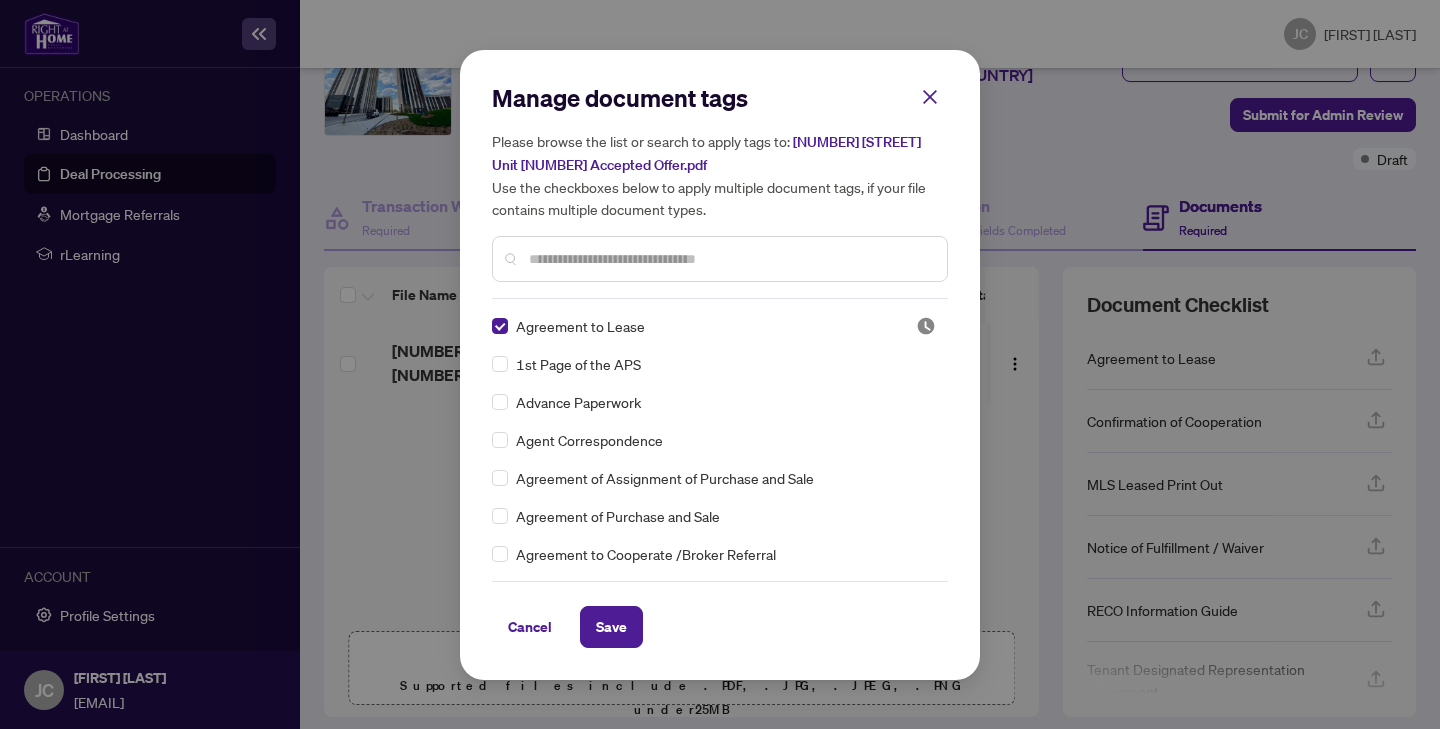 click at bounding box center (730, 259) 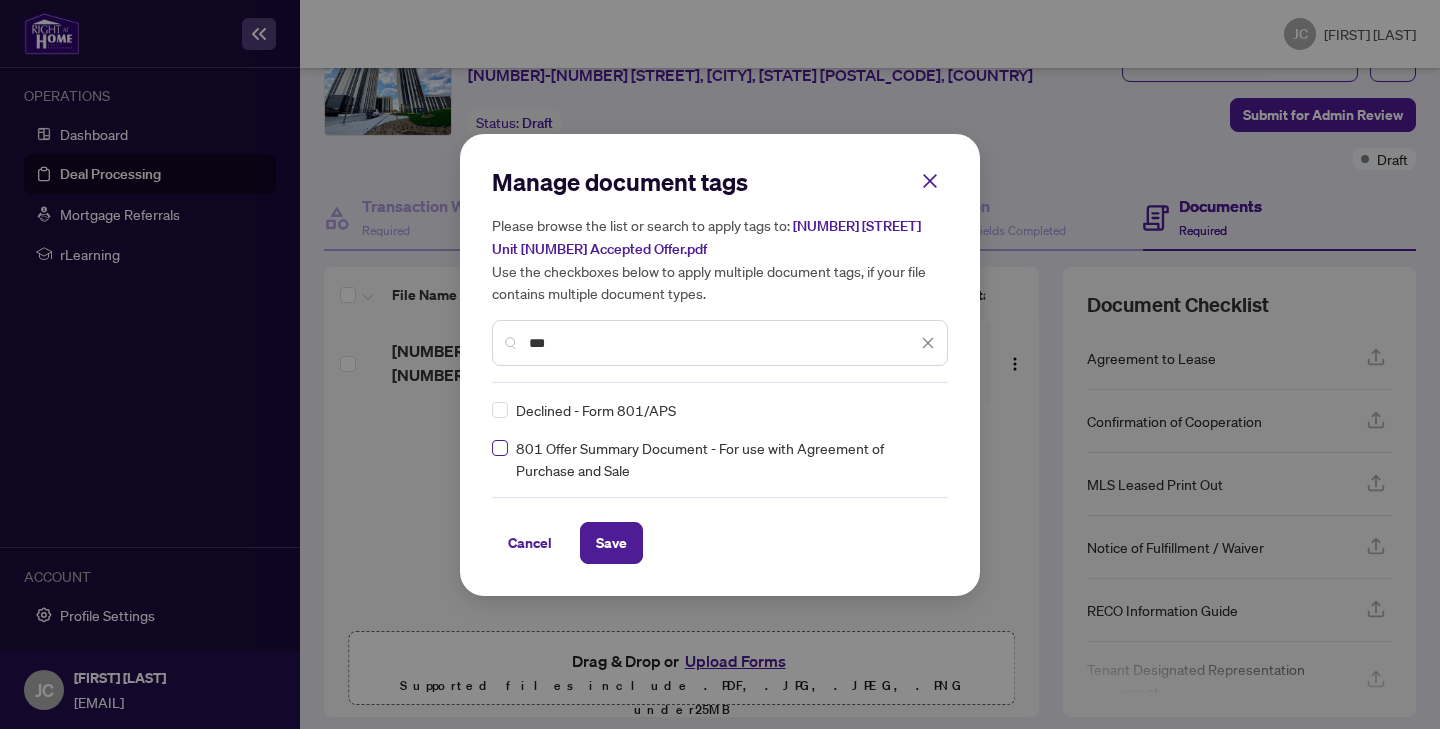 click at bounding box center (500, 448) 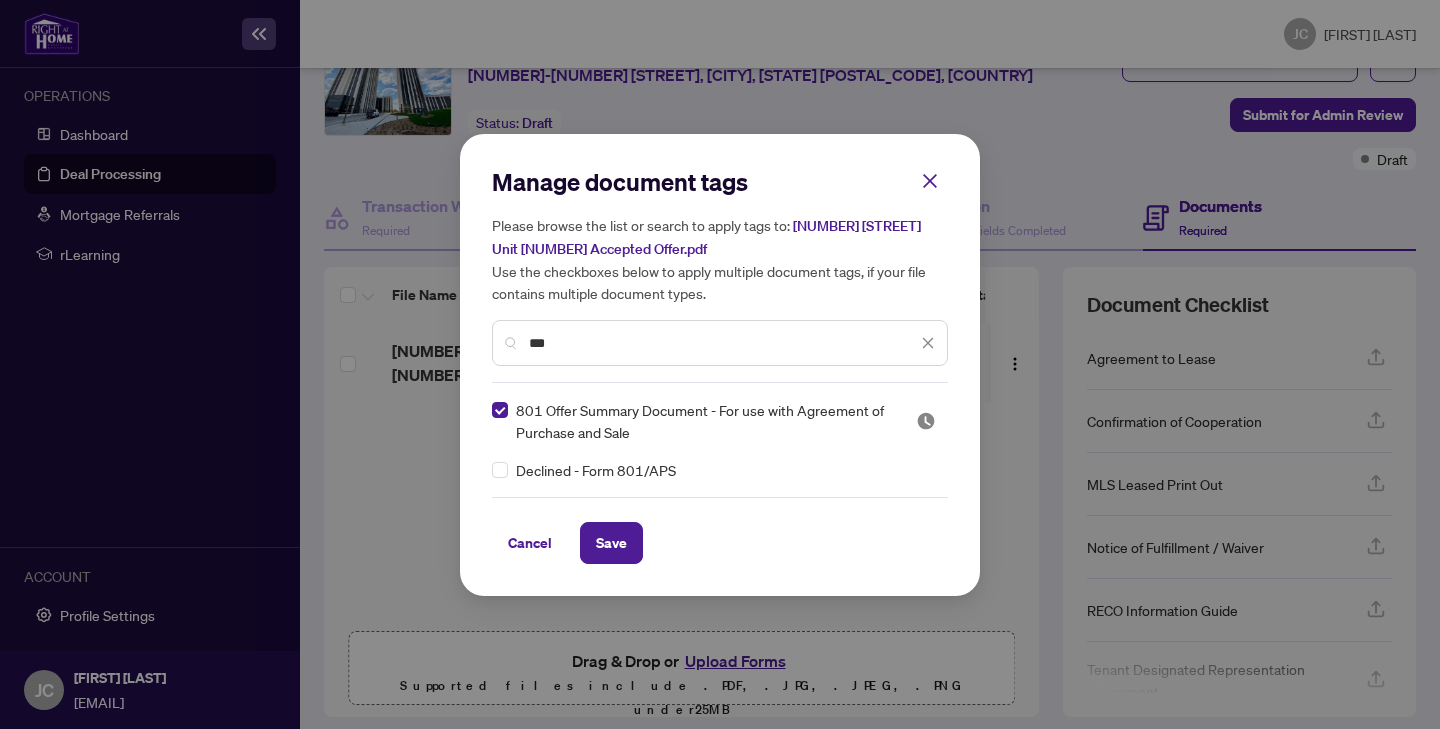 drag, startPoint x: 566, startPoint y: 344, endPoint x: 513, endPoint y: 346, distance: 53.037724 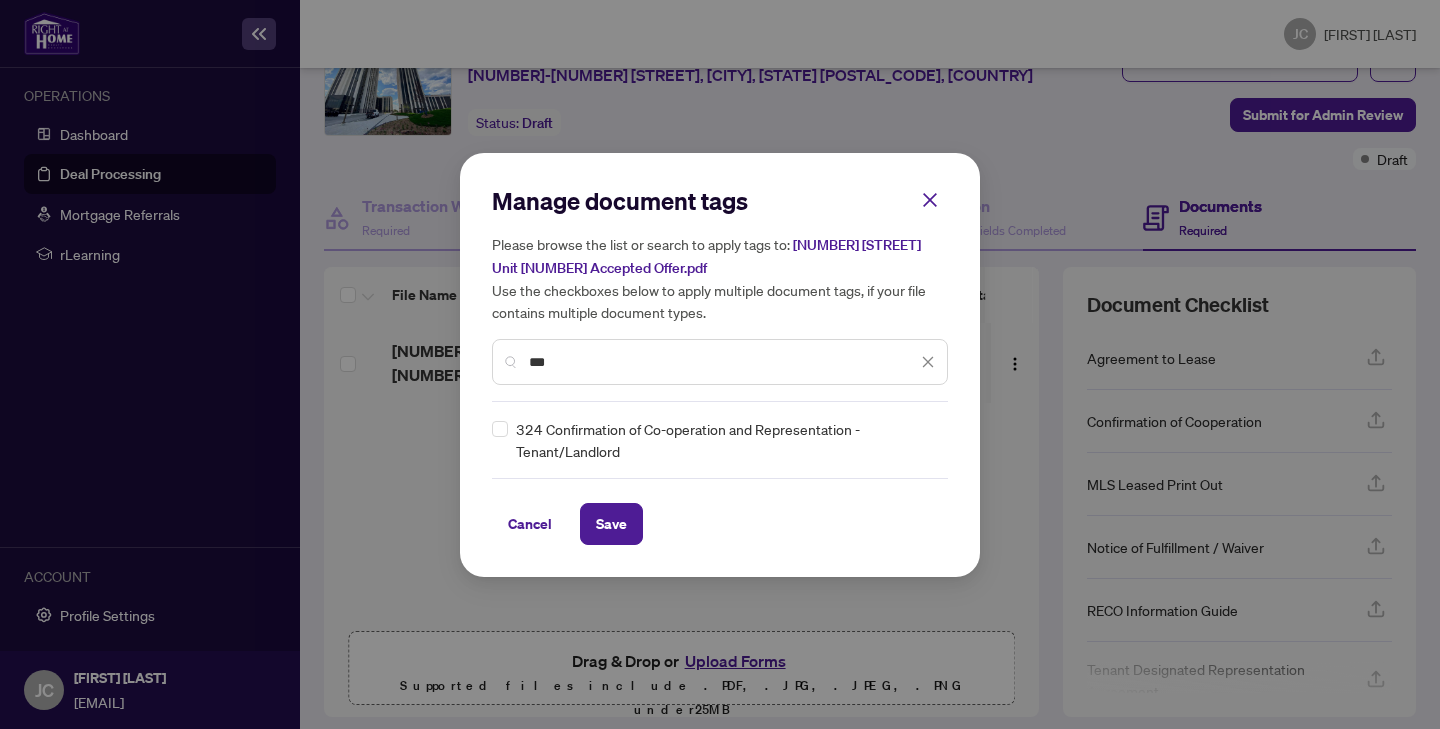 type on "***" 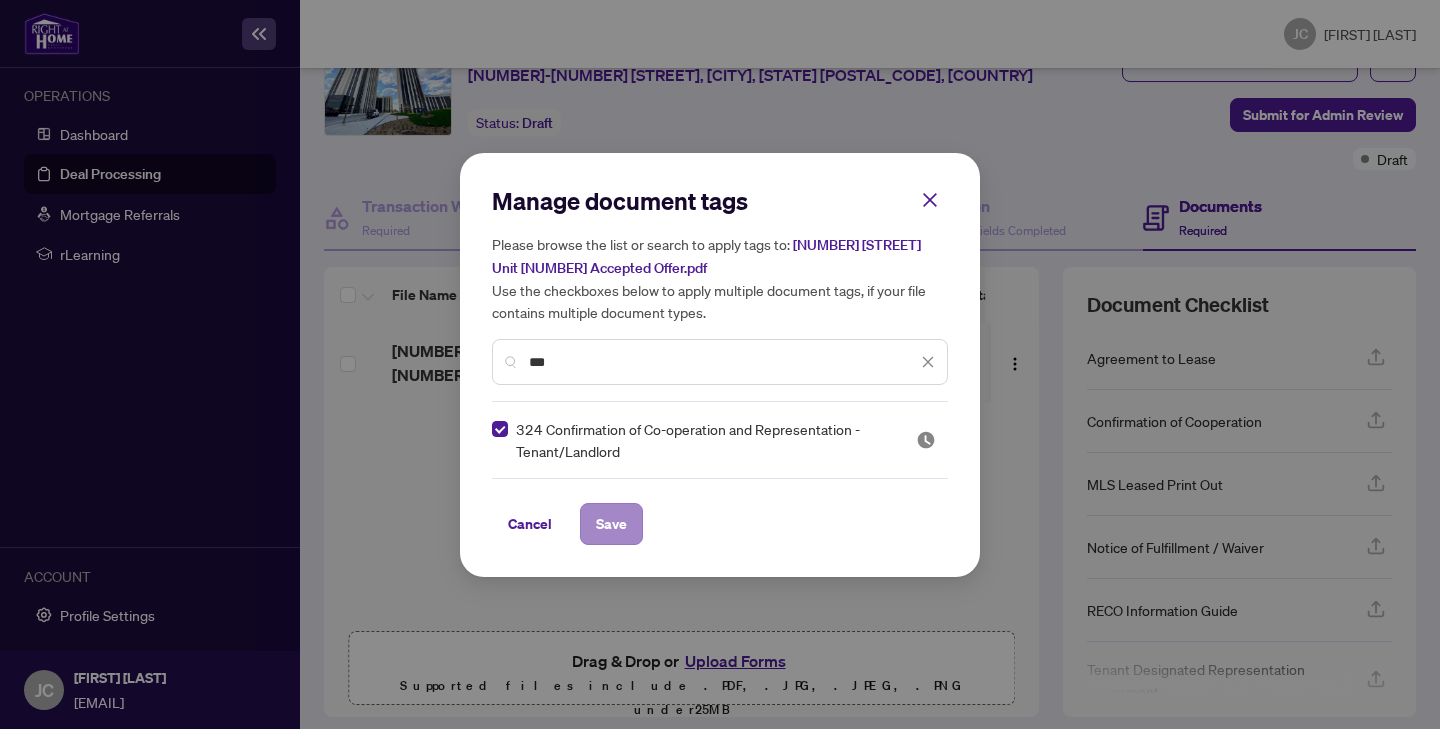 click on "Save" at bounding box center [611, 524] 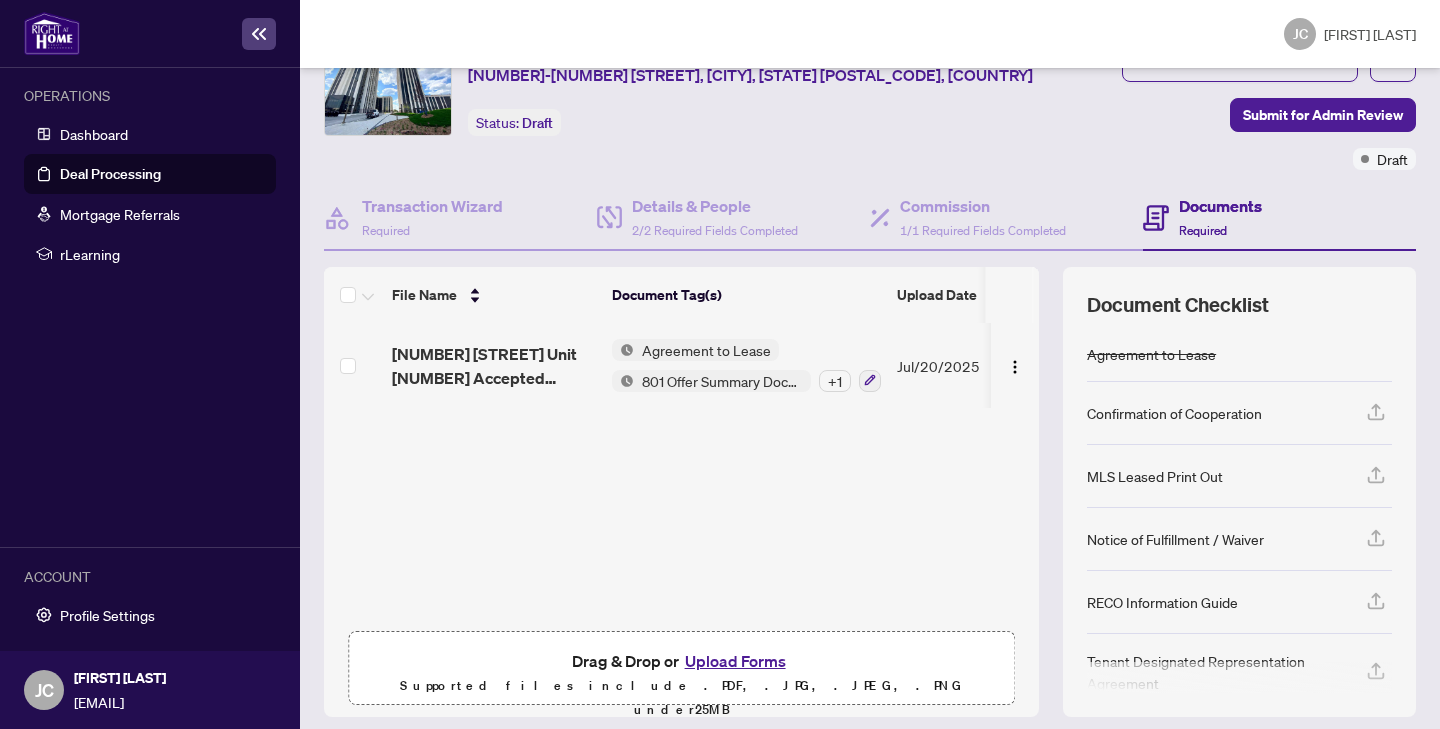 click on "+ 1" at bounding box center [835, 381] 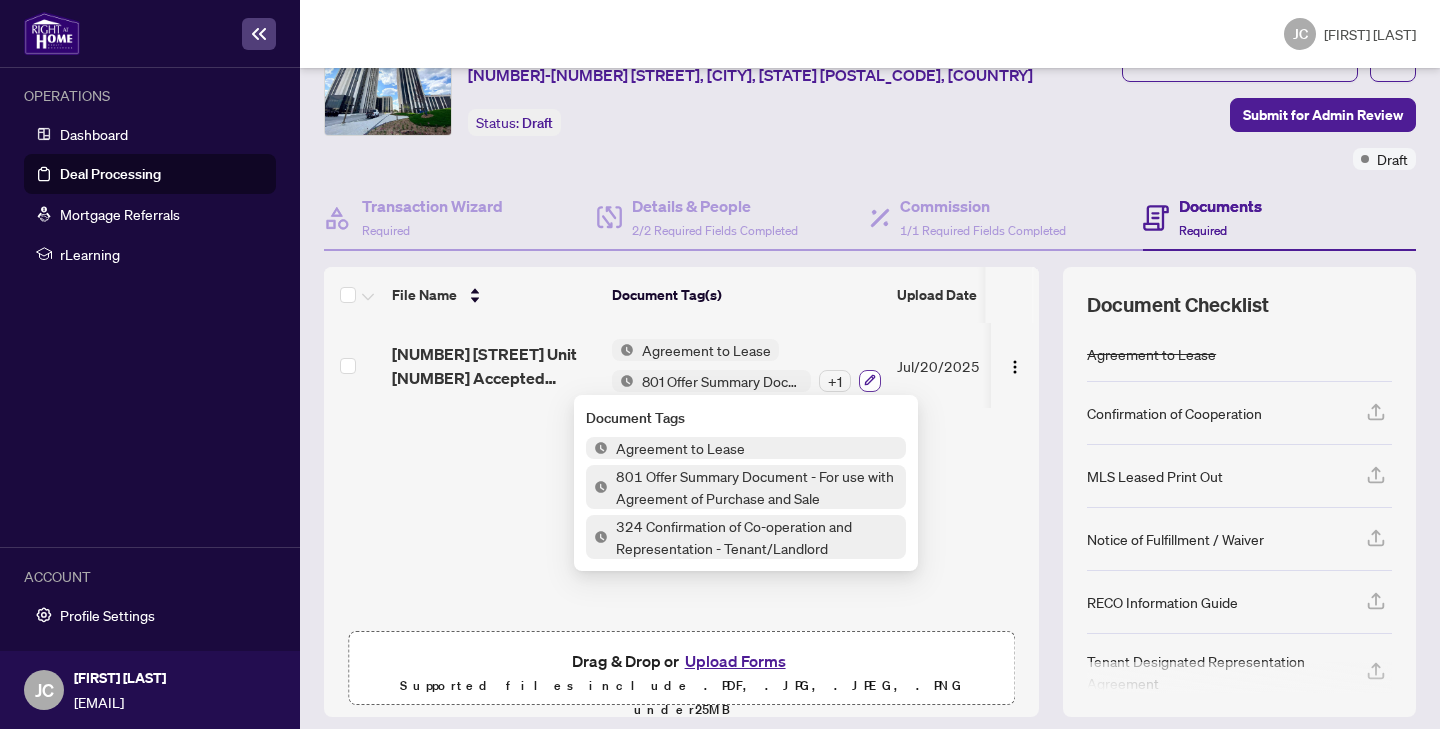 click 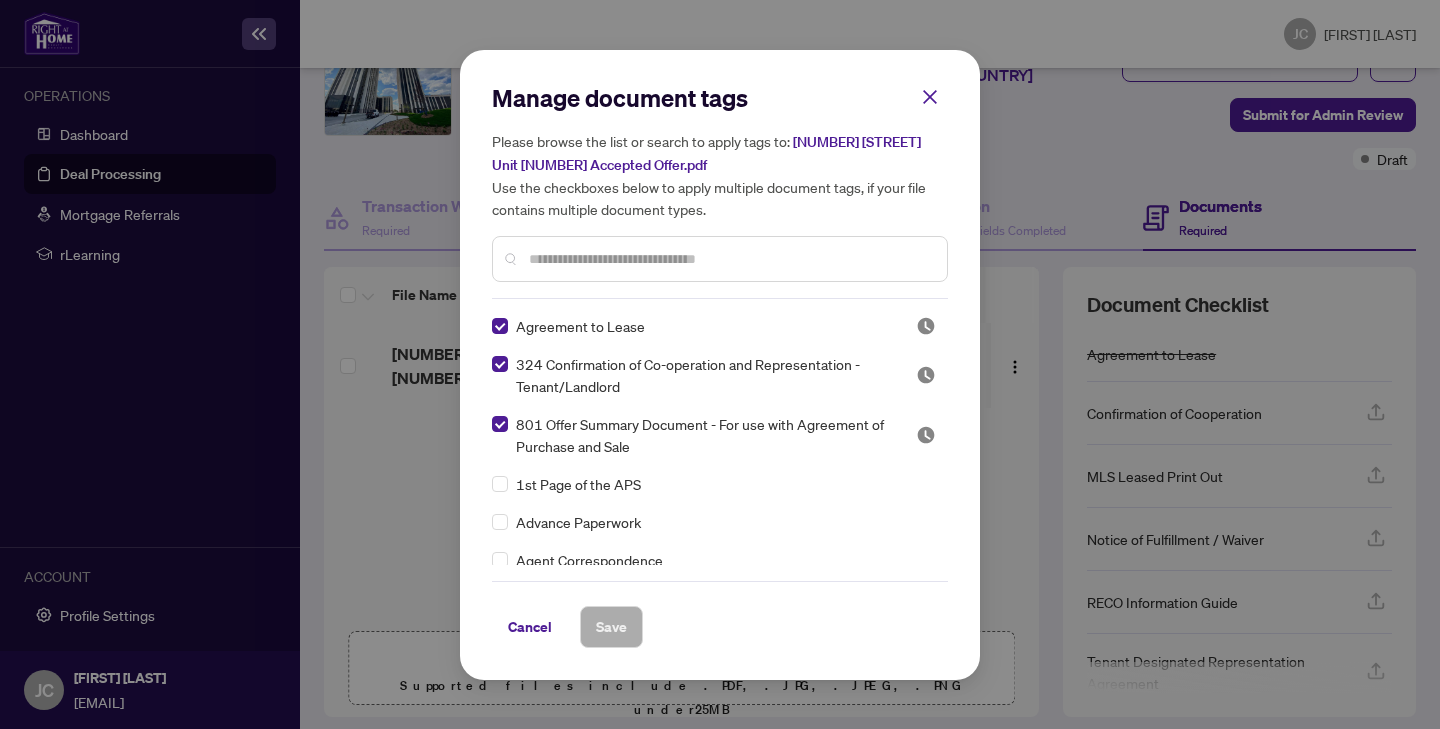 click at bounding box center (730, 259) 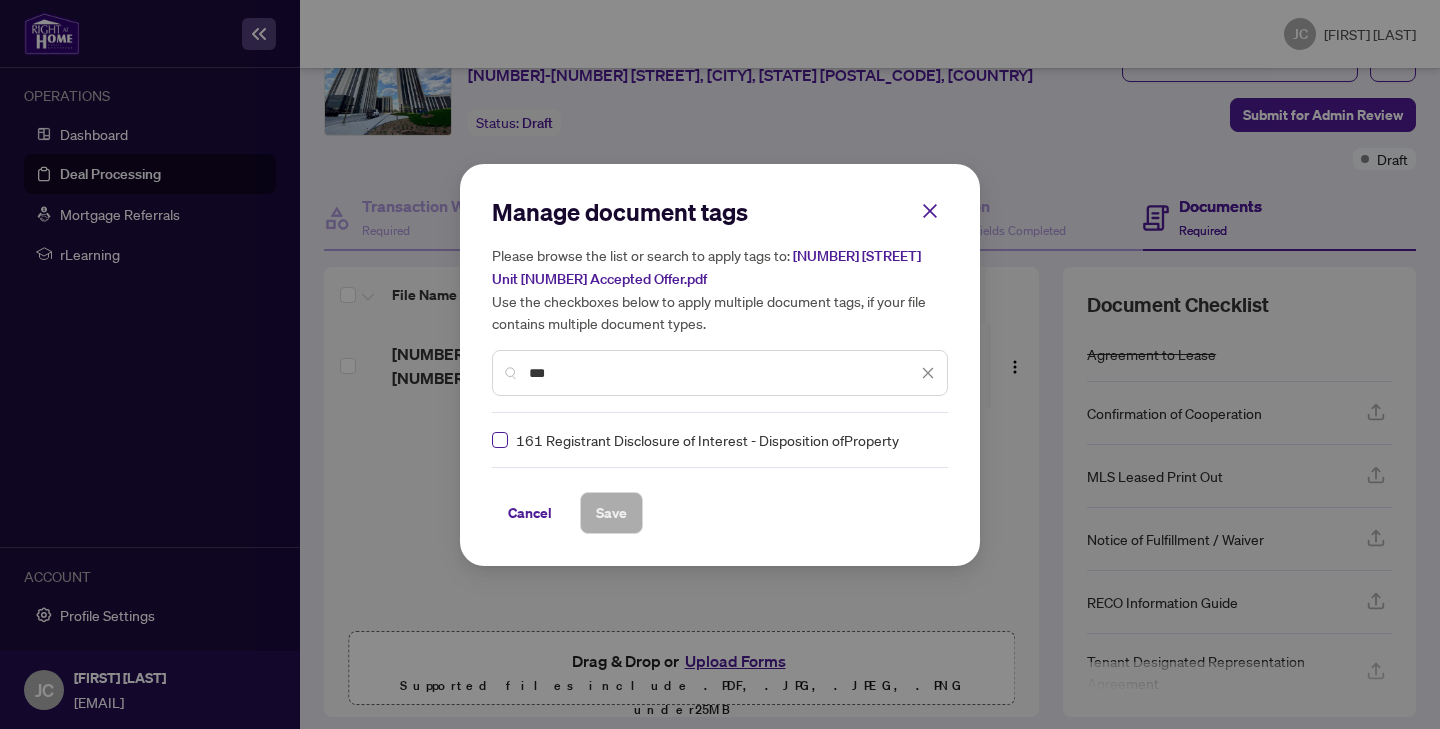 type on "***" 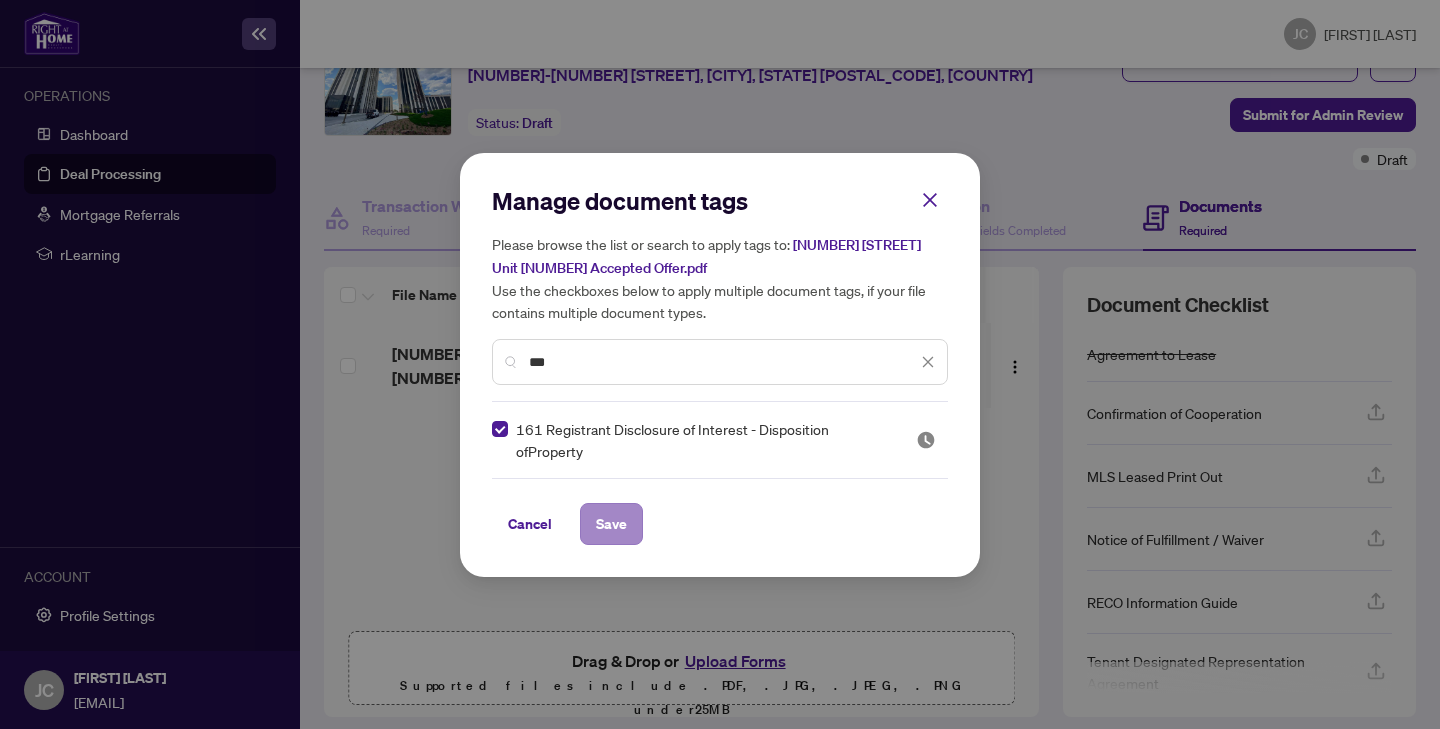 click on "Save" at bounding box center (611, 524) 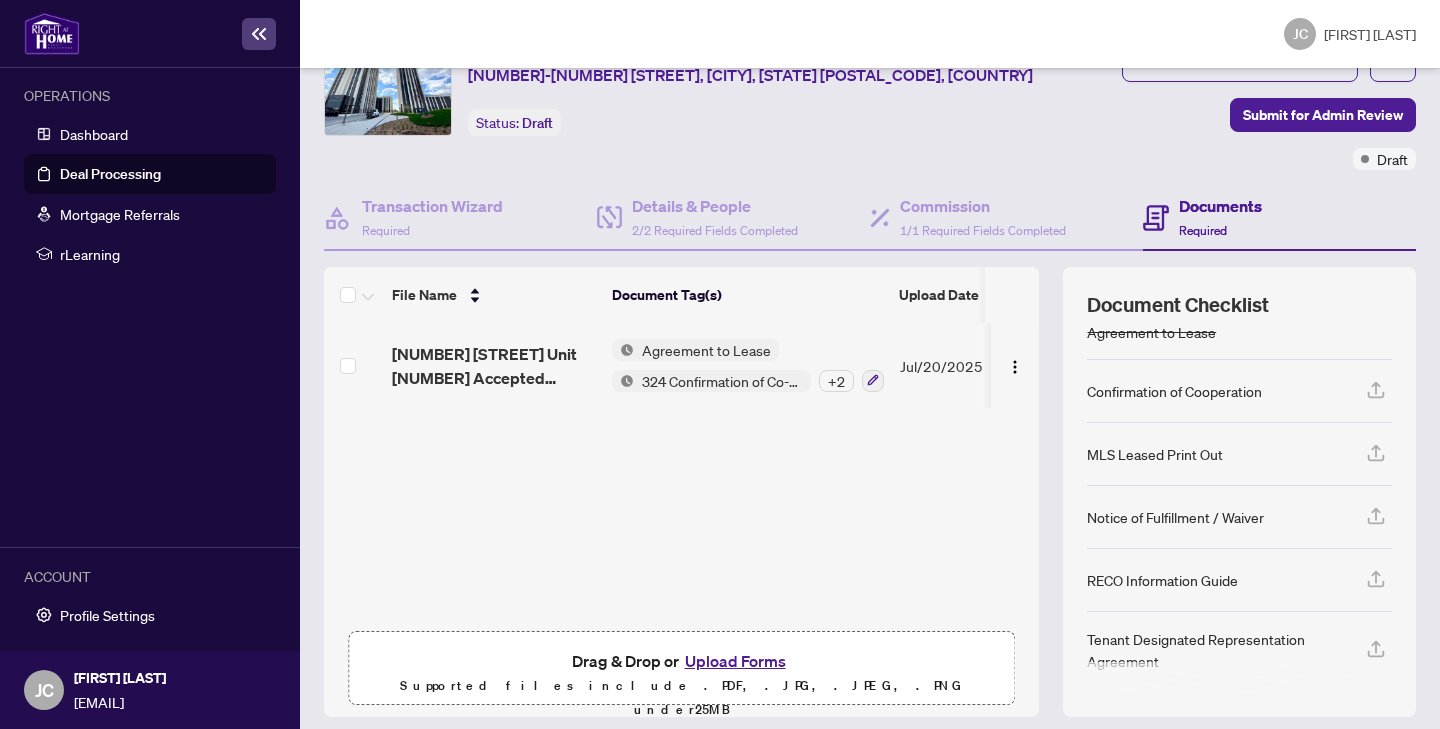 scroll, scrollTop: 21, scrollLeft: 0, axis: vertical 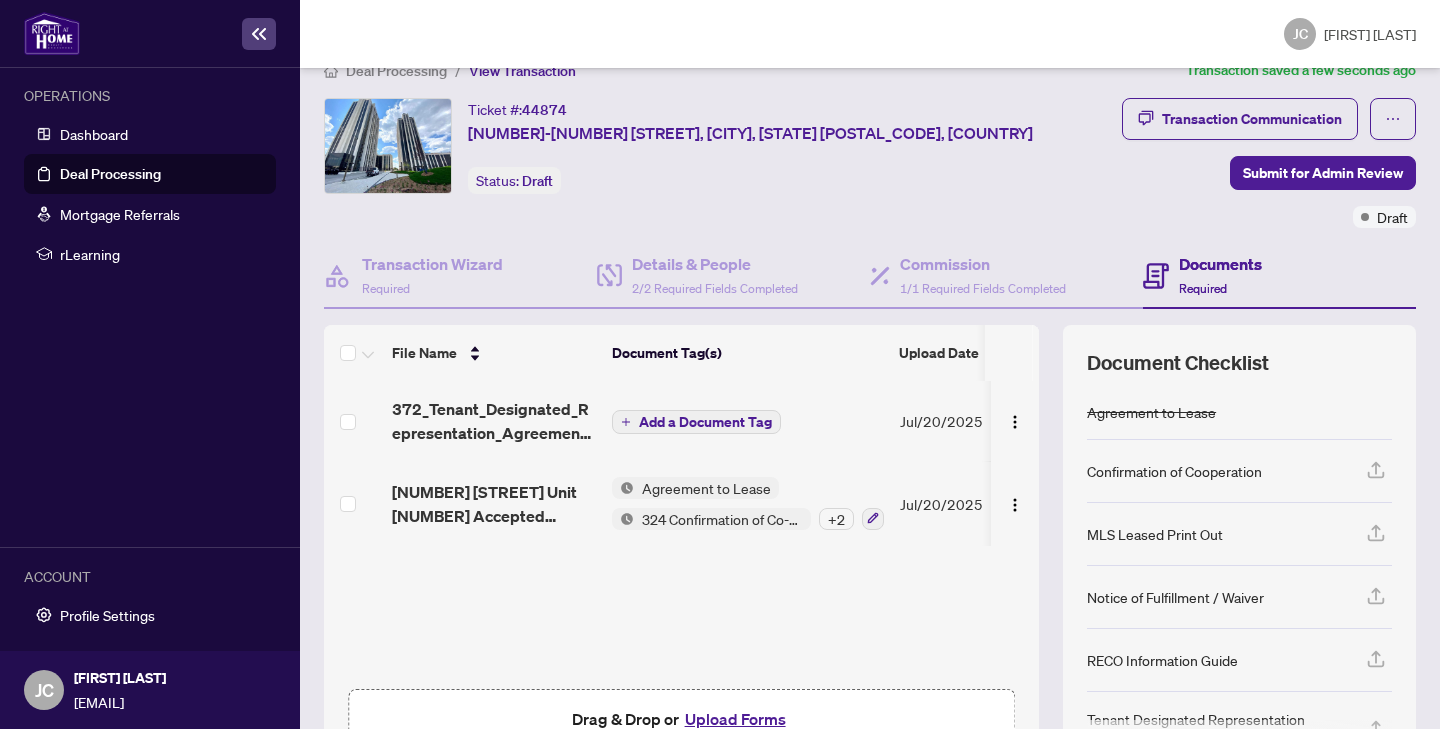click on "Add a Document Tag" at bounding box center [705, 422] 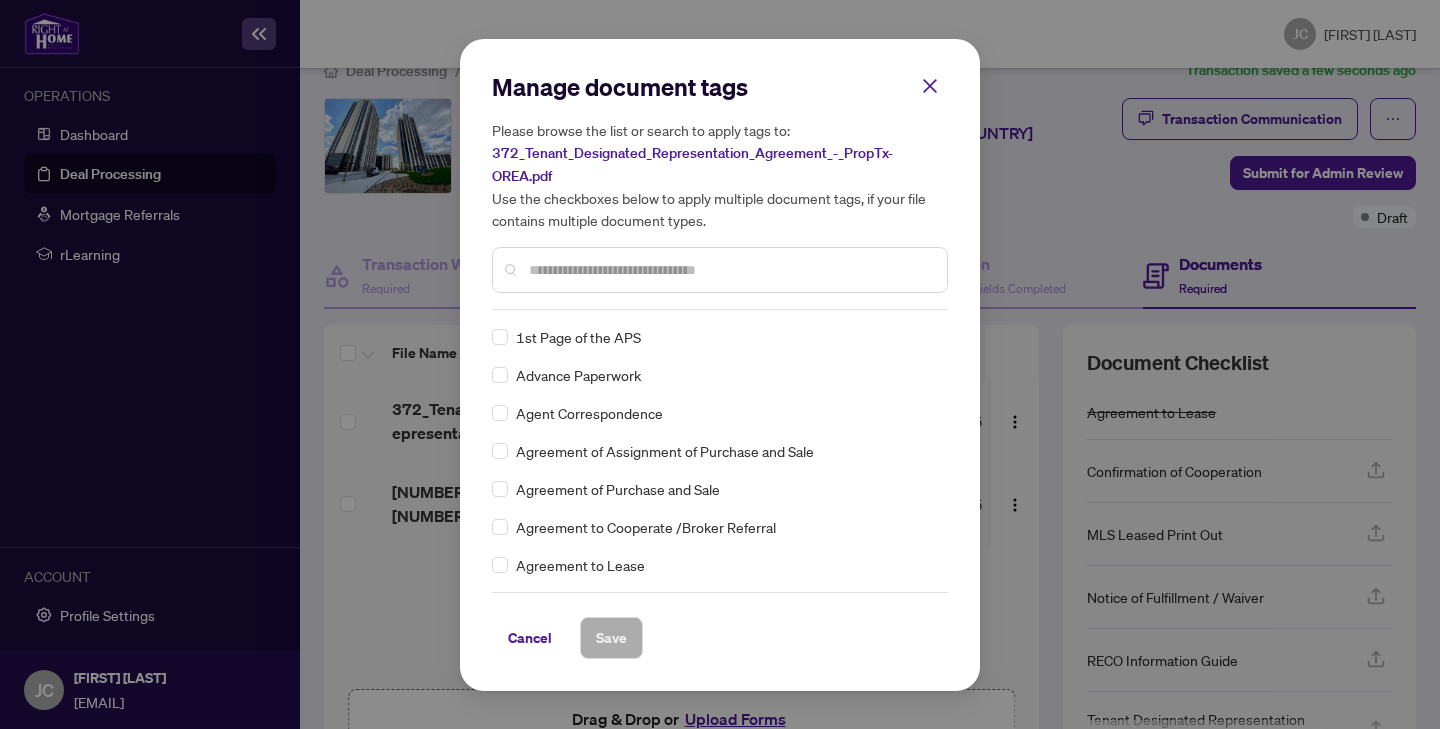 click at bounding box center [730, 270] 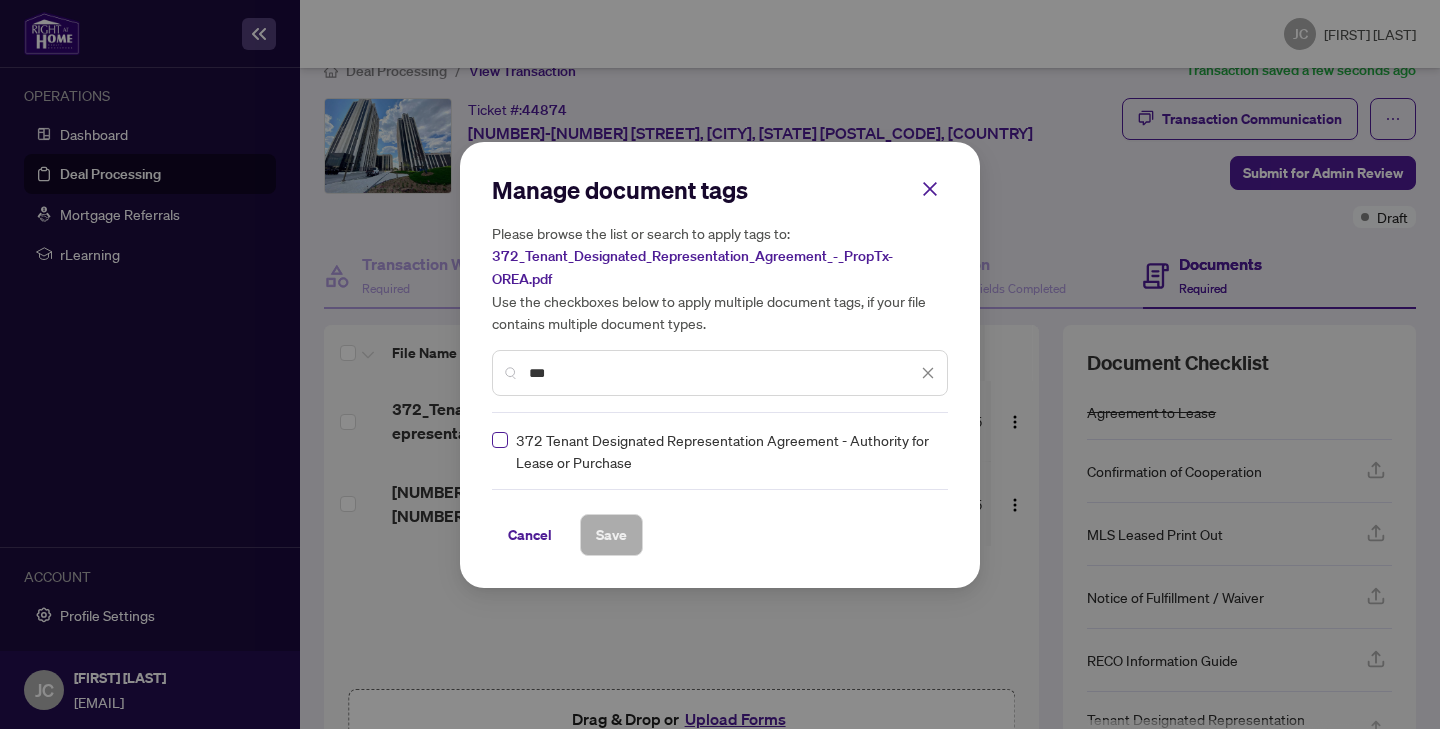 type on "***" 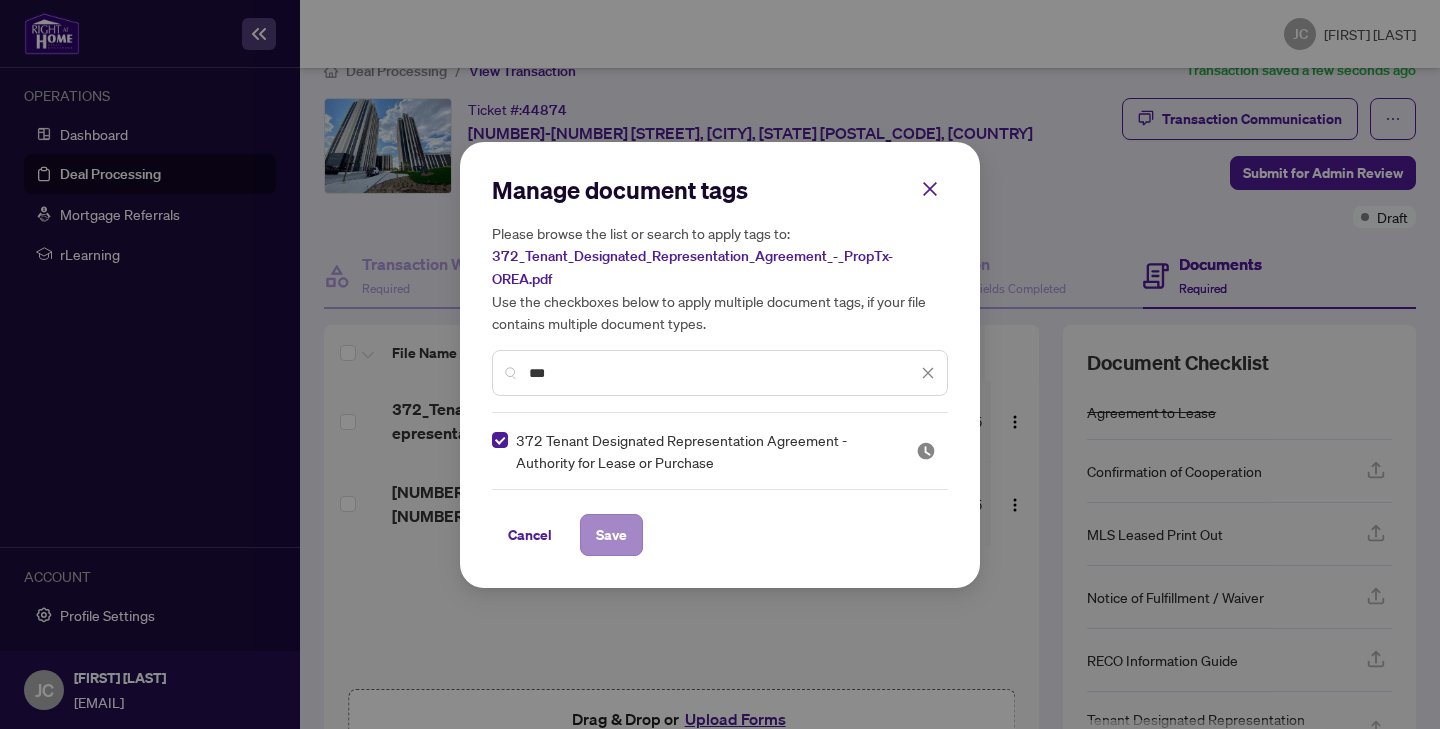 click on "Save" at bounding box center (611, 535) 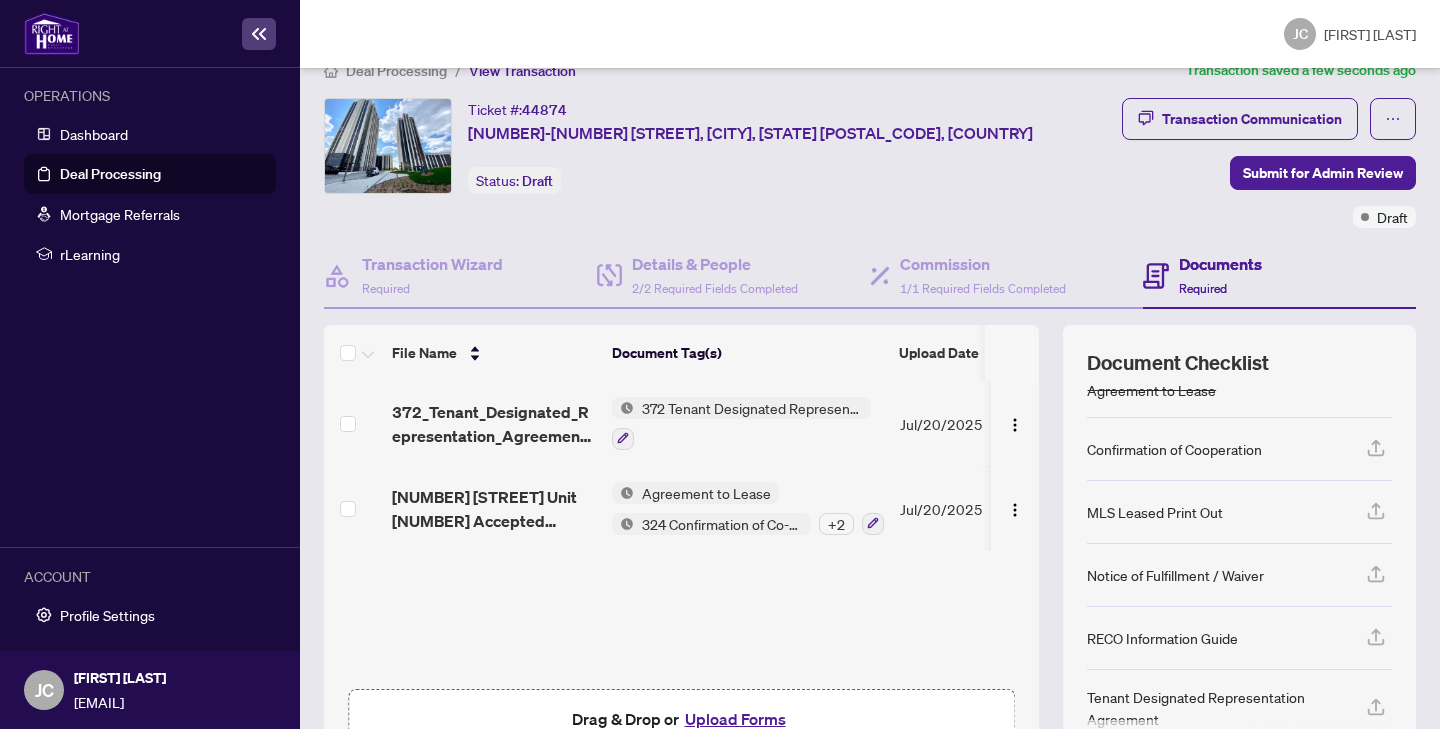 scroll, scrollTop: 21, scrollLeft: 0, axis: vertical 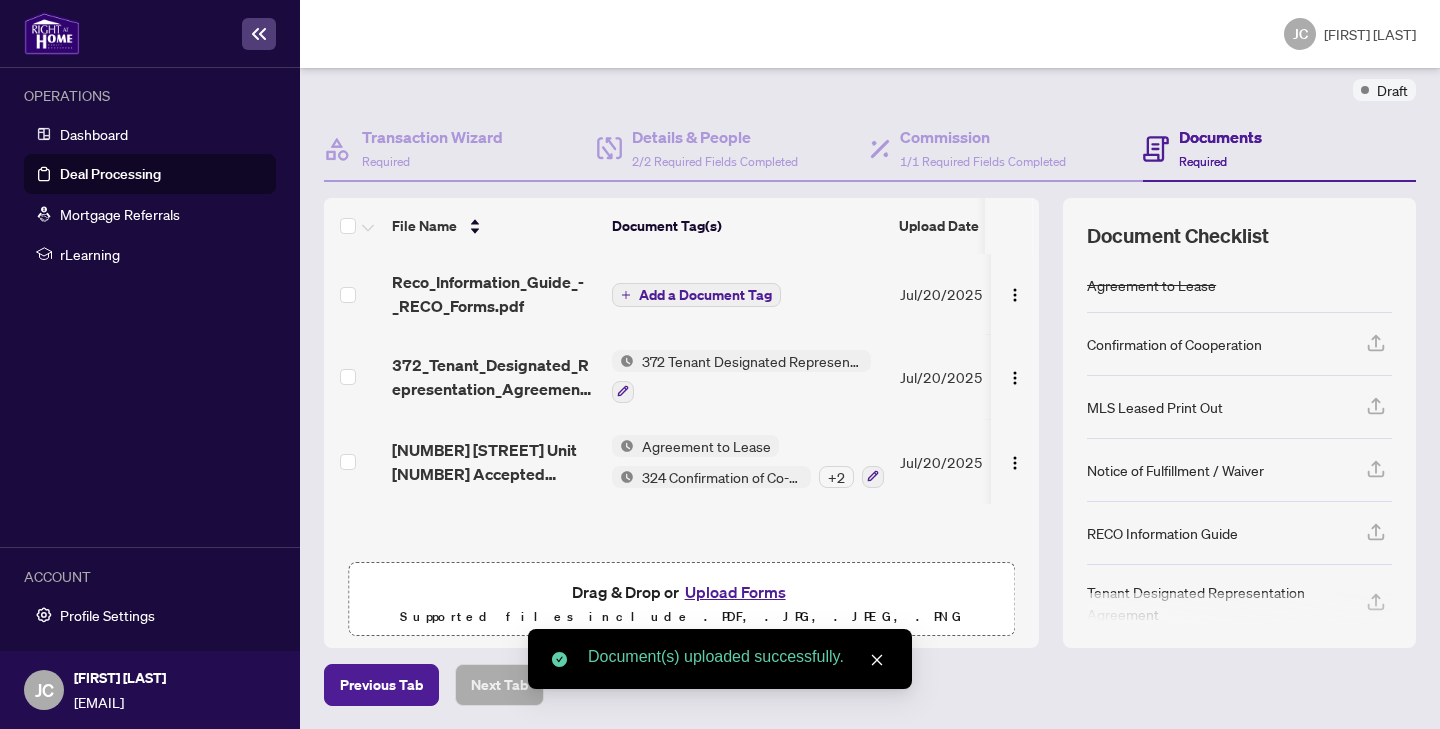 click on "Add a Document Tag" at bounding box center [705, 295] 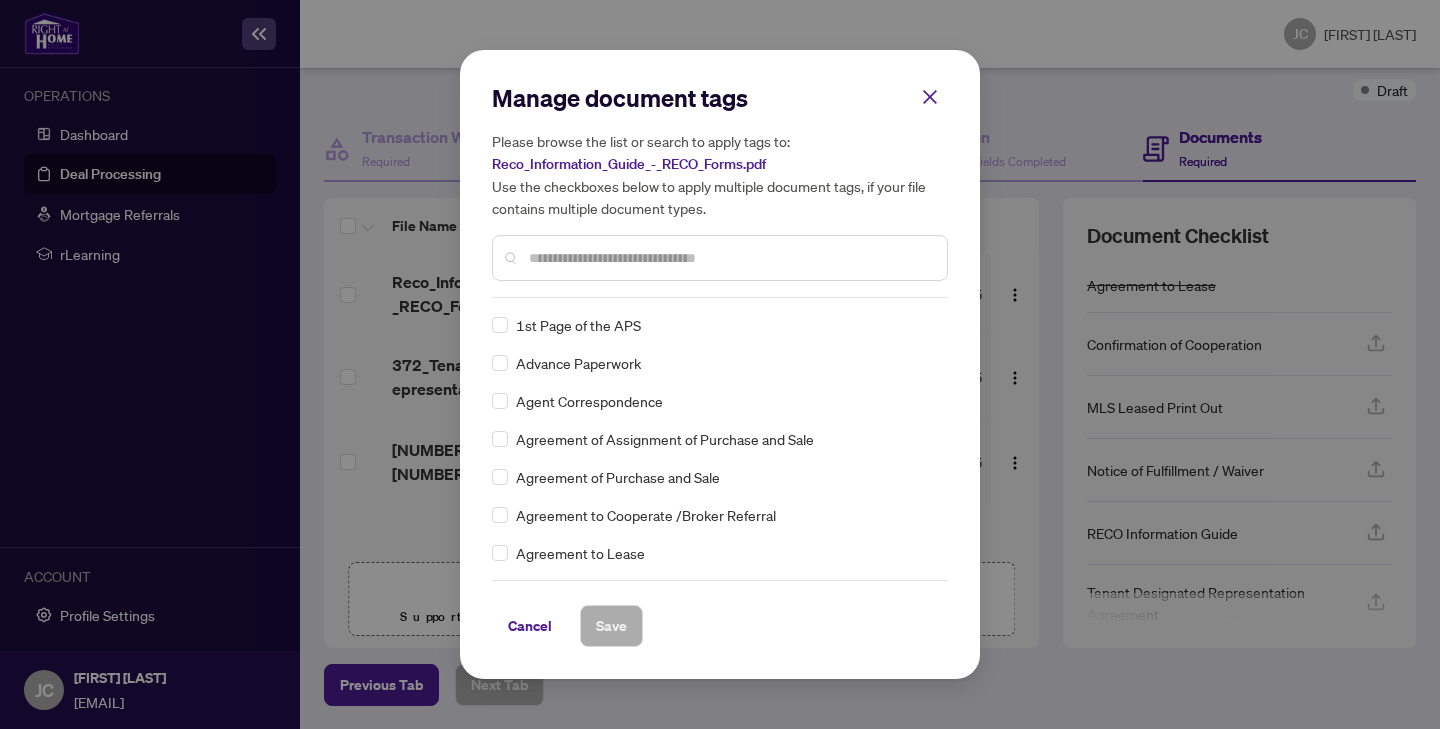click at bounding box center (730, 258) 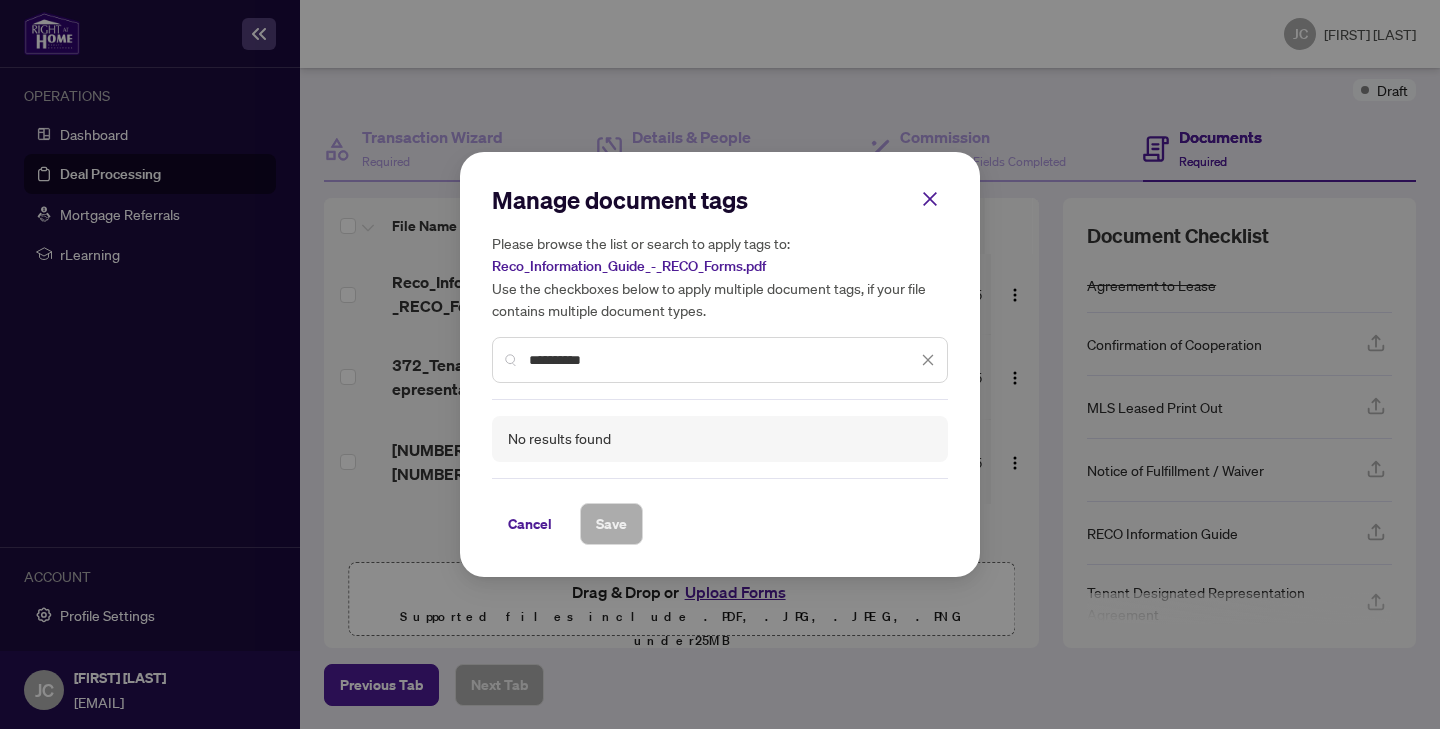 drag, startPoint x: 745, startPoint y: 258, endPoint x: 515, endPoint y: 365, distance: 253.67105 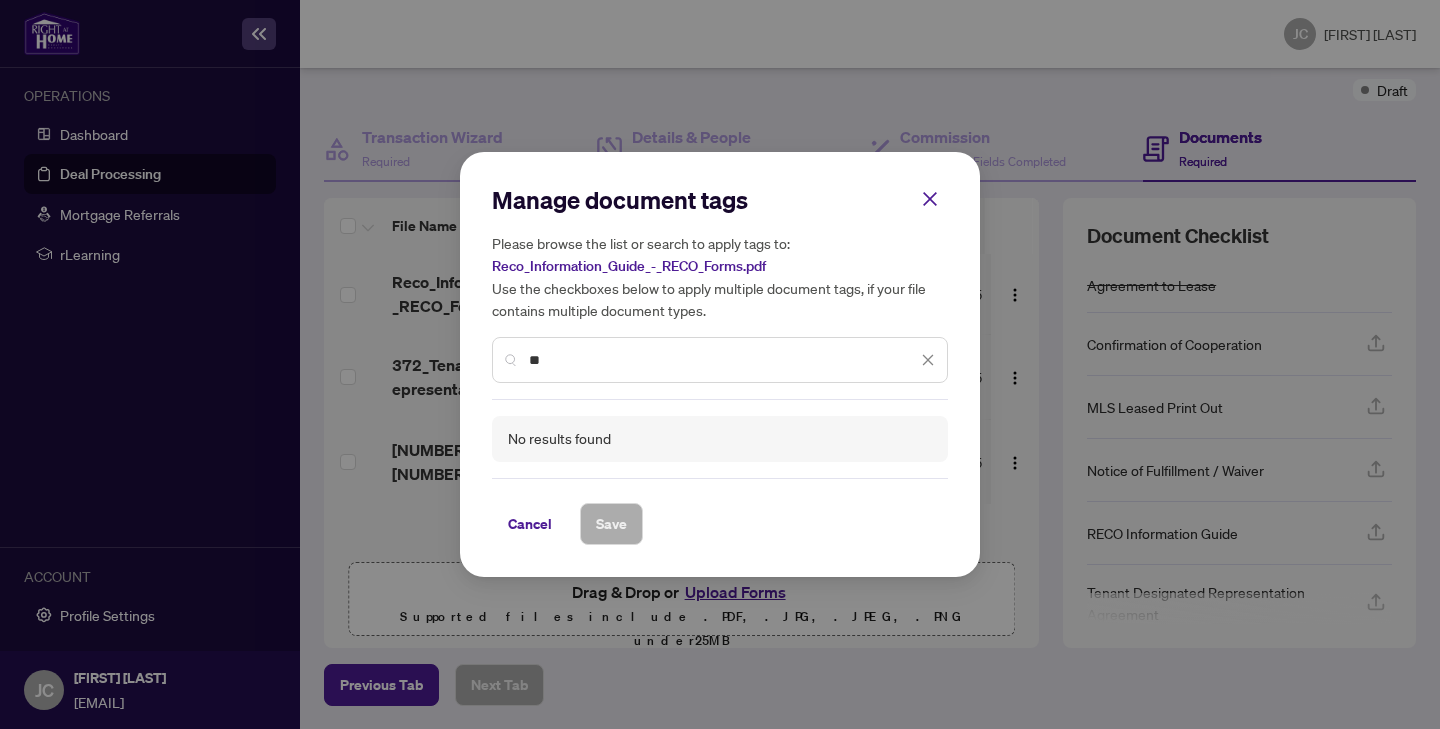 type on "*" 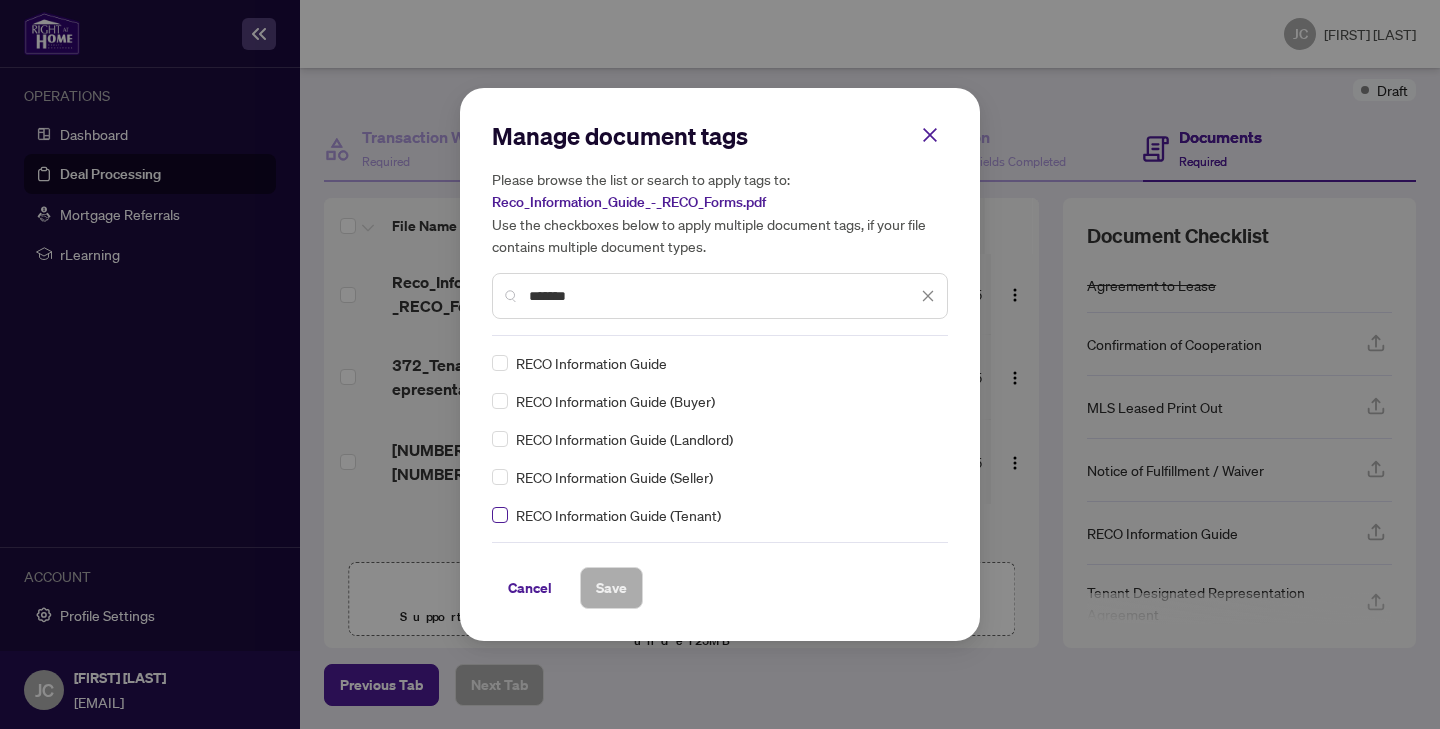 type on "*******" 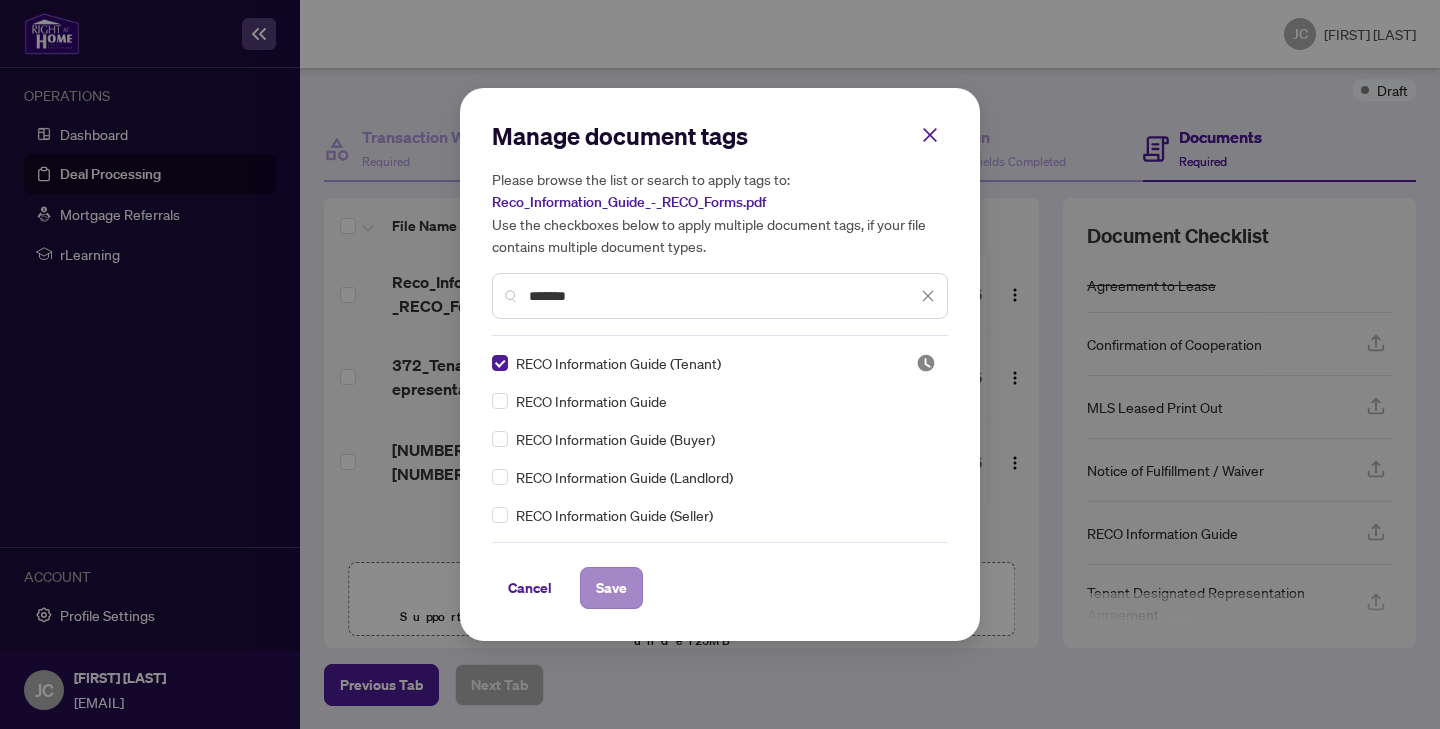 click on "Save" at bounding box center [611, 588] 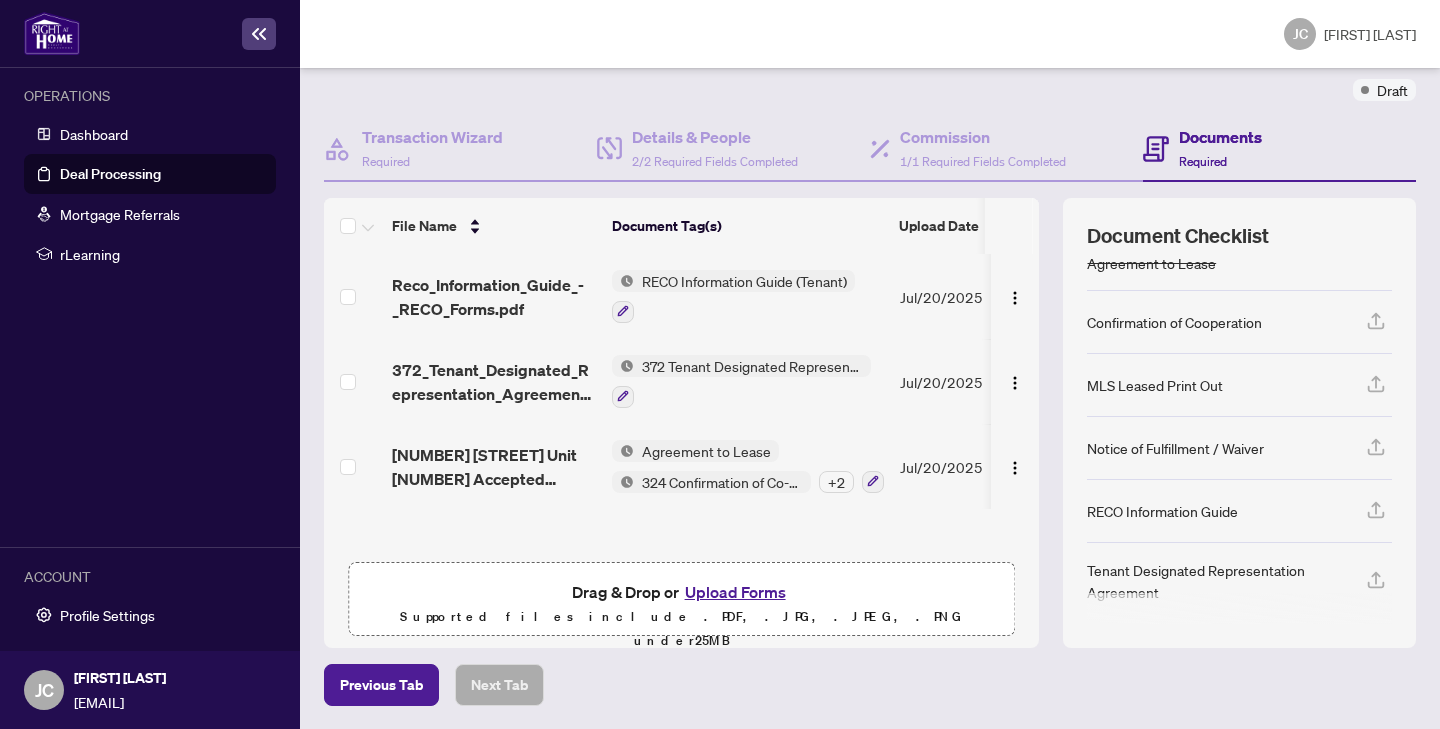scroll, scrollTop: 21, scrollLeft: 0, axis: vertical 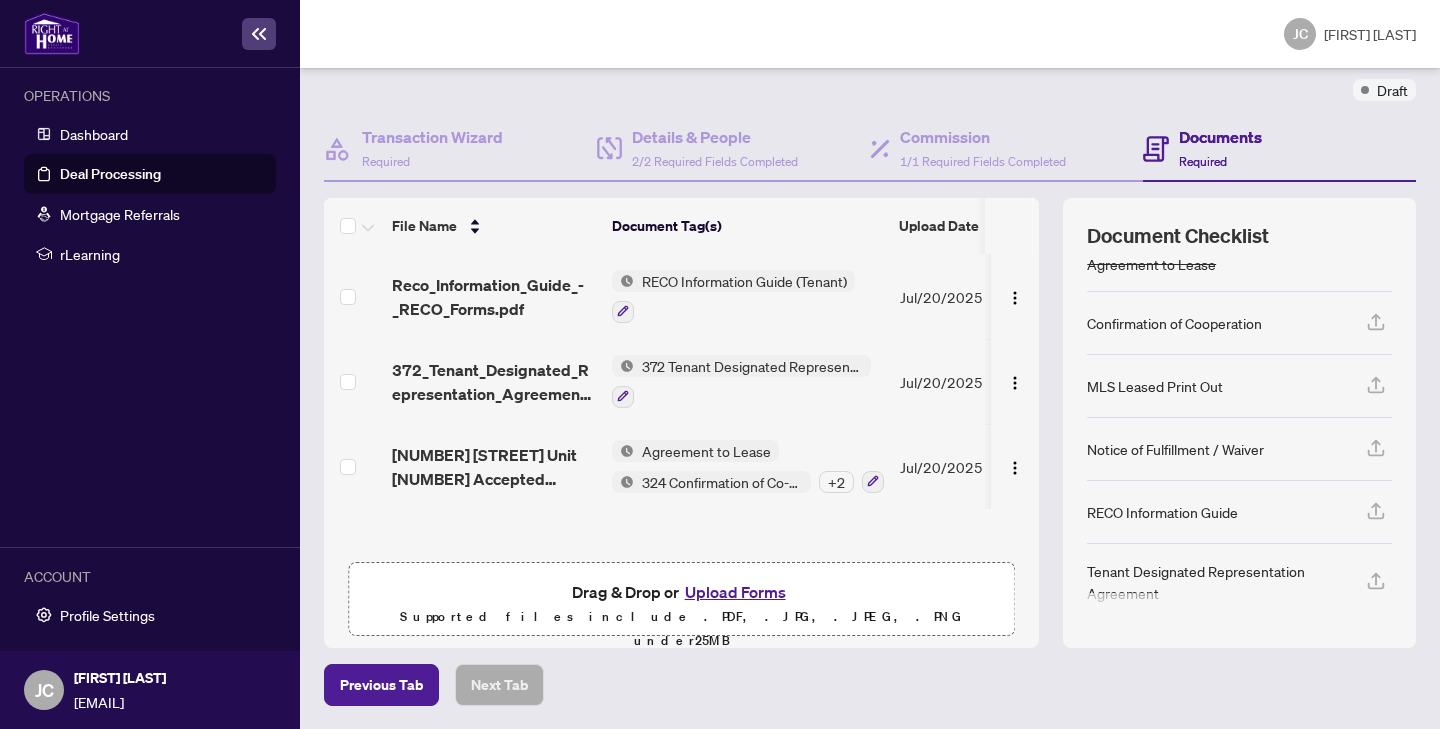 click 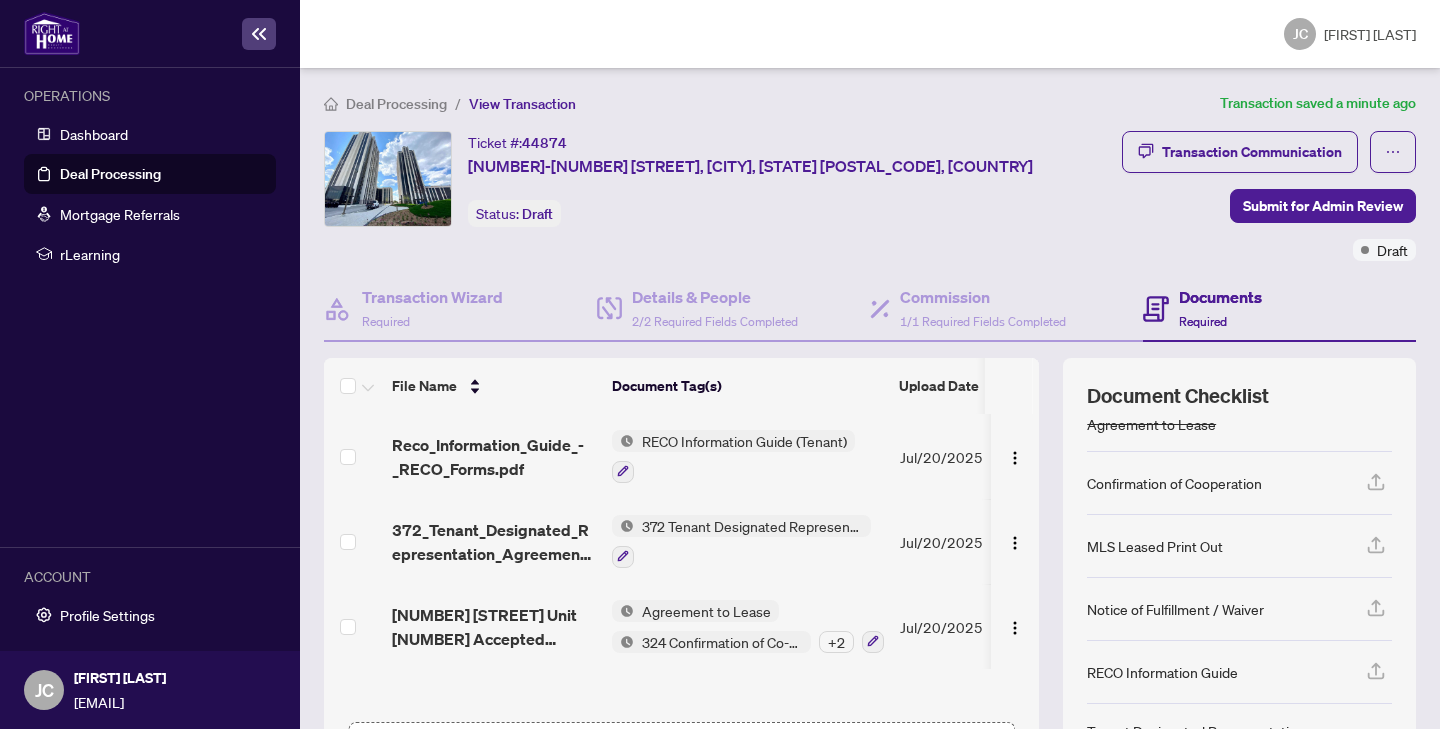 scroll, scrollTop: 0, scrollLeft: 0, axis: both 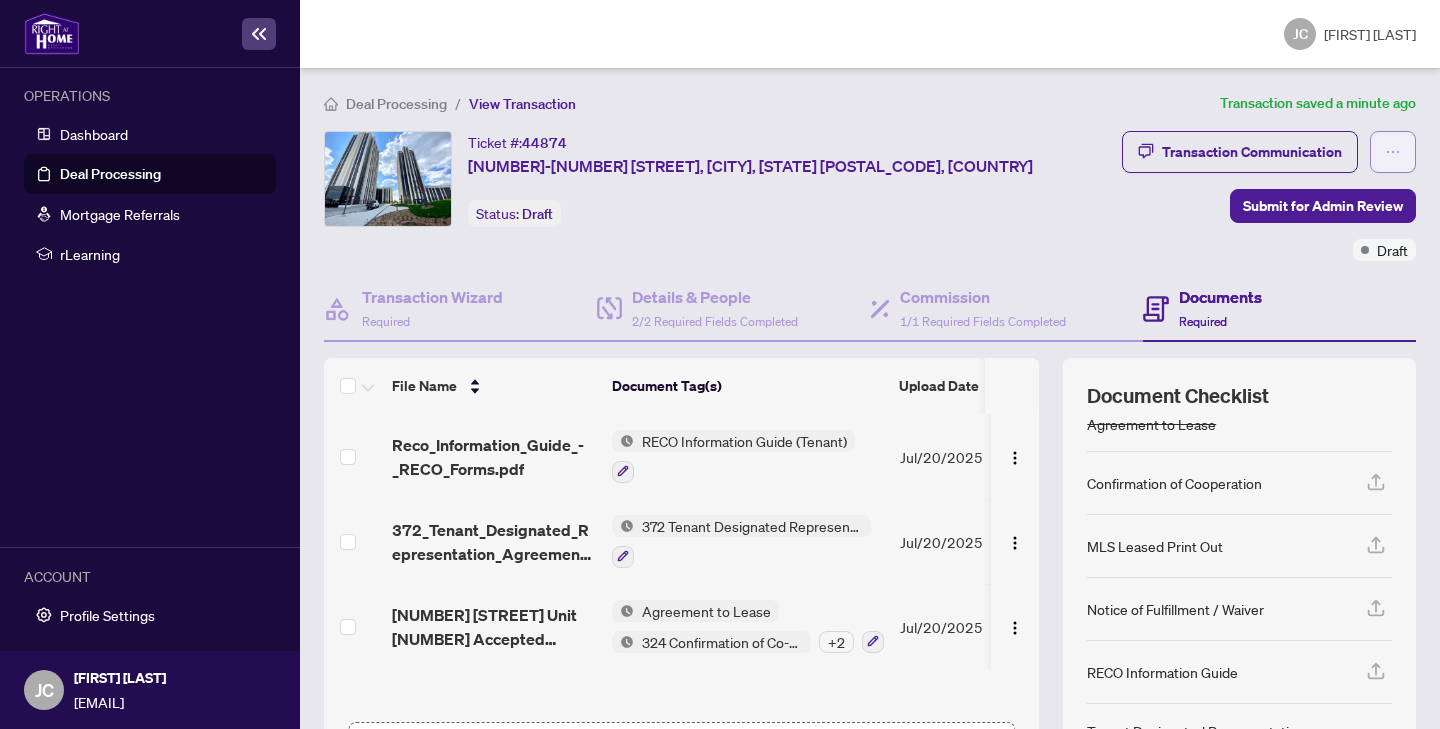 click at bounding box center [1393, 152] 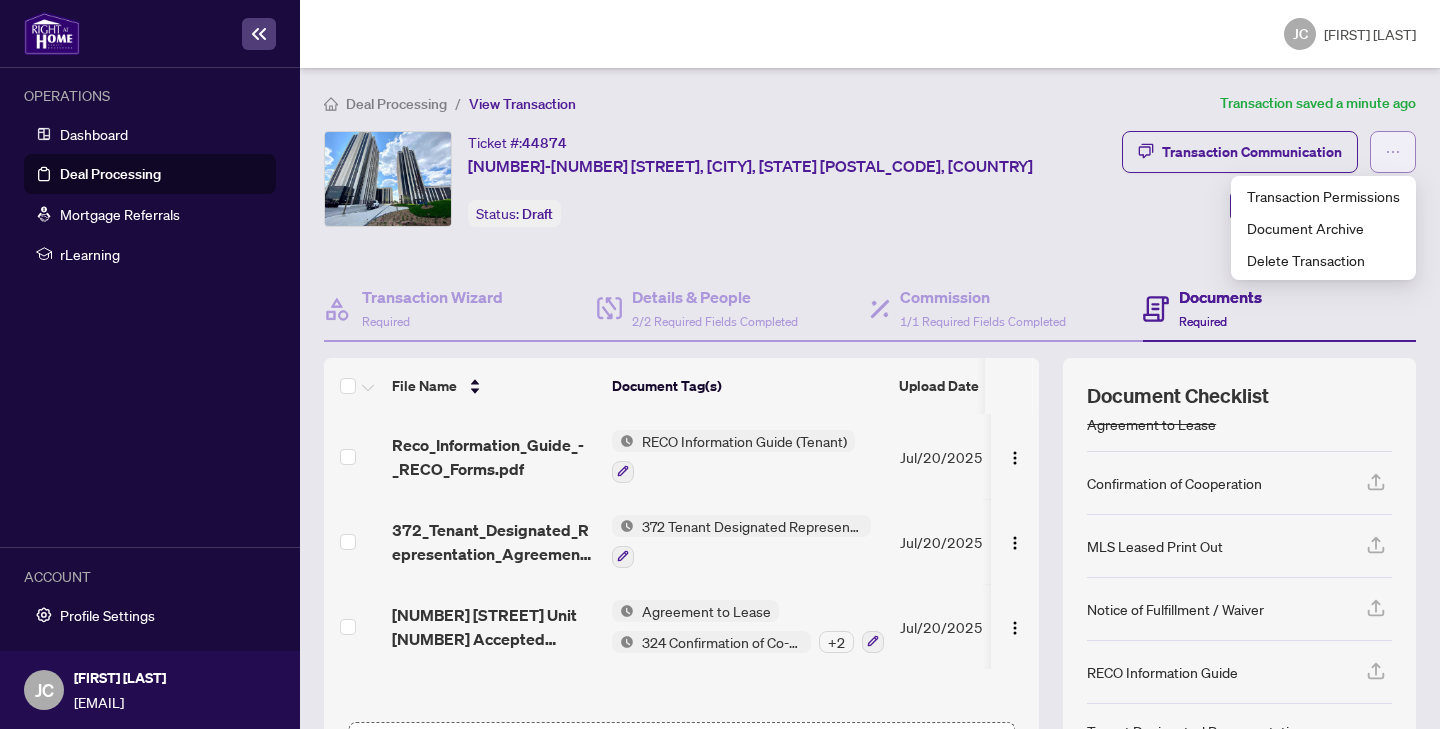 click at bounding box center (1393, 152) 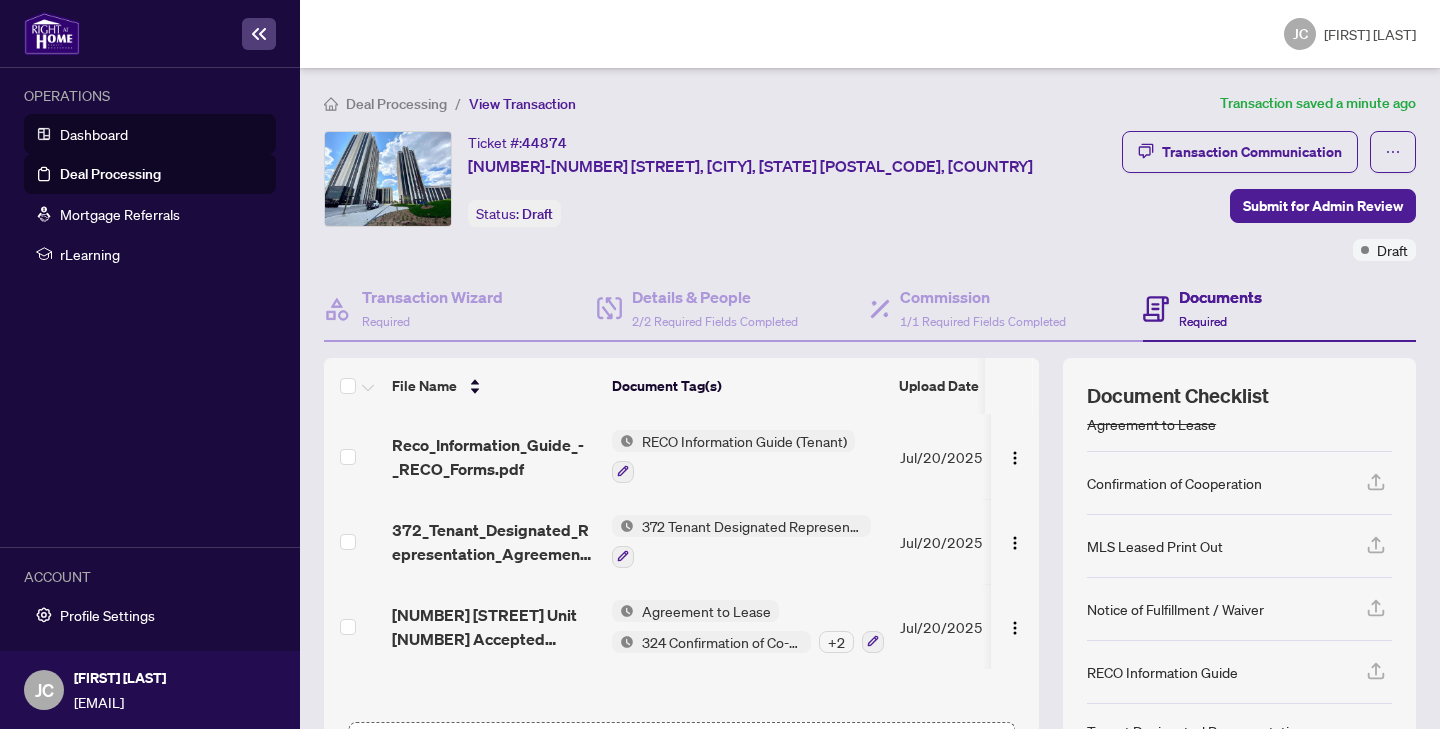 click on "Dashboard" at bounding box center (94, 134) 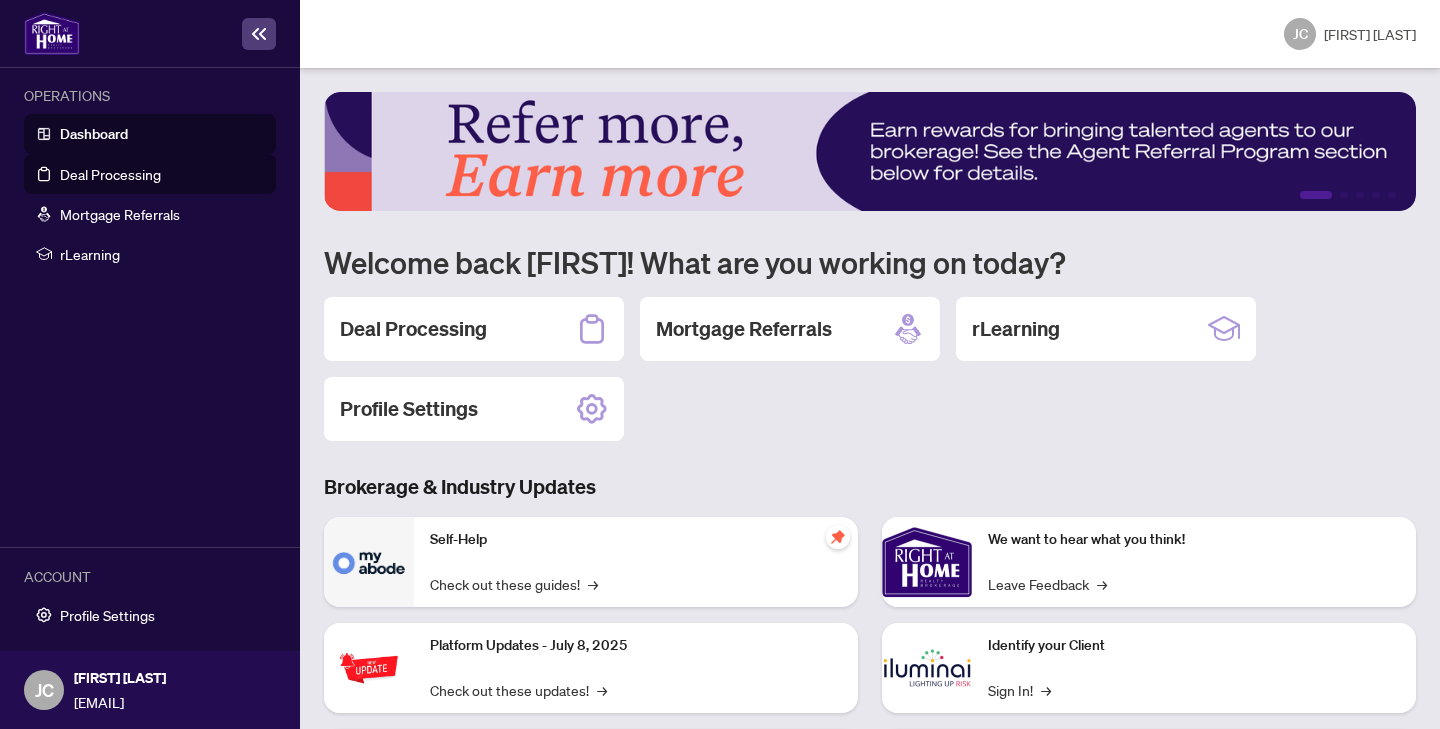 click on "Deal Processing" at bounding box center (110, 174) 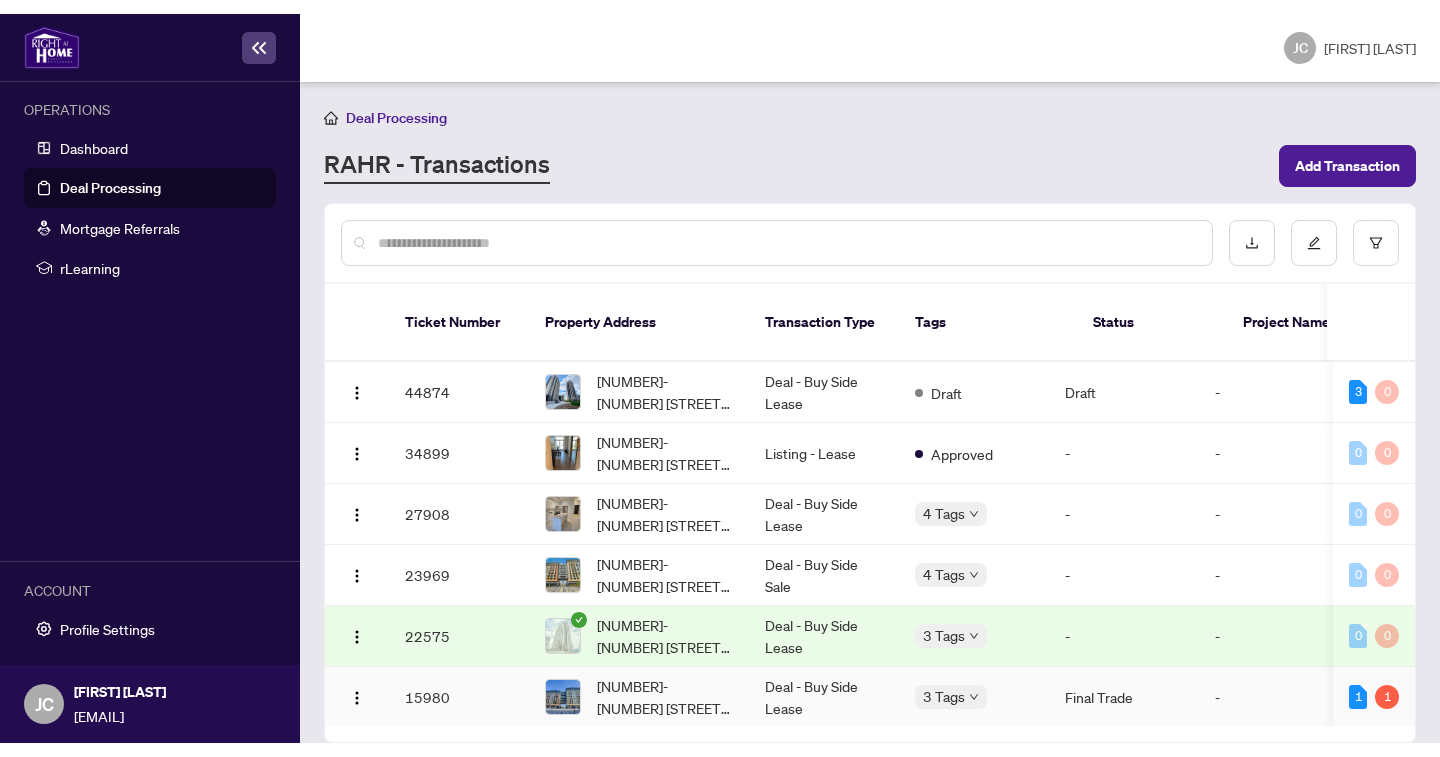 scroll, scrollTop: 0, scrollLeft: 0, axis: both 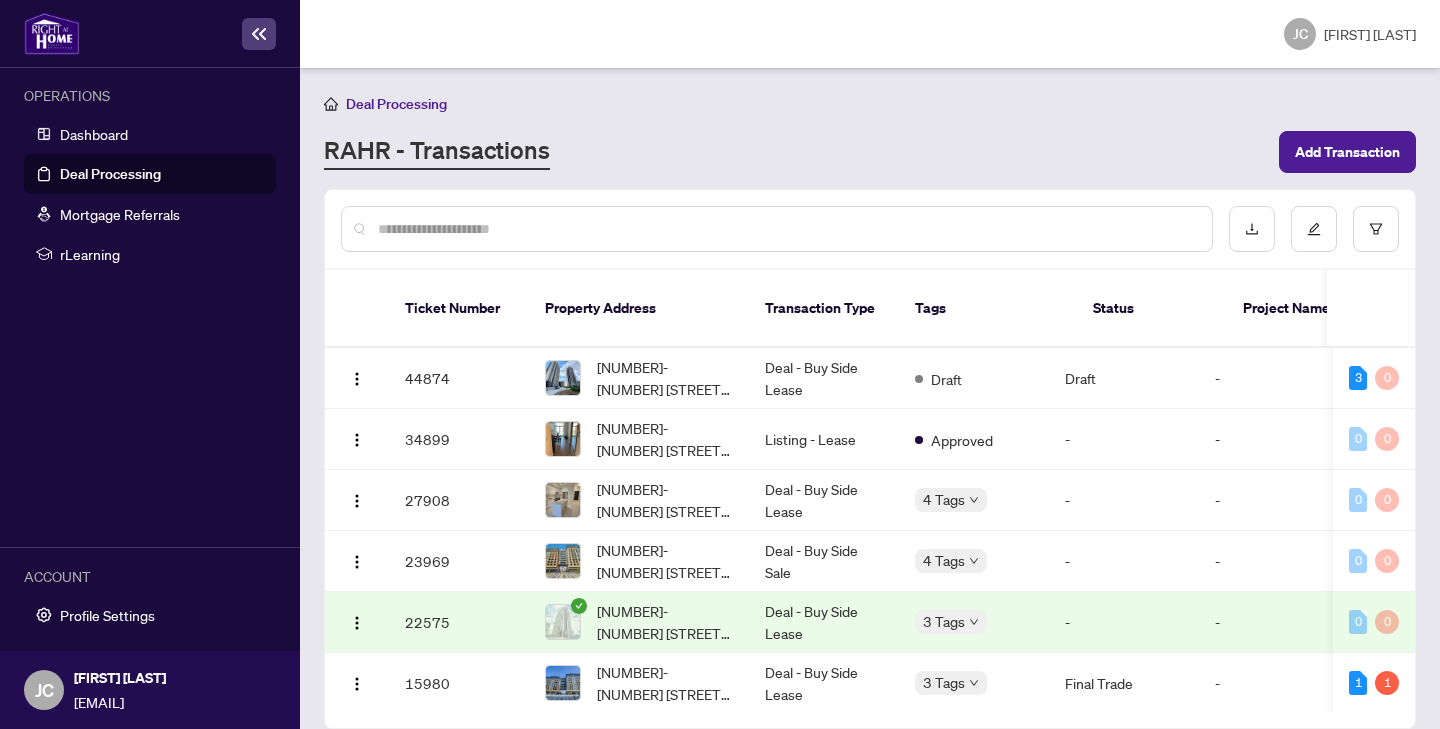 click on "JC" at bounding box center [1300, 34] 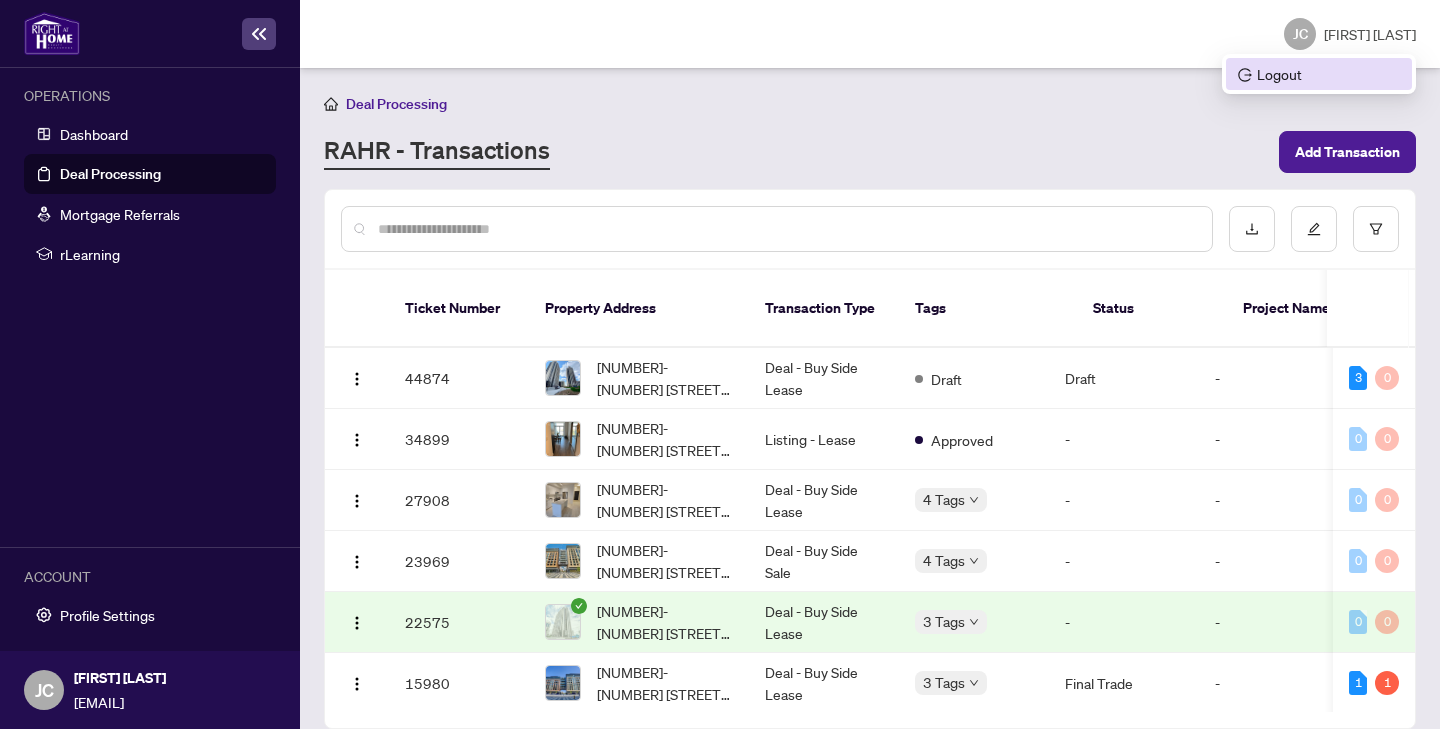 click on "Logout" at bounding box center (1319, 74) 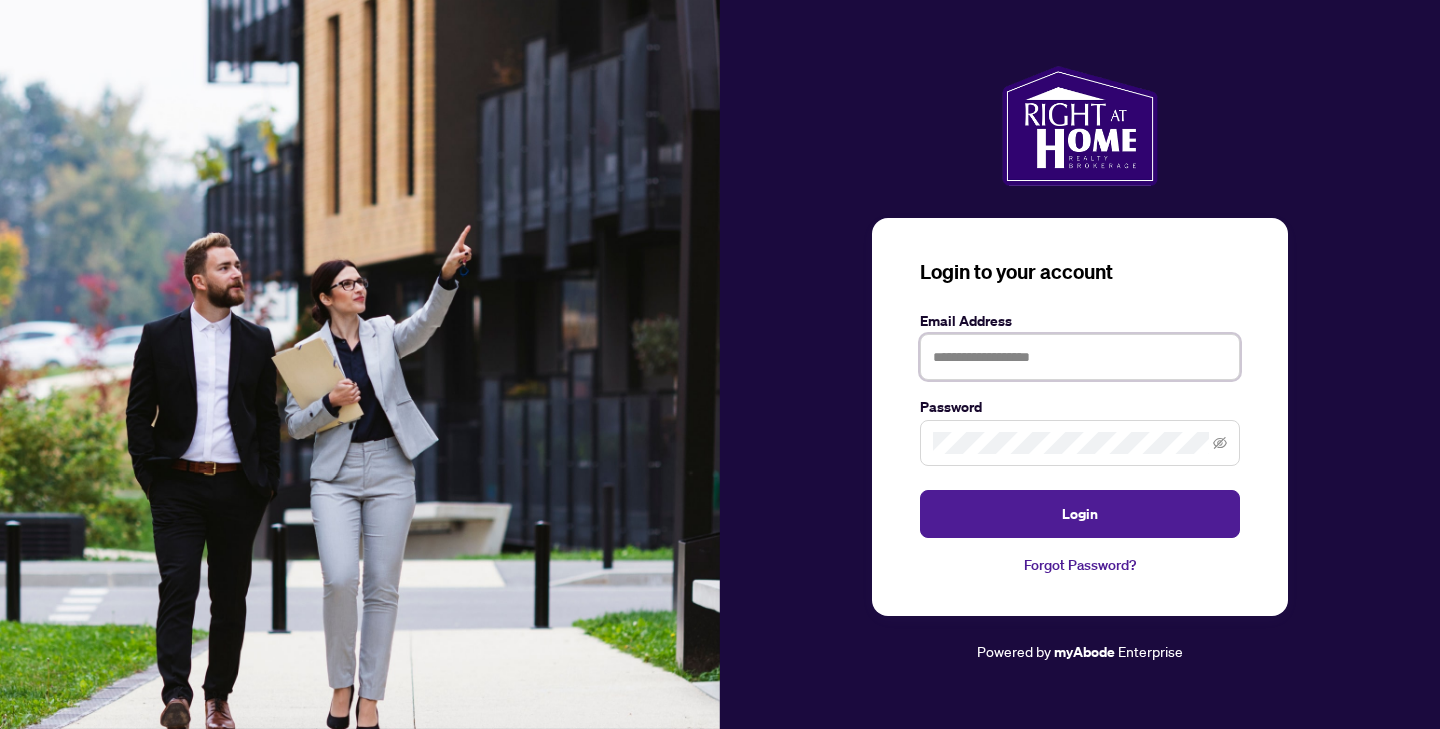 type on "**********" 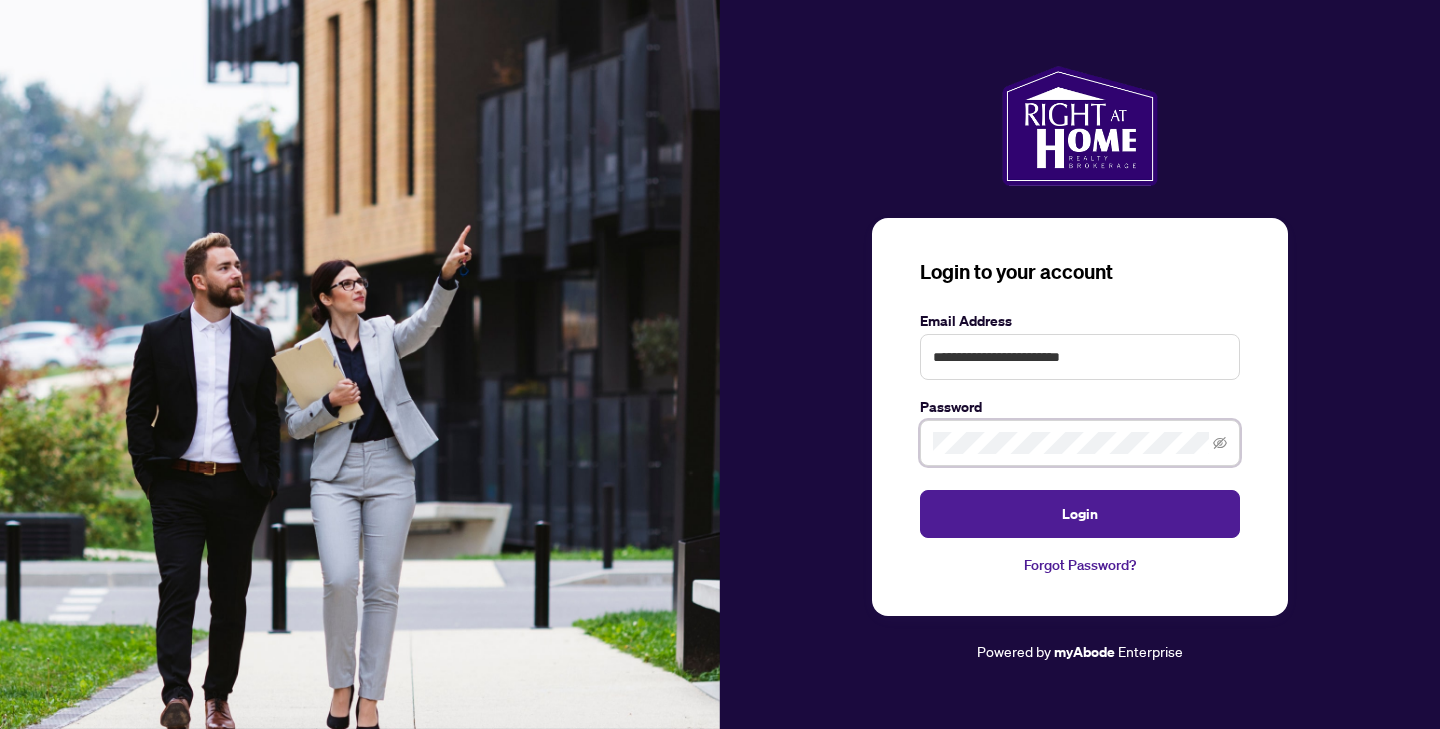 click on "Login" at bounding box center [1080, 514] 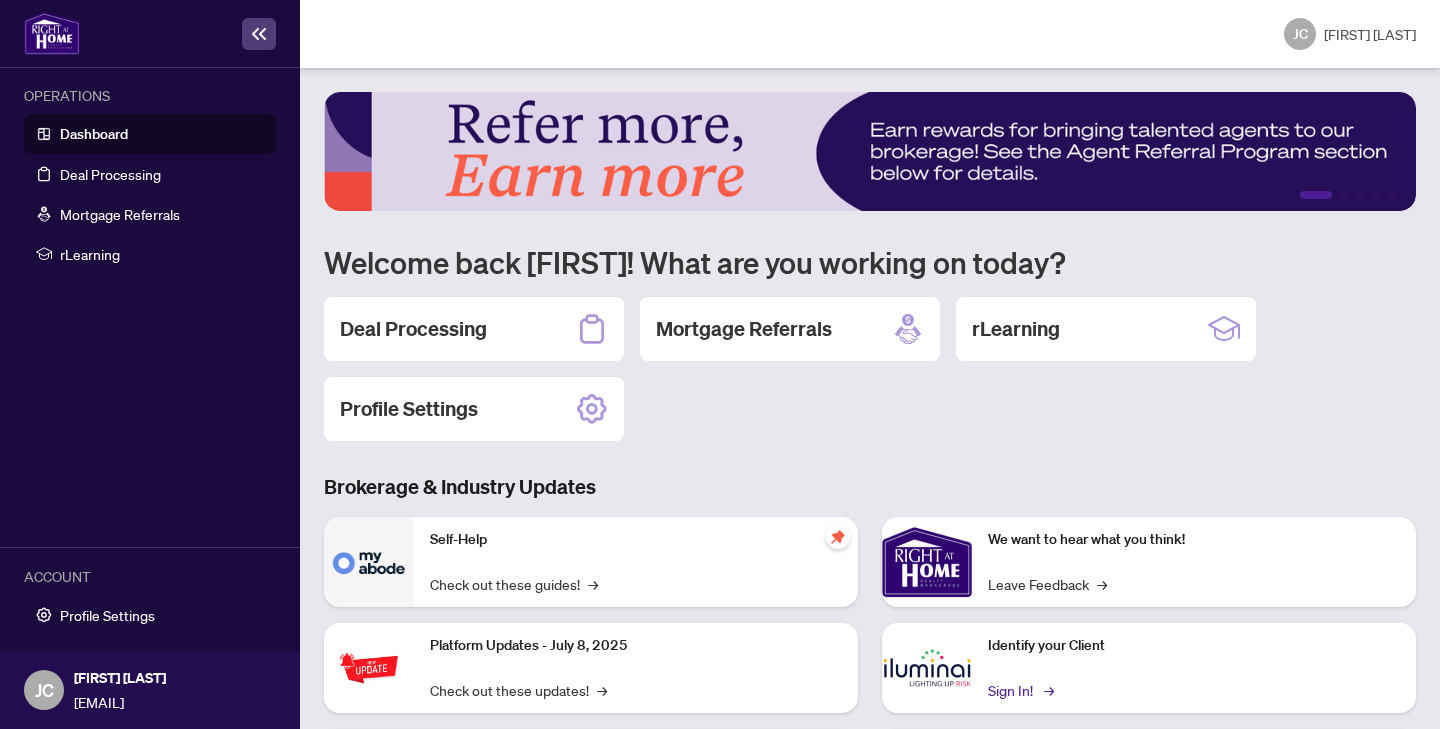 click on "Sign In! →" at bounding box center [1019, 690] 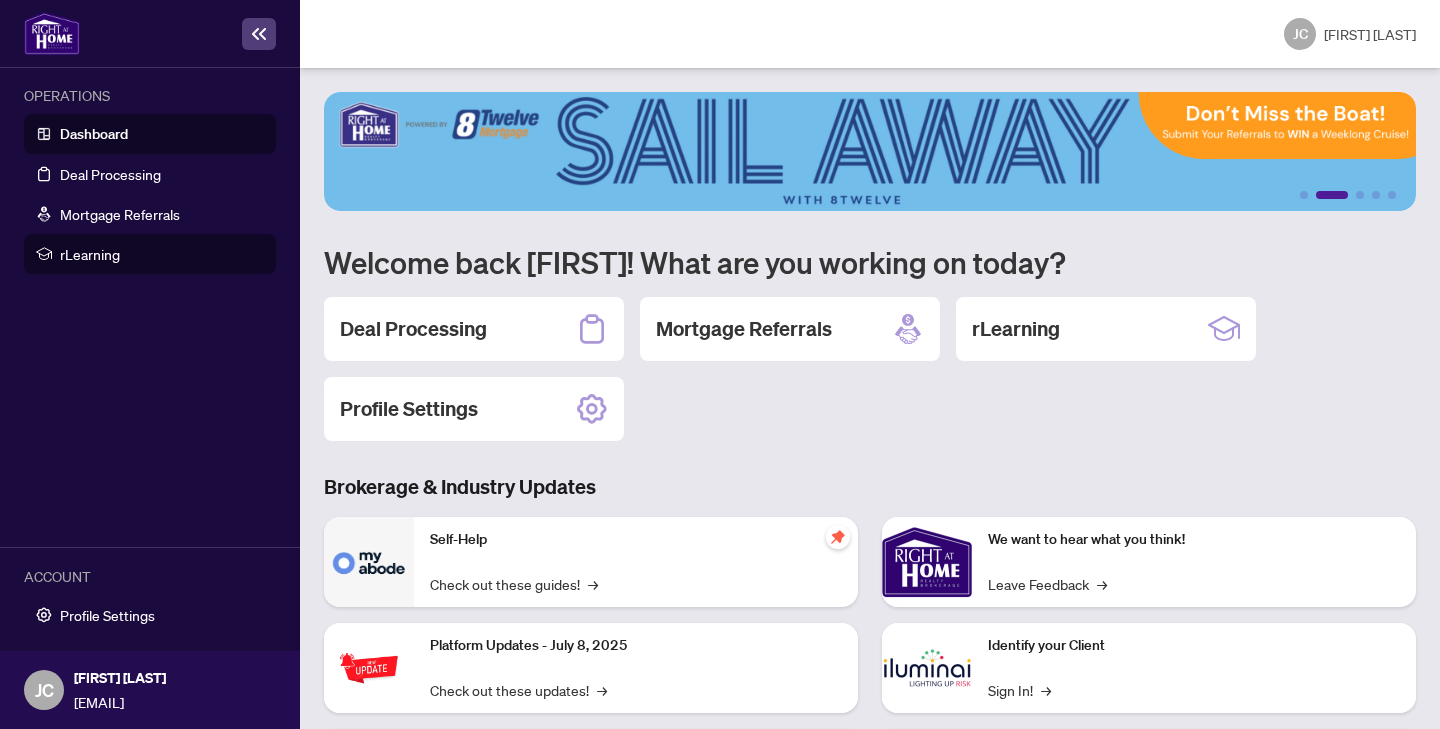 click on "rLearning" at bounding box center (162, 254) 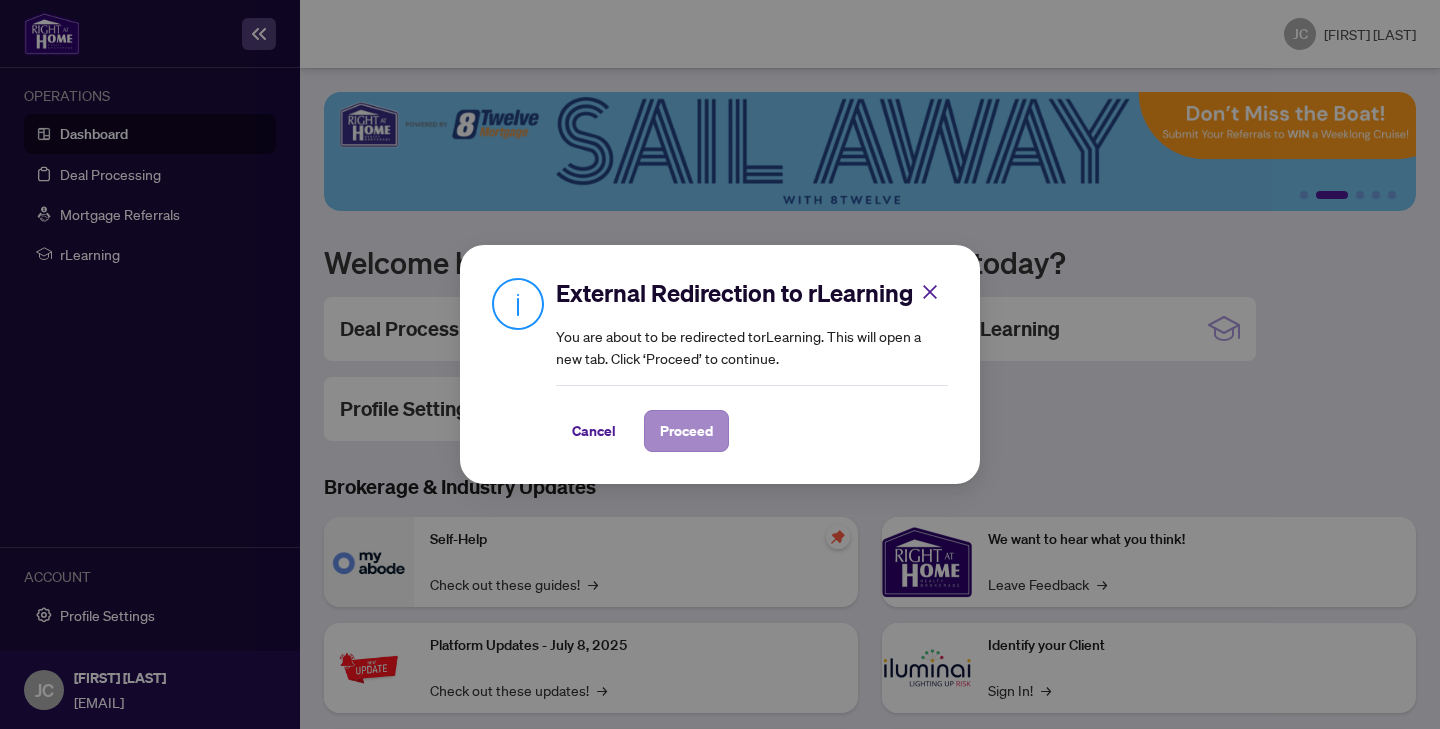 click on "Proceed" at bounding box center (686, 431) 